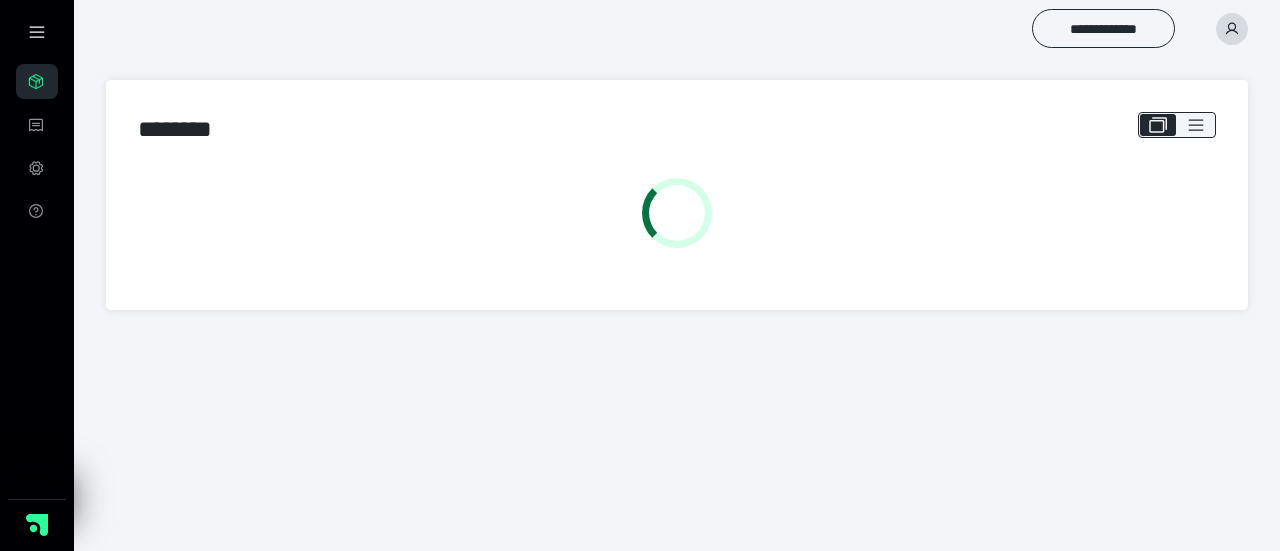 scroll, scrollTop: 0, scrollLeft: 0, axis: both 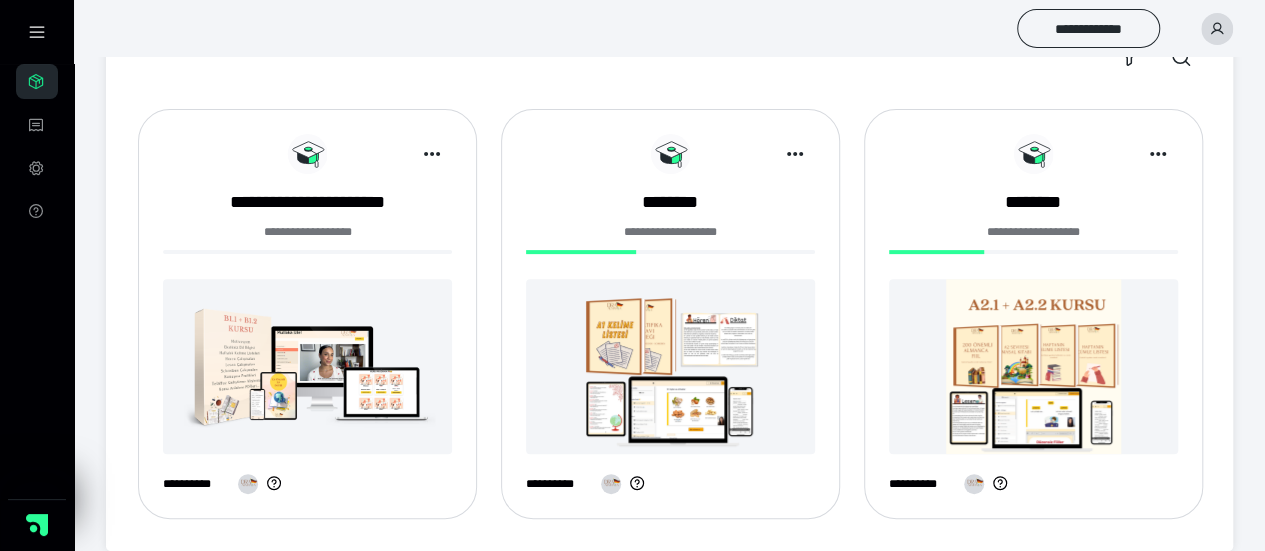 click at bounding box center [1033, 366] 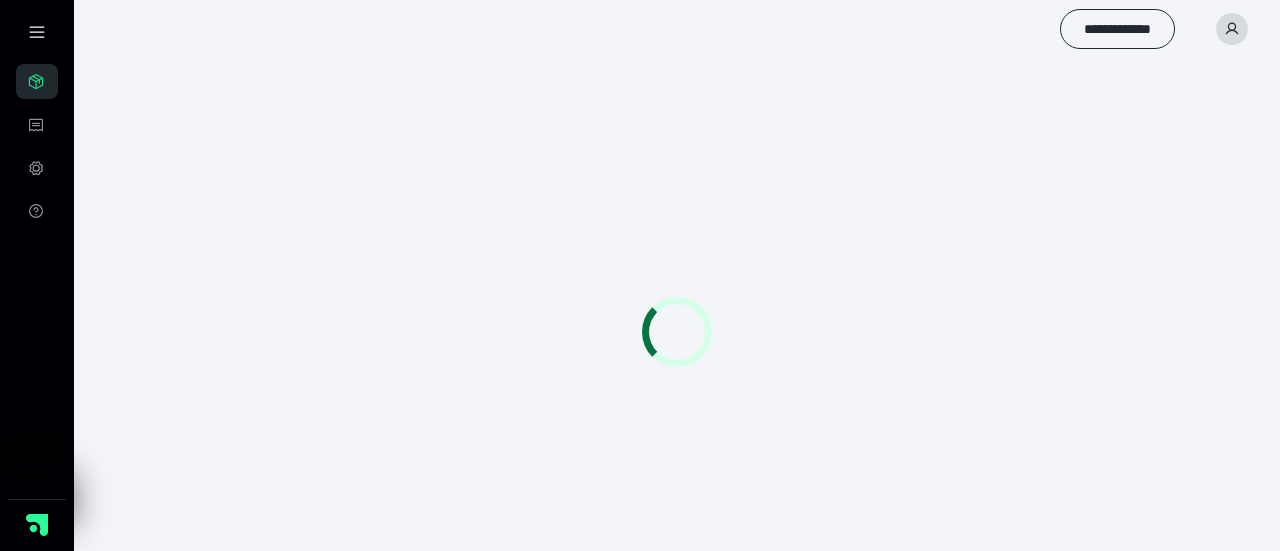 scroll, scrollTop: 0, scrollLeft: 0, axis: both 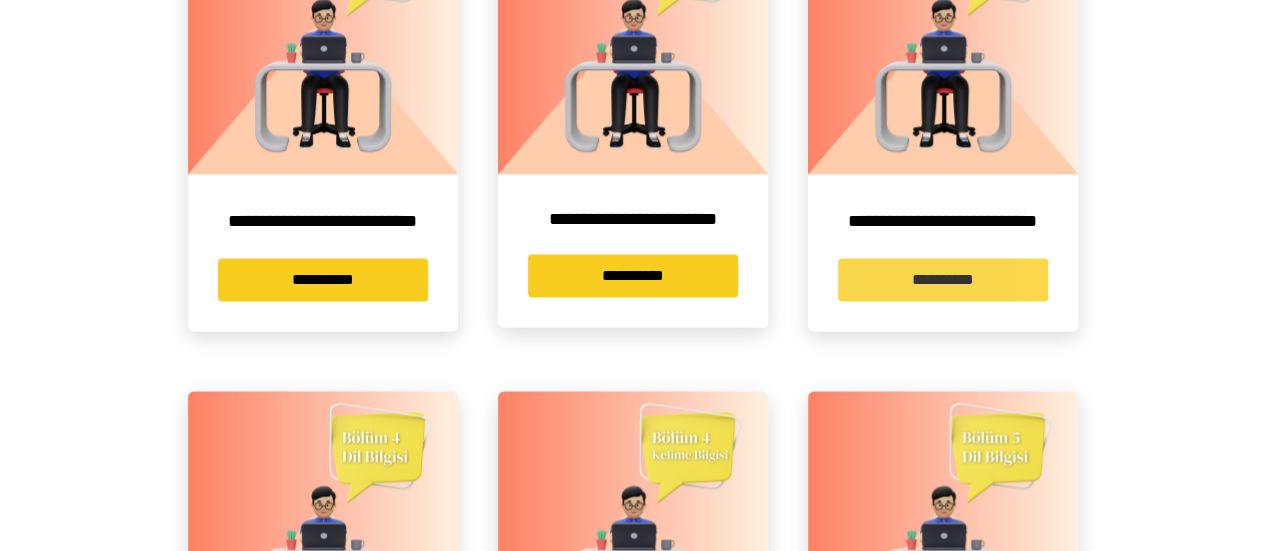 click on "**********" at bounding box center (943, 279) 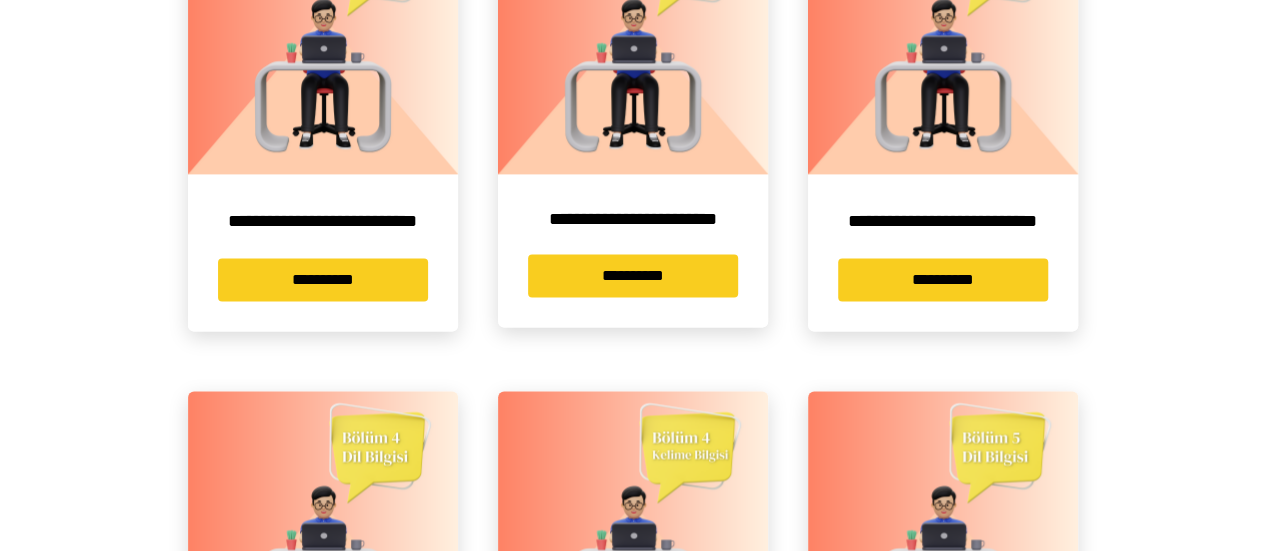scroll, scrollTop: 0, scrollLeft: 0, axis: both 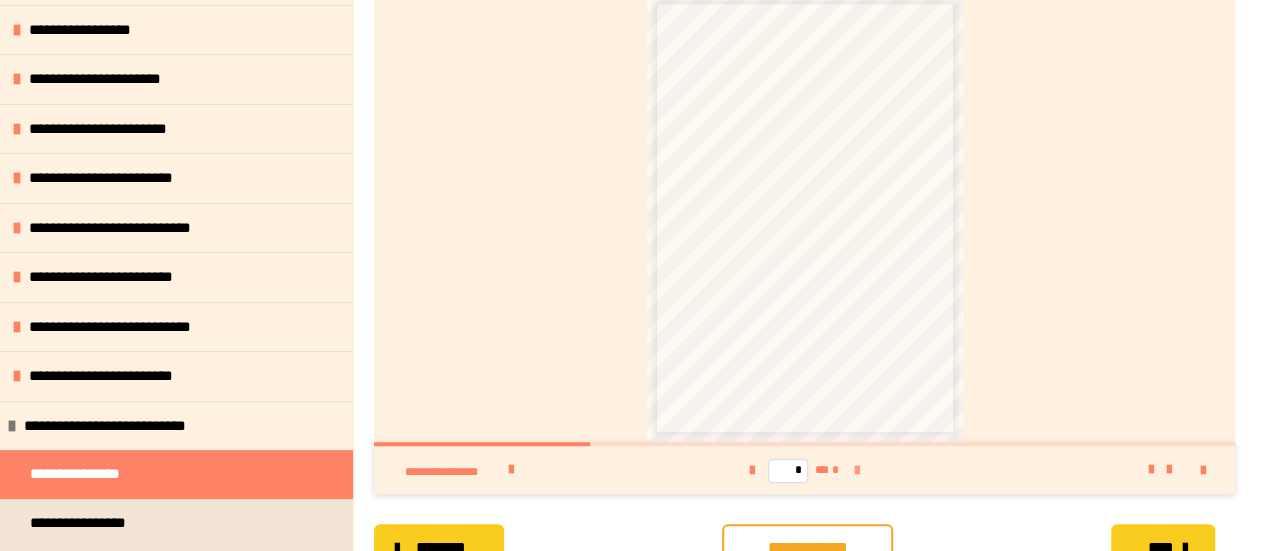 click at bounding box center (857, 471) 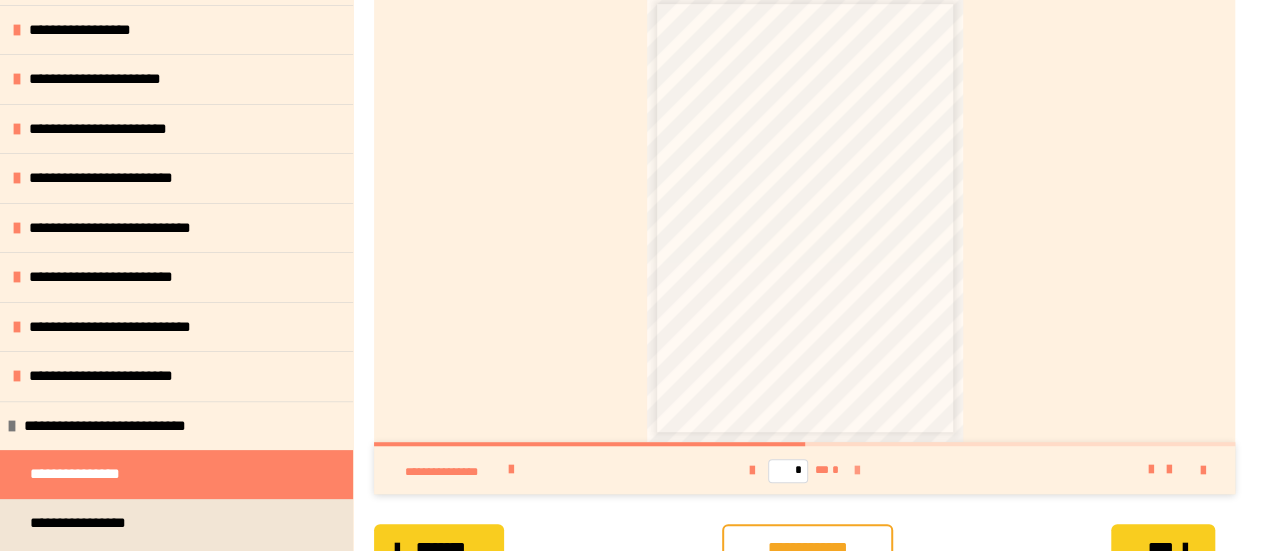 click at bounding box center [857, 471] 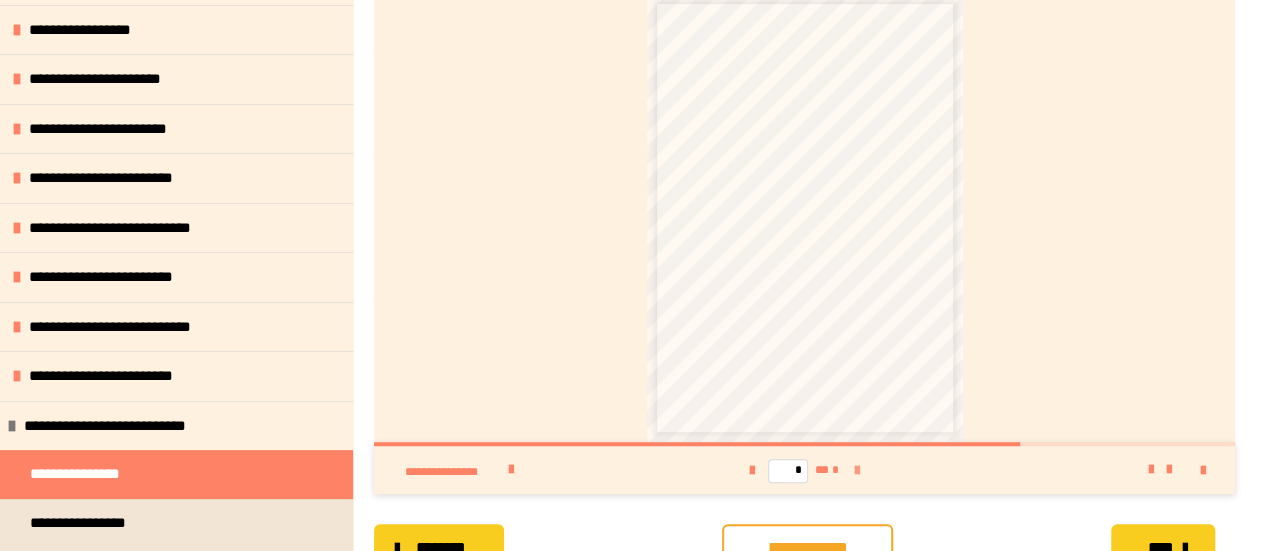 click at bounding box center (857, 471) 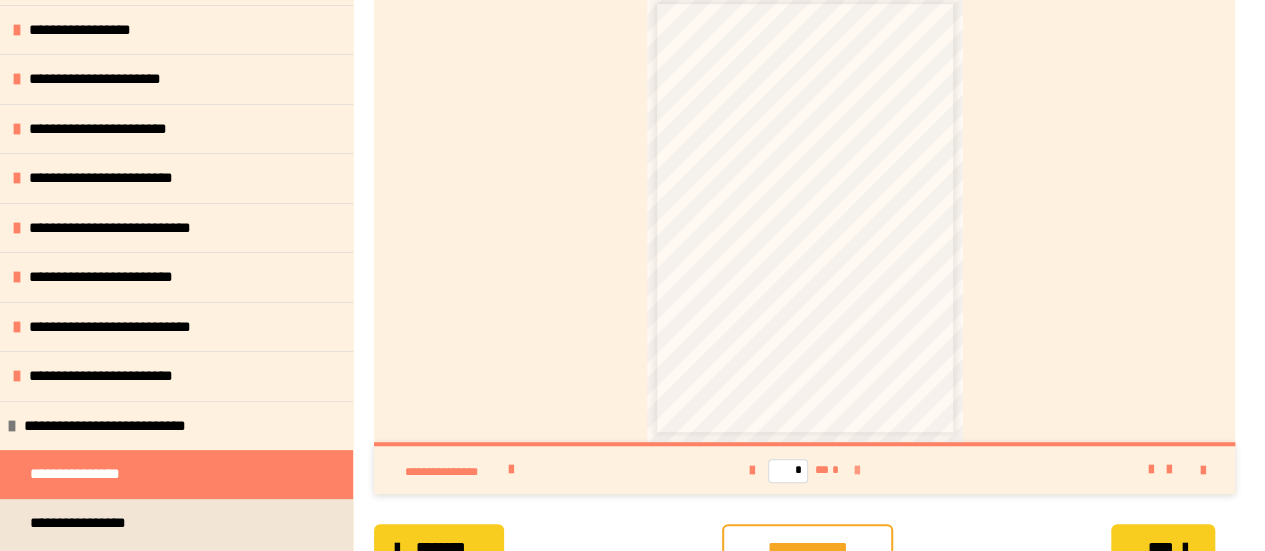 click on "* ** *" at bounding box center (804, 470) 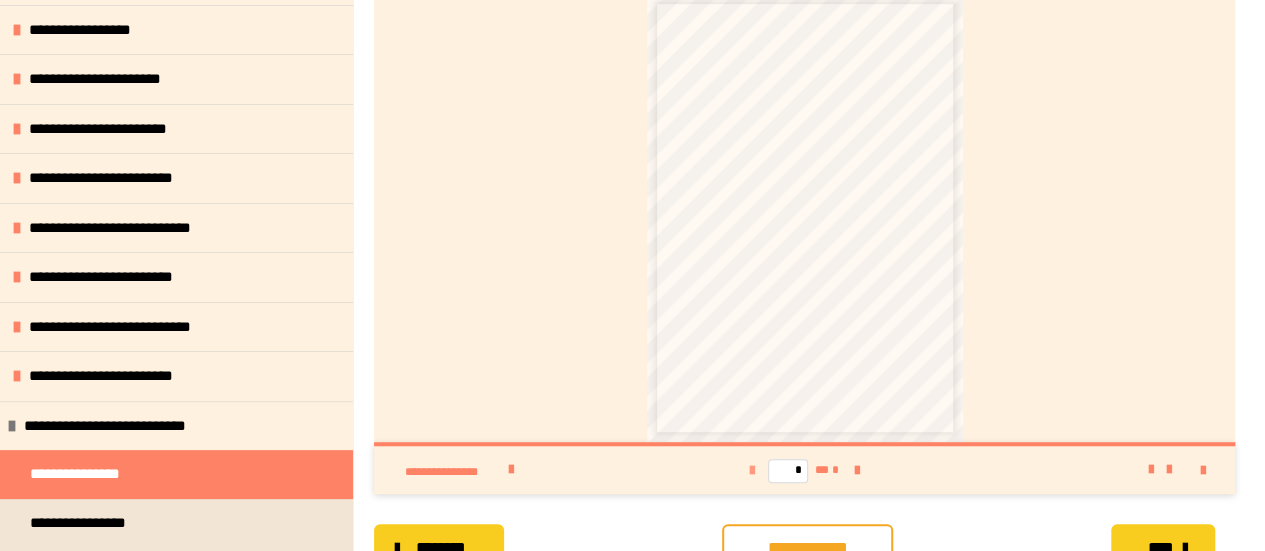click at bounding box center (752, 471) 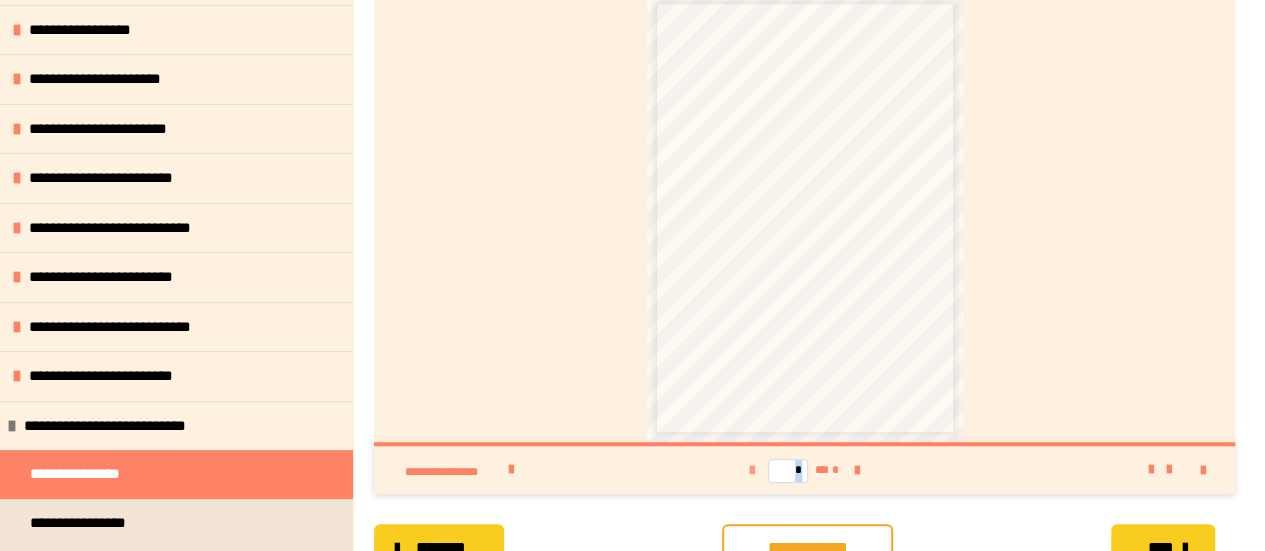 click at bounding box center [752, 471] 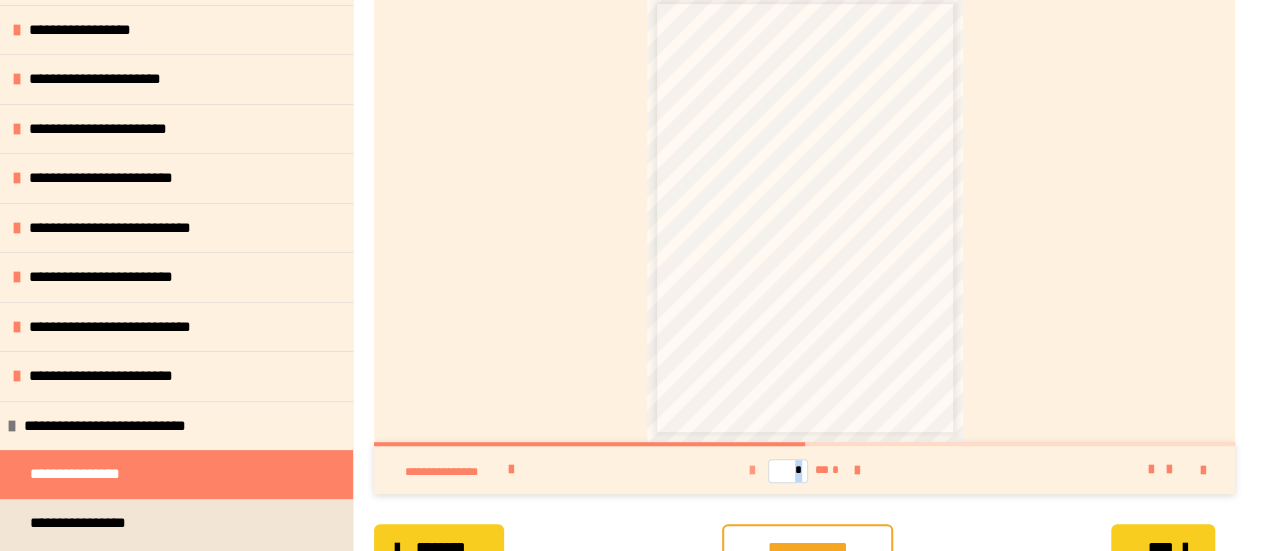 click at bounding box center [752, 471] 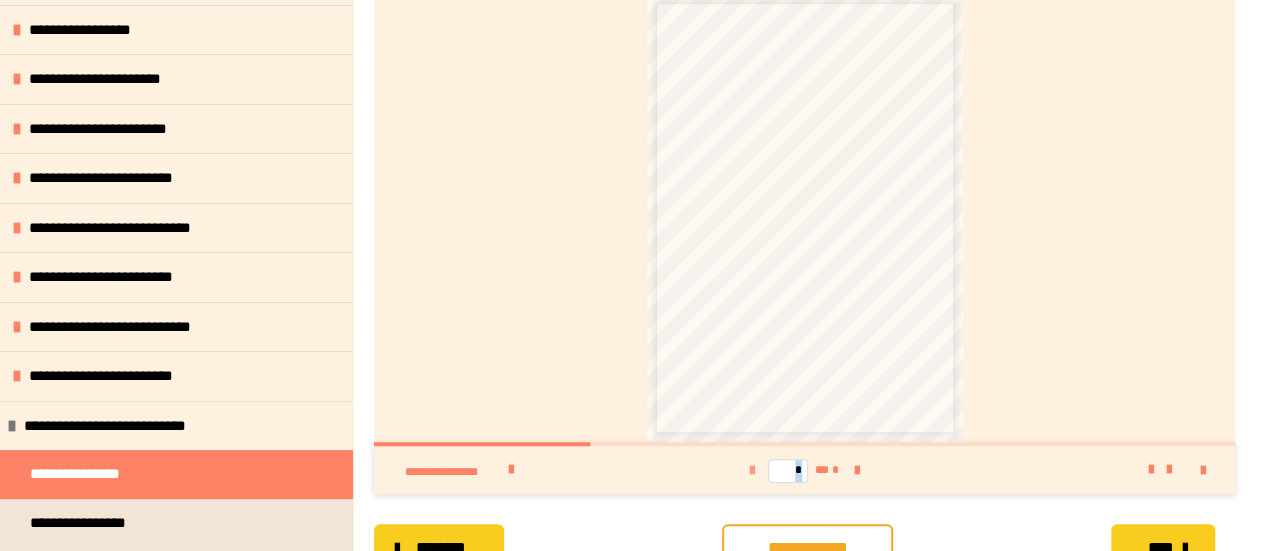 click on "* ** *" at bounding box center [804, 470] 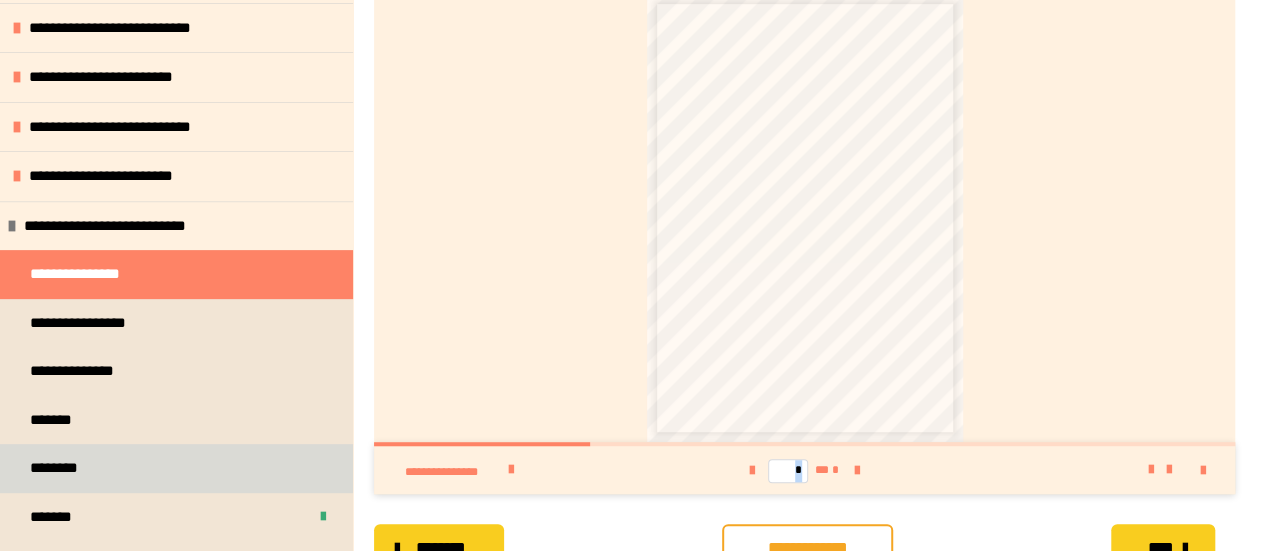 scroll, scrollTop: 400, scrollLeft: 0, axis: vertical 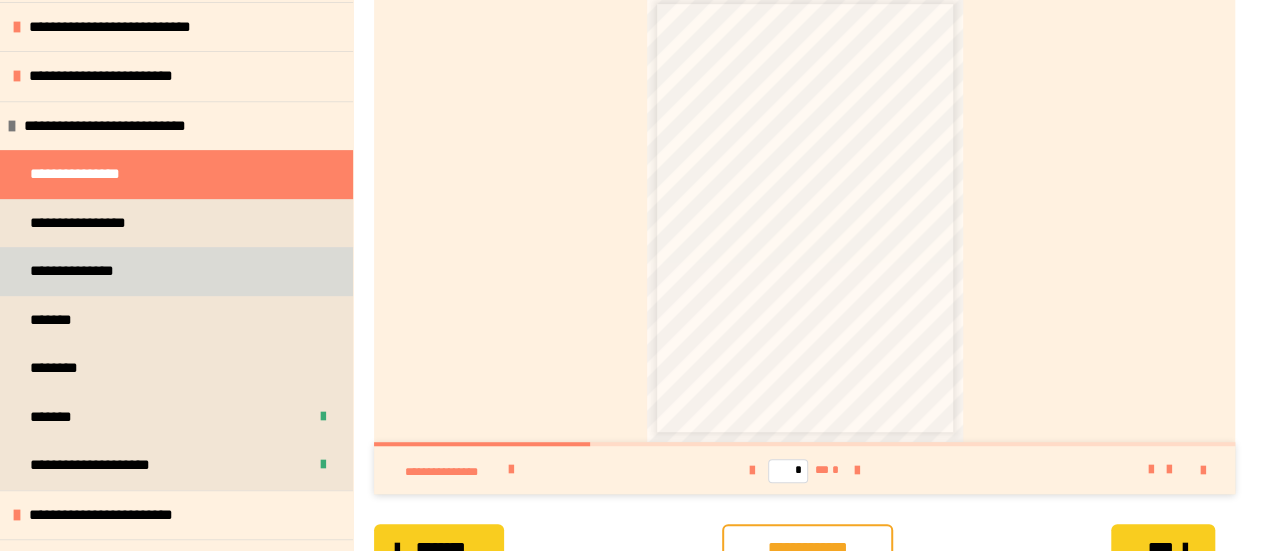 click on "**********" at bounding box center [92, 271] 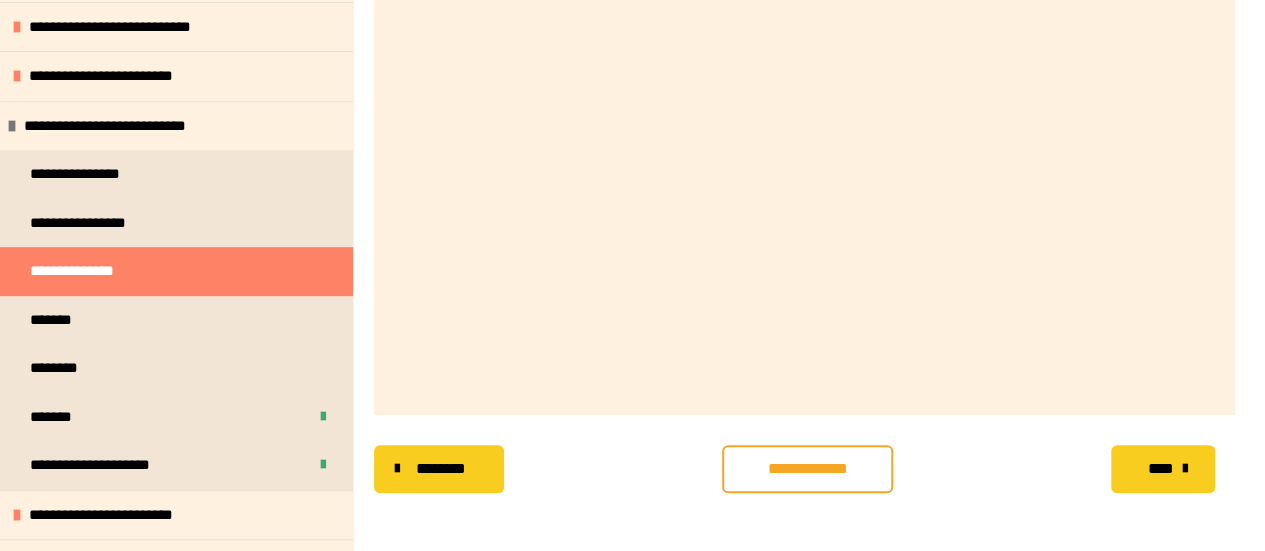 scroll, scrollTop: 506, scrollLeft: 0, axis: vertical 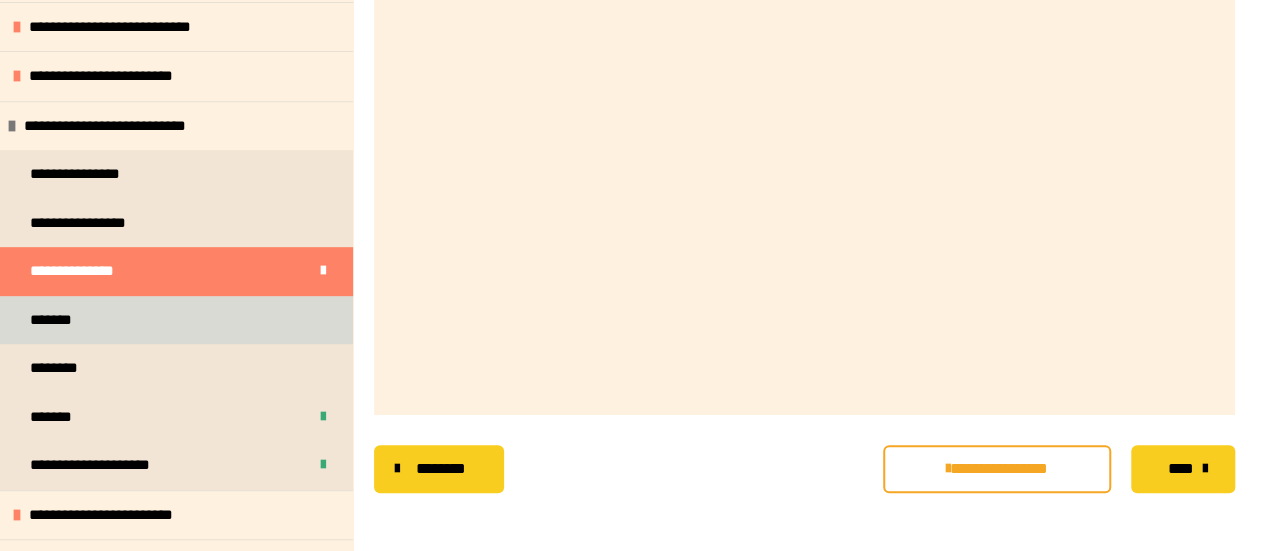click on "*******" at bounding box center (176, 320) 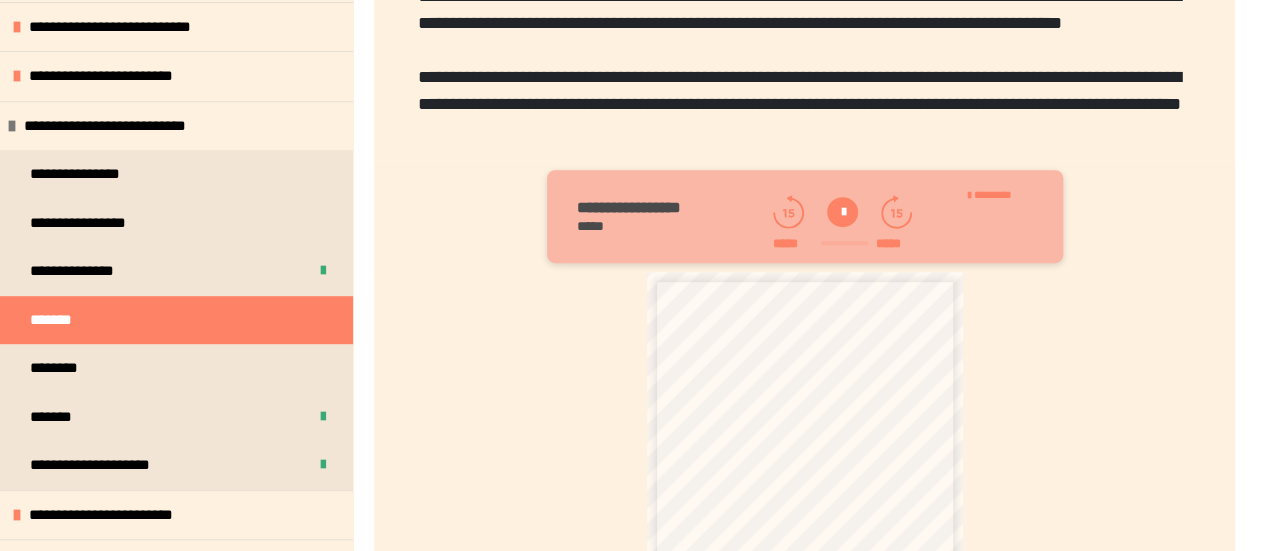 scroll, scrollTop: 287, scrollLeft: 0, axis: vertical 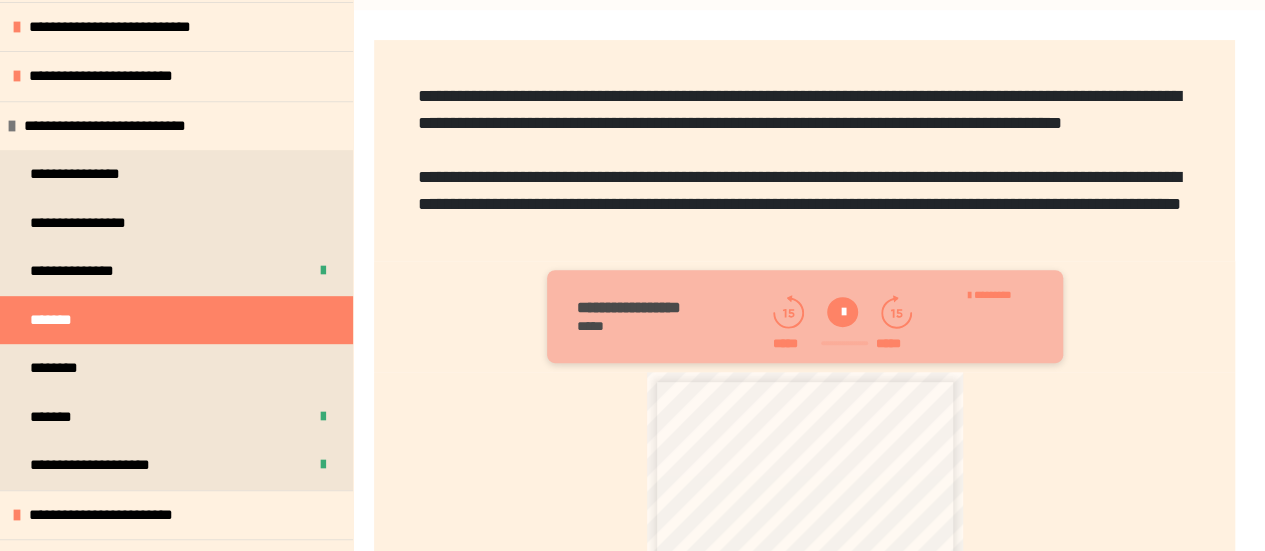 click at bounding box center [842, 312] 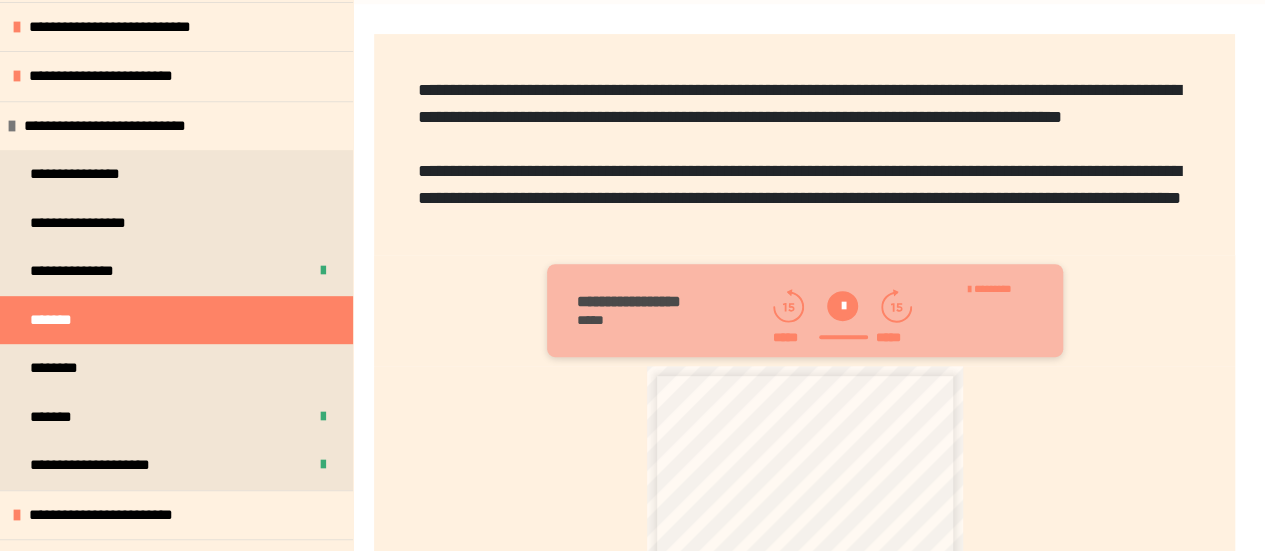 scroll, scrollTop: 287, scrollLeft: 0, axis: vertical 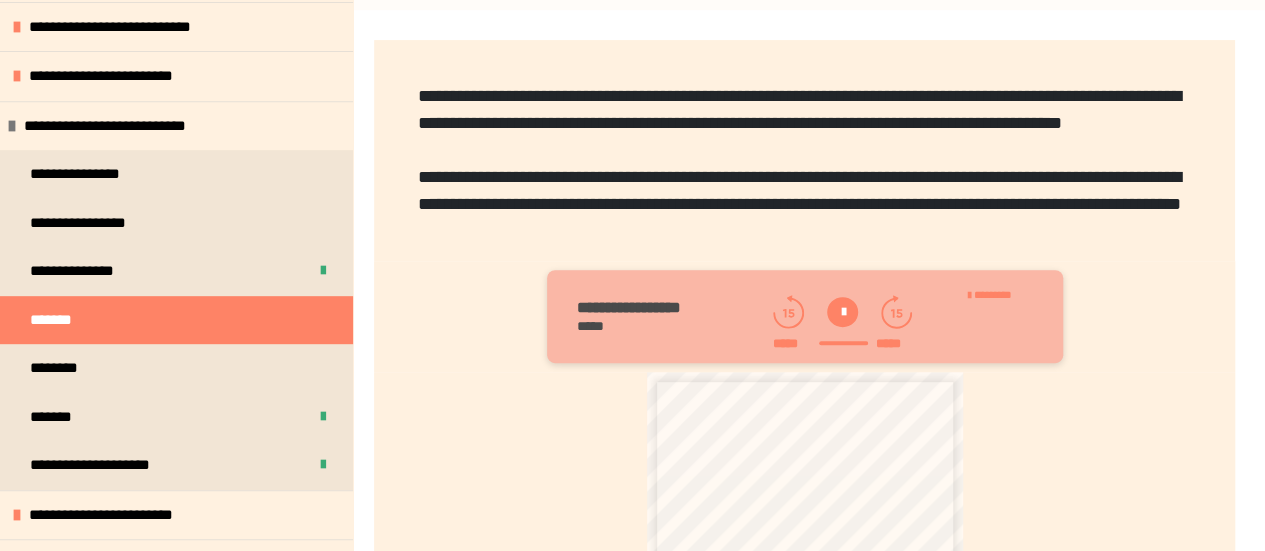 click at bounding box center [842, 312] 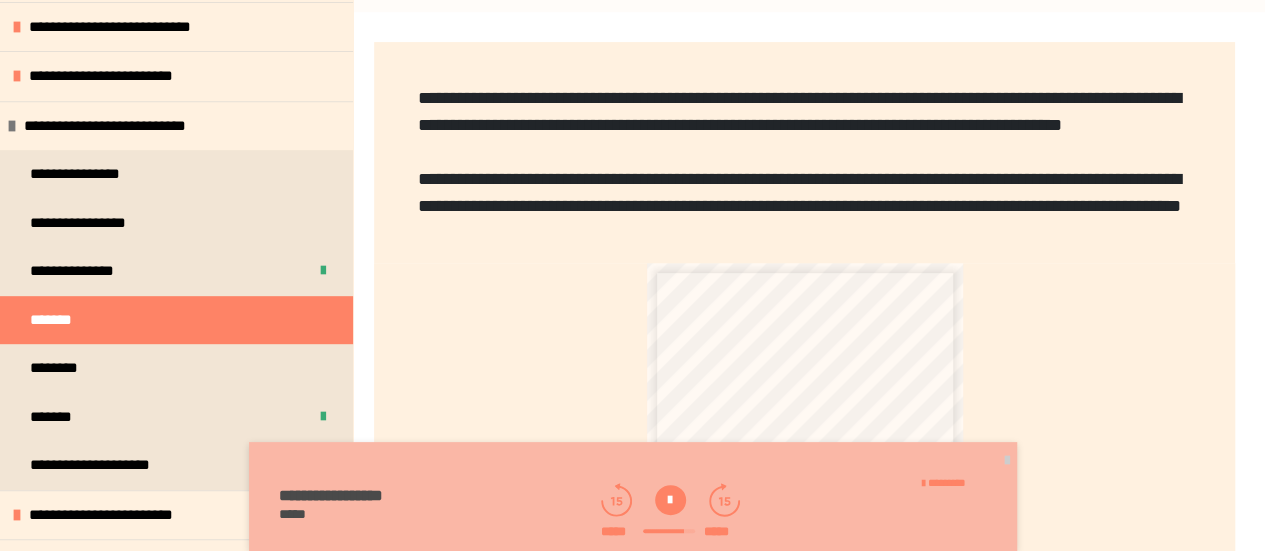 scroll, scrollTop: 188, scrollLeft: 0, axis: vertical 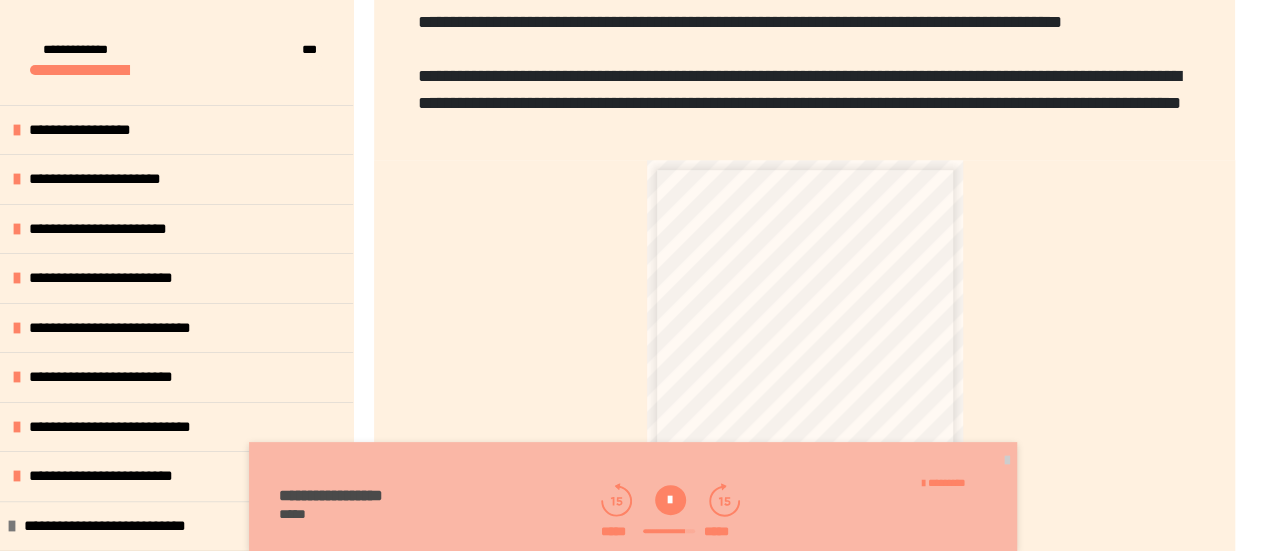 click at bounding box center (670, 500) 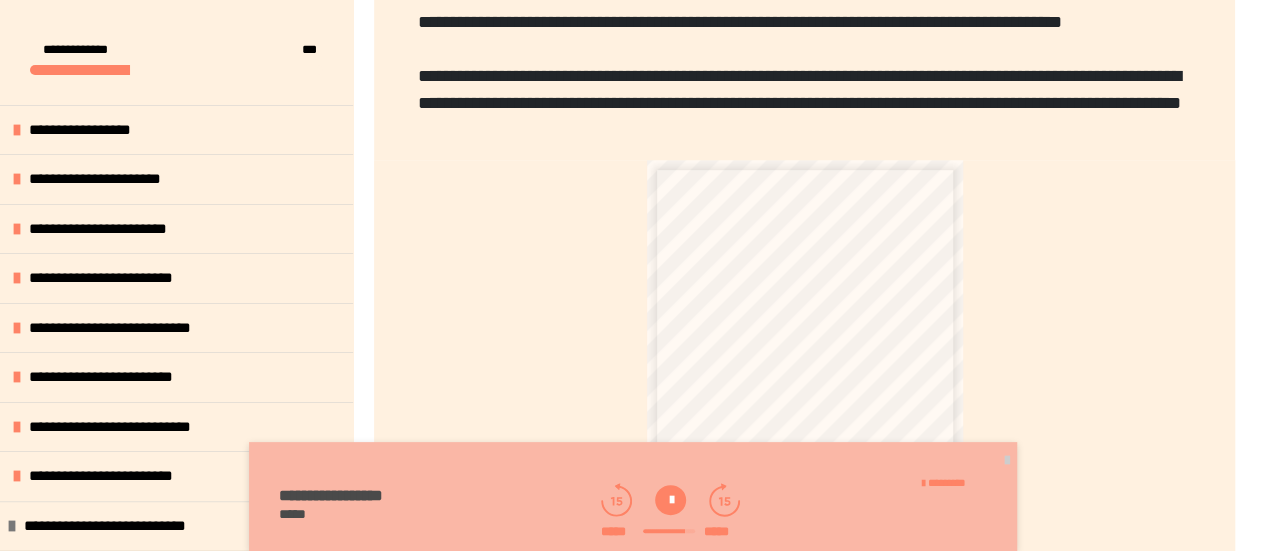 click at bounding box center (670, 500) 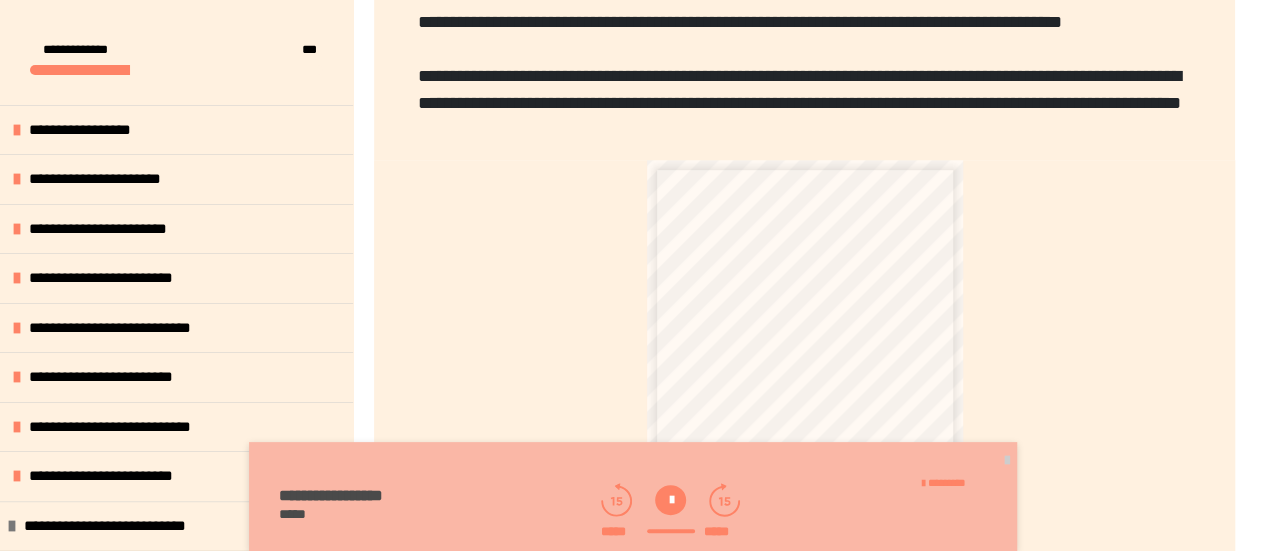 click at bounding box center [670, 500] 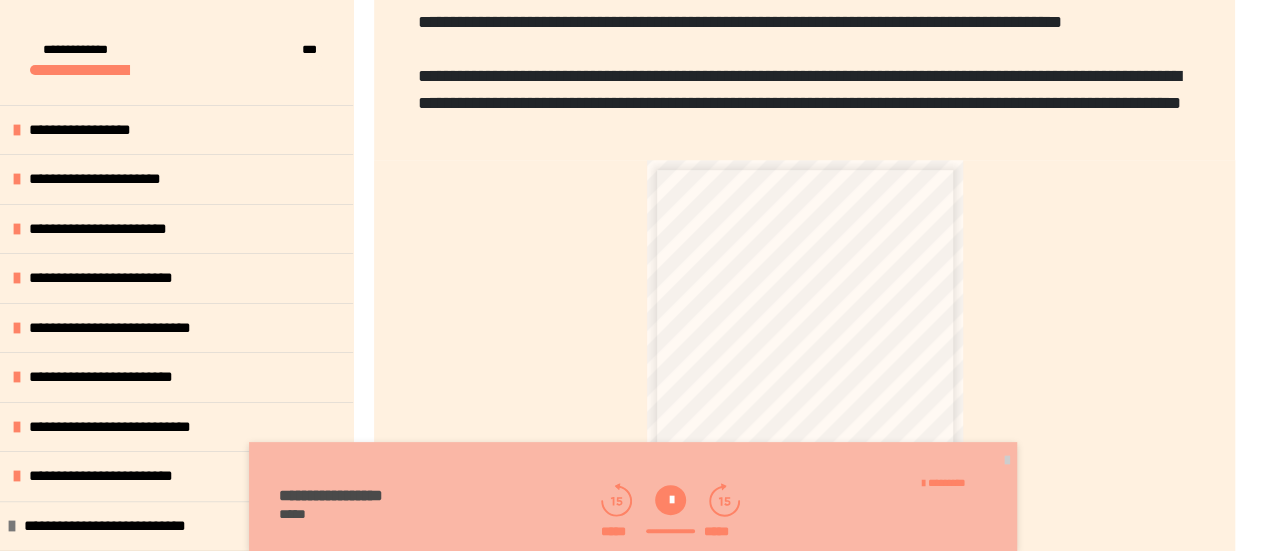 click at bounding box center [670, 500] 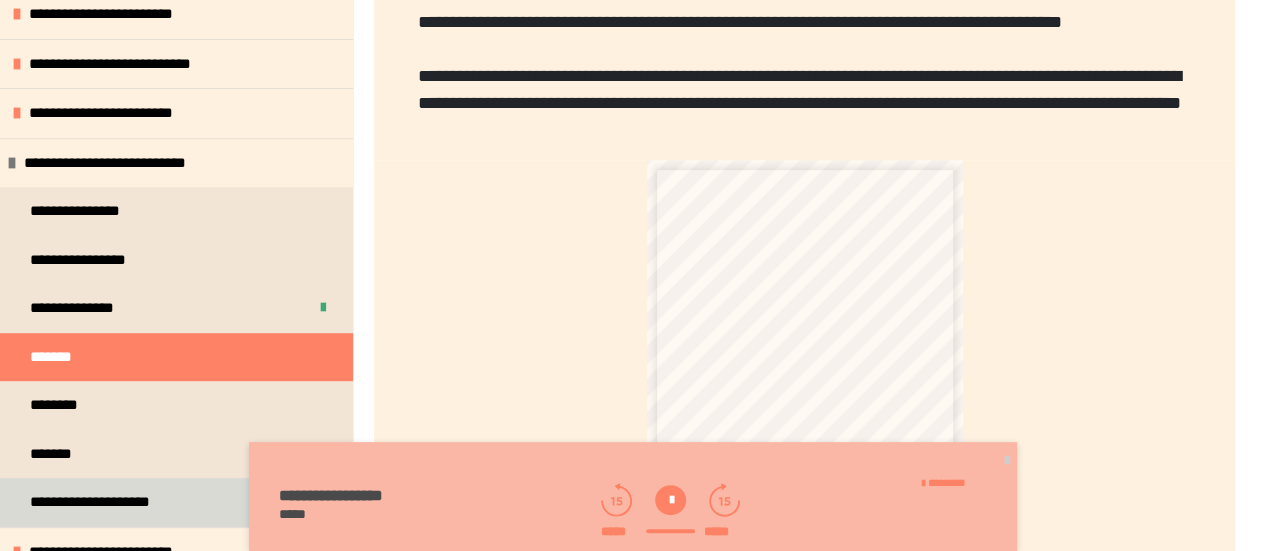 scroll, scrollTop: 500, scrollLeft: 0, axis: vertical 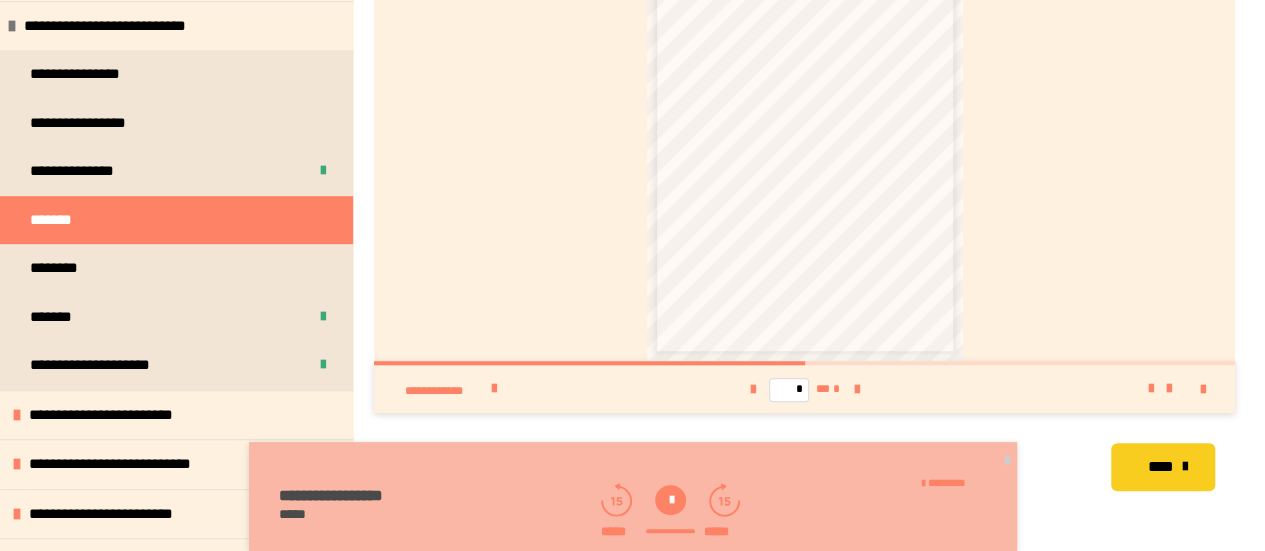 click at bounding box center [670, 500] 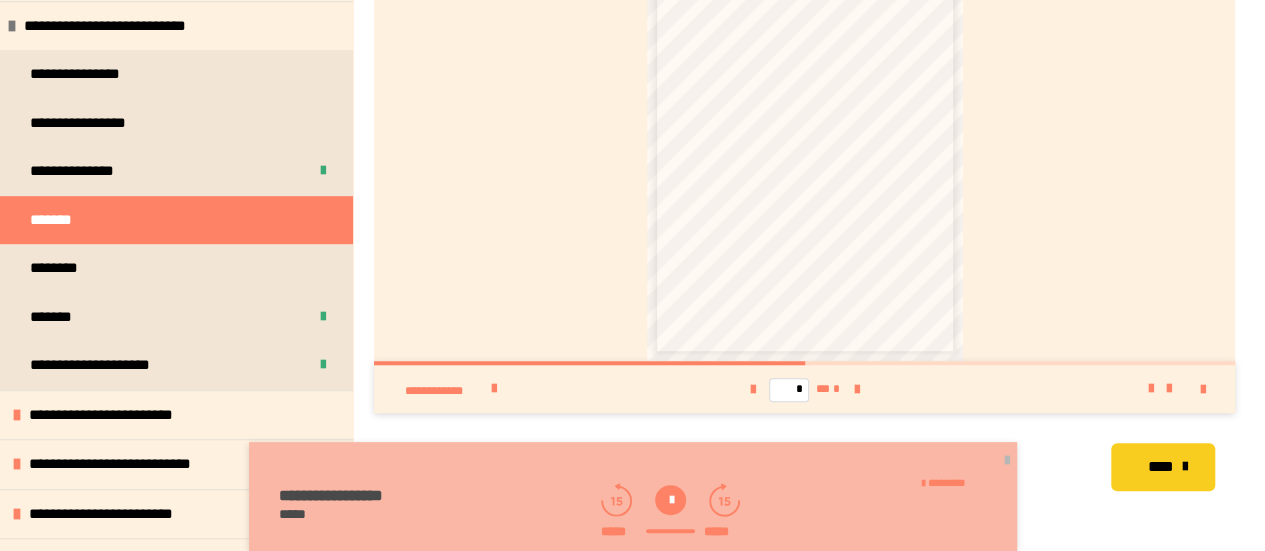 click at bounding box center (1007, 461) 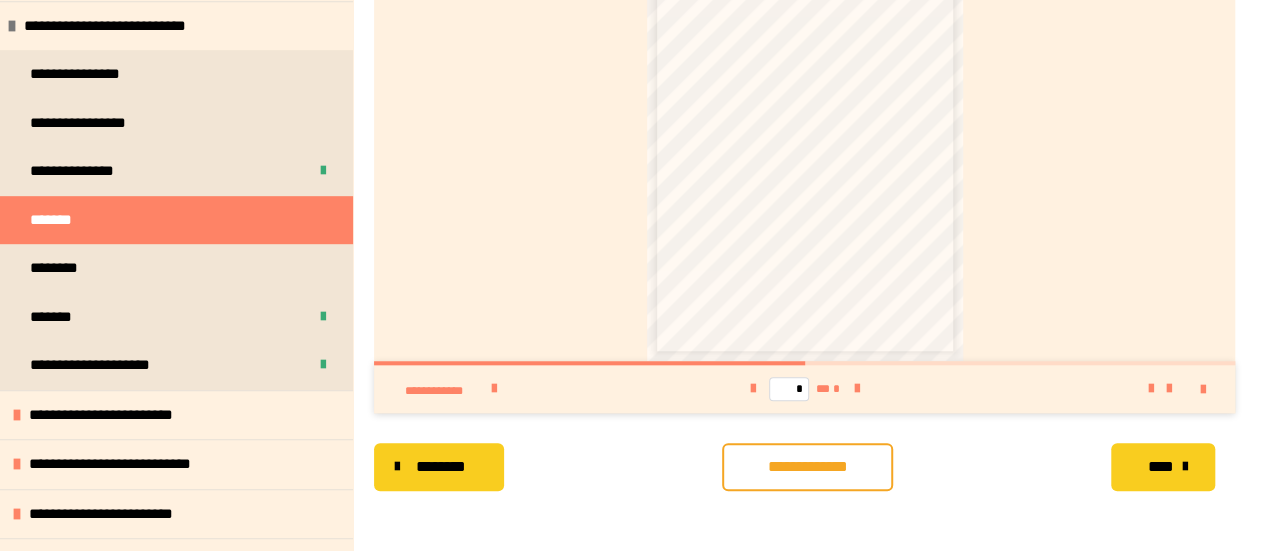 scroll, scrollTop: 799, scrollLeft: 0, axis: vertical 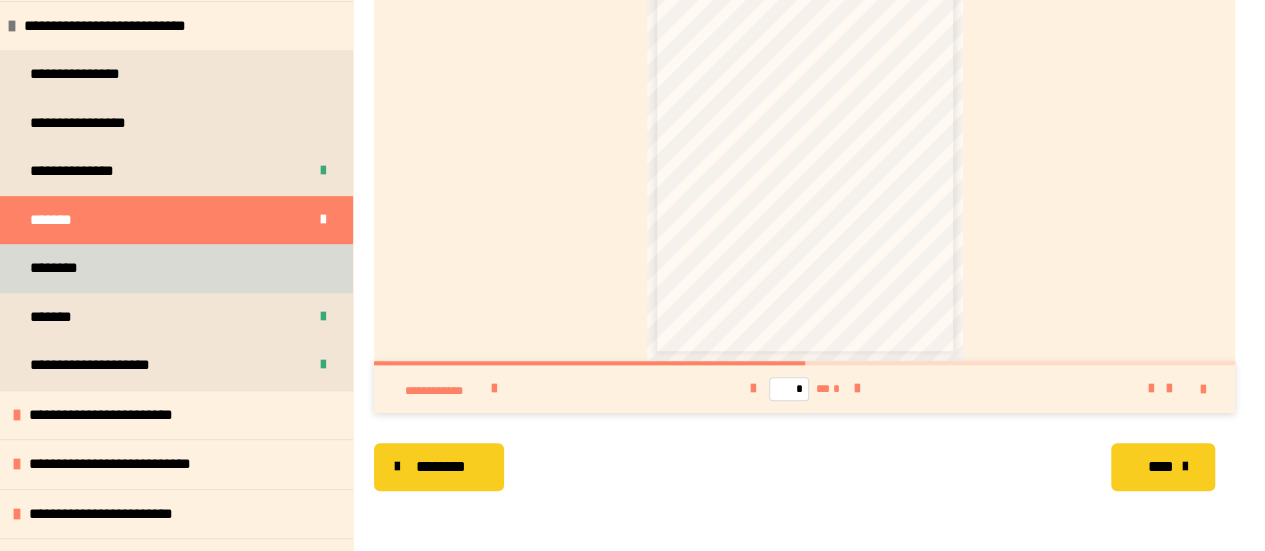 click on "********" at bounding box center [176, 268] 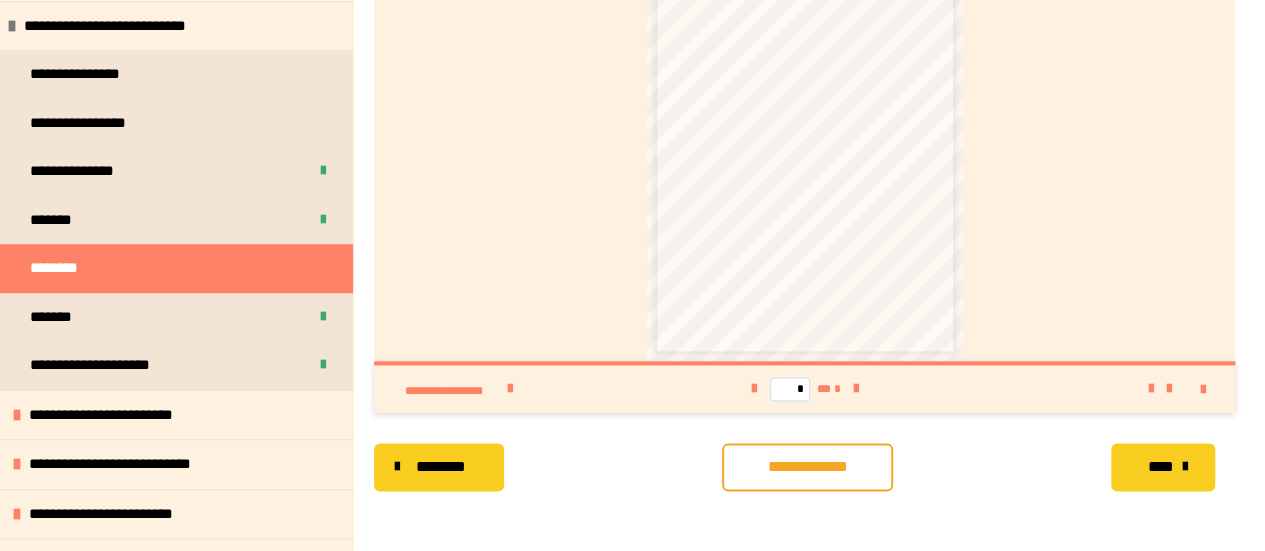 scroll, scrollTop: 1150, scrollLeft: 0, axis: vertical 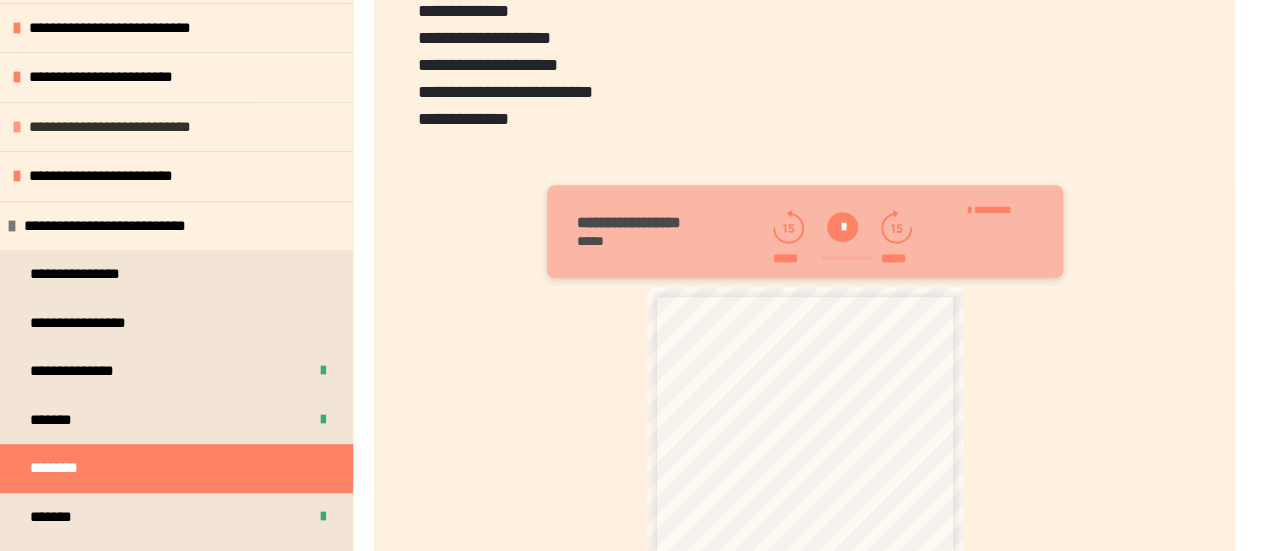 click on "**********" at bounding box center [127, 127] 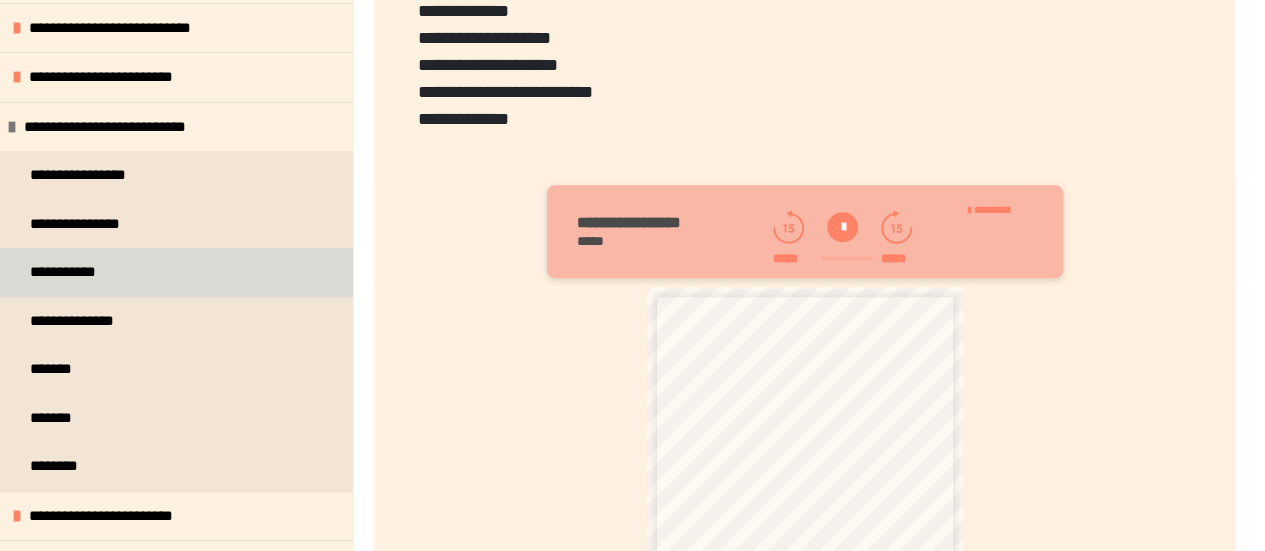 click on "**********" at bounding box center [73, 272] 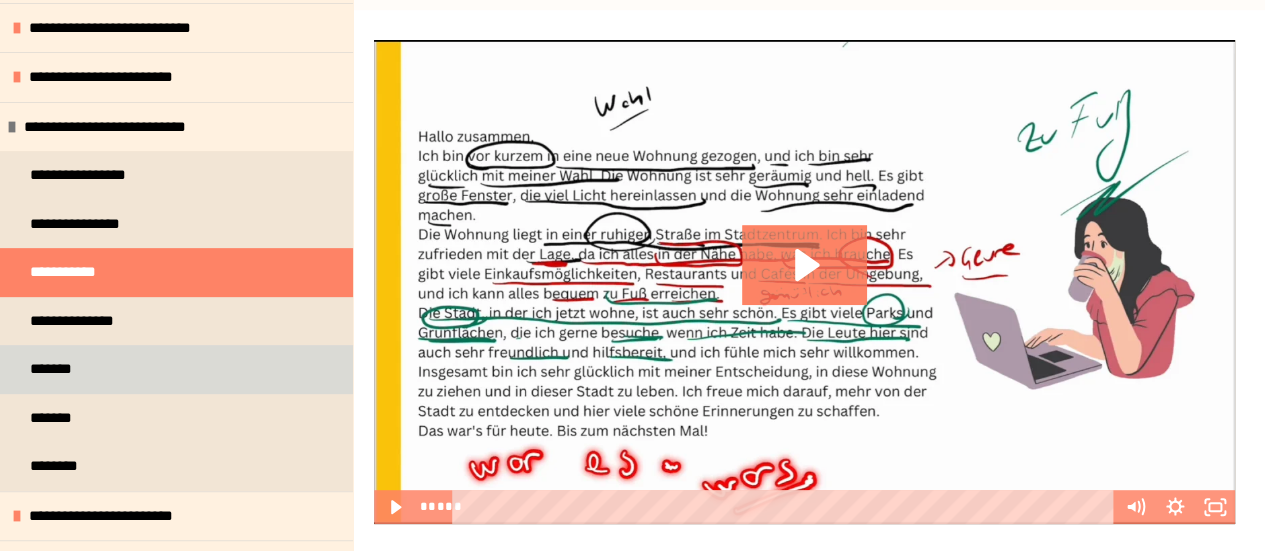 click on "*******" at bounding box center (176, 369) 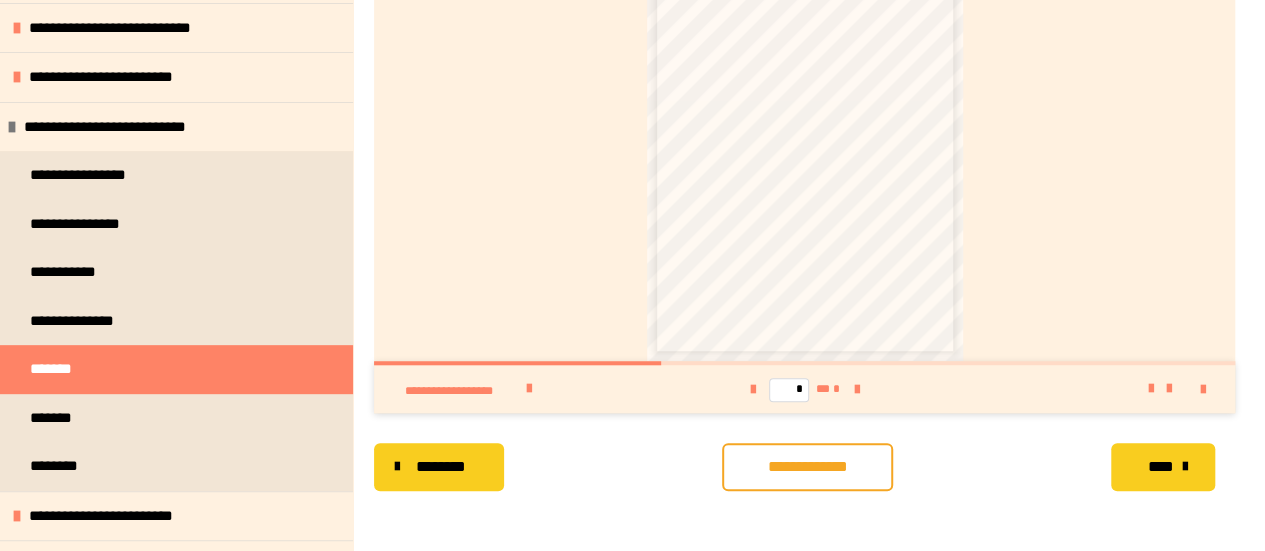 scroll, scrollTop: 687, scrollLeft: 0, axis: vertical 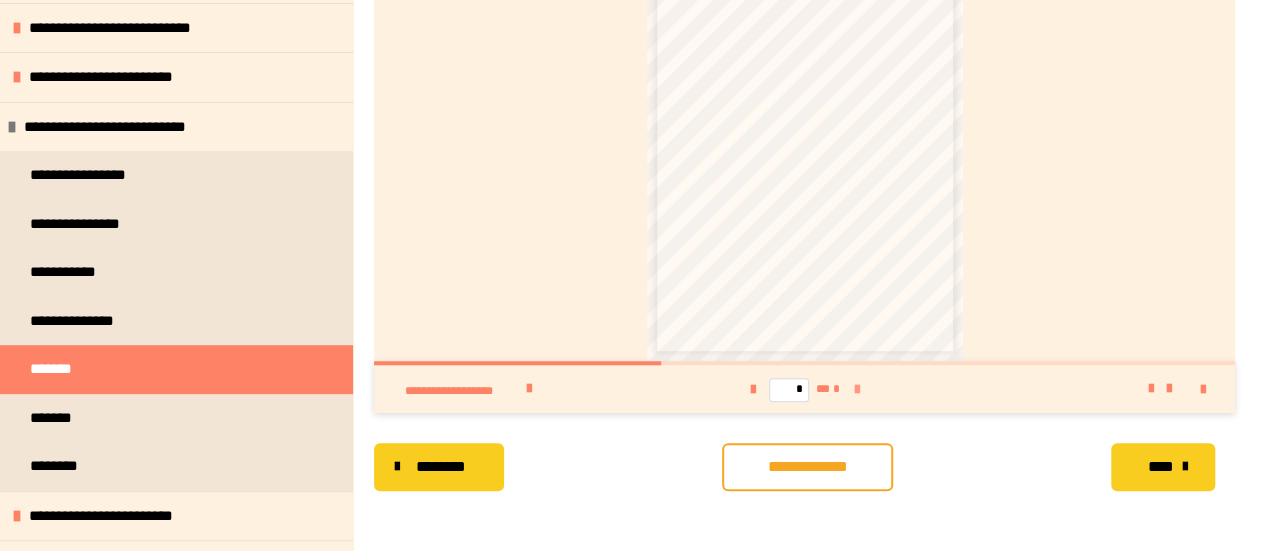 click at bounding box center [857, 390] 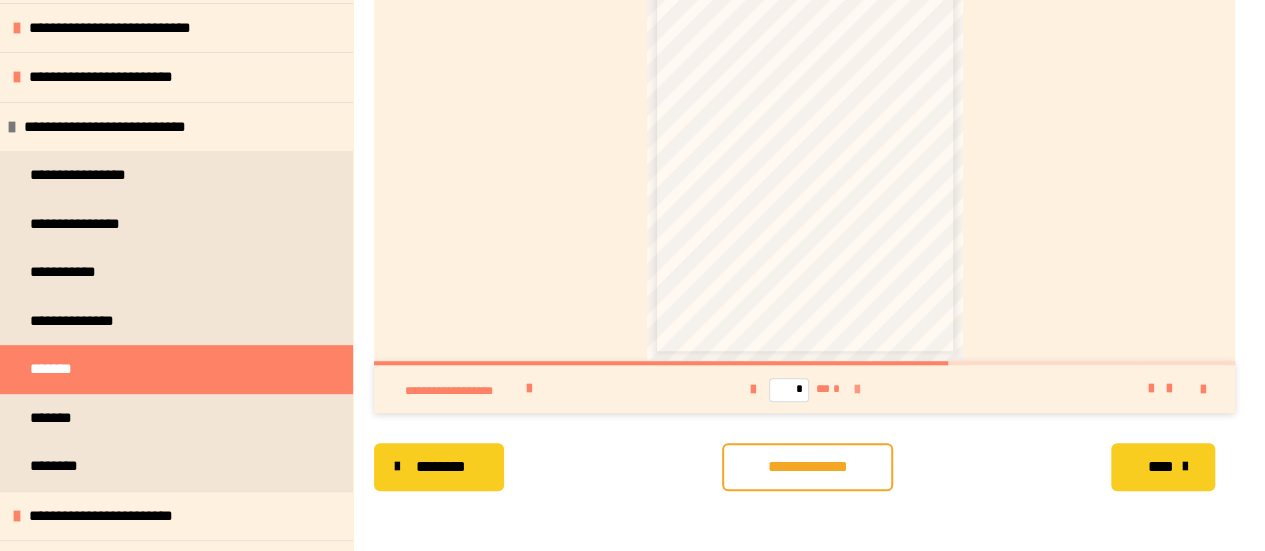click at bounding box center [857, 390] 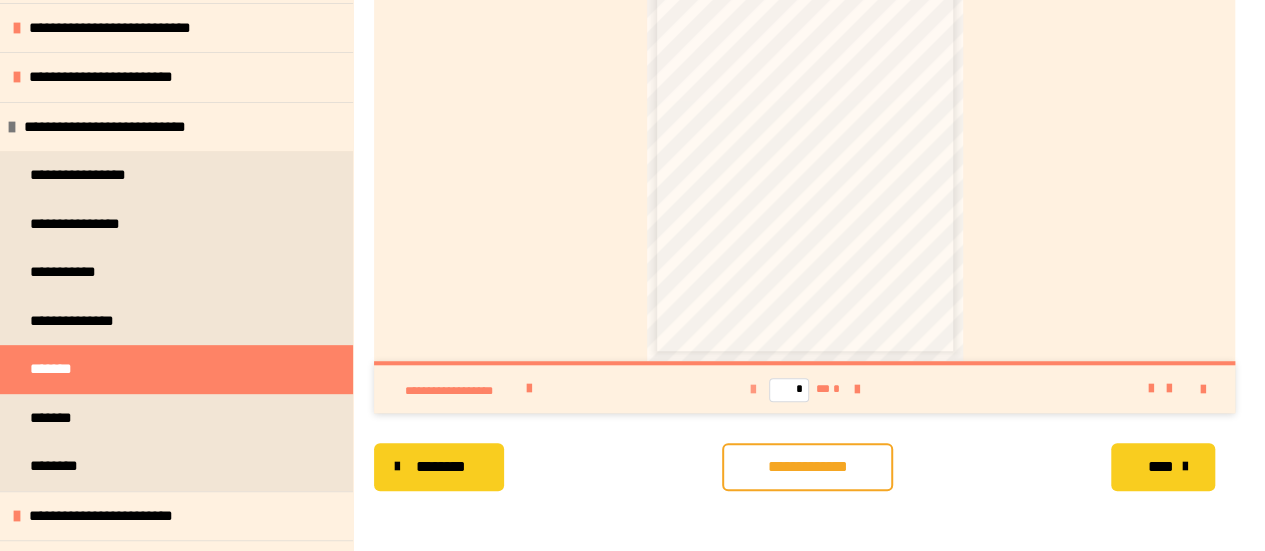 click at bounding box center [753, 390] 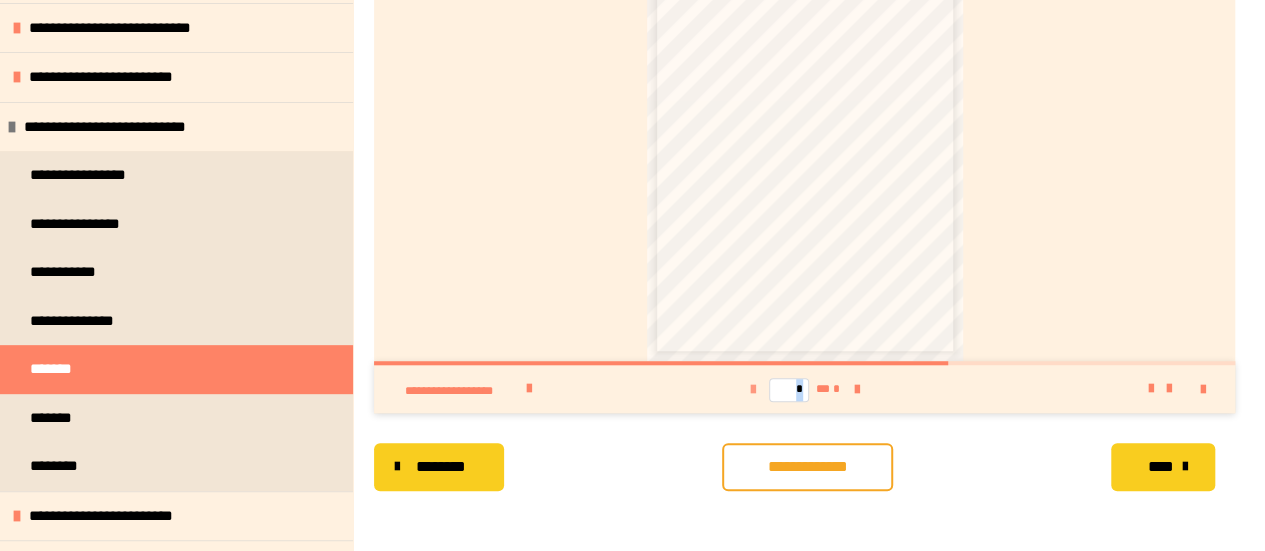 click at bounding box center [753, 390] 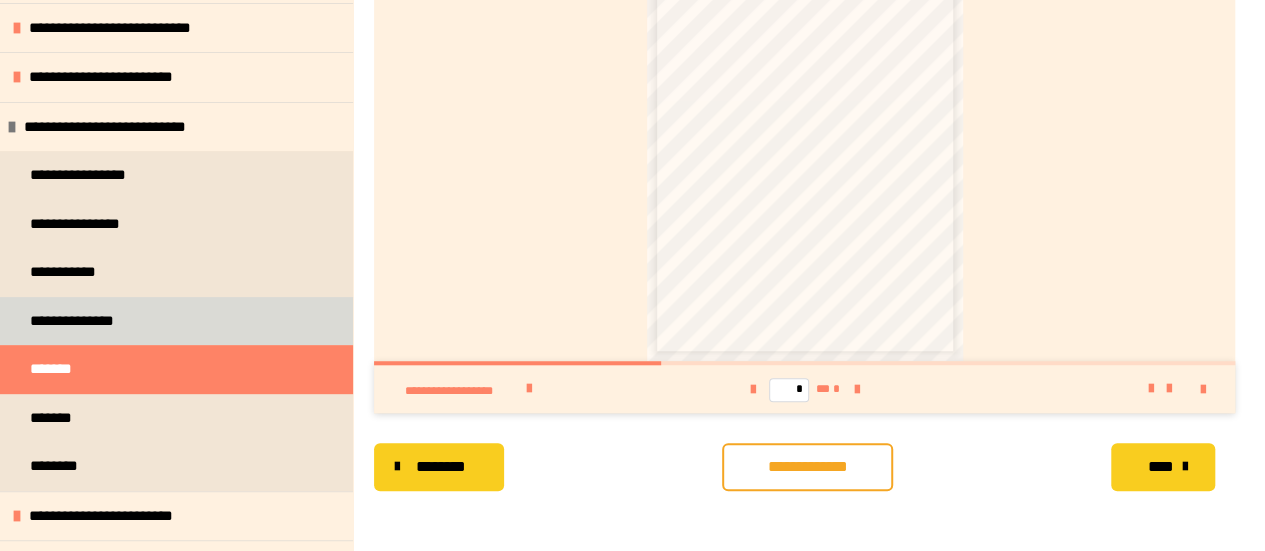click on "**********" at bounding box center (92, 321) 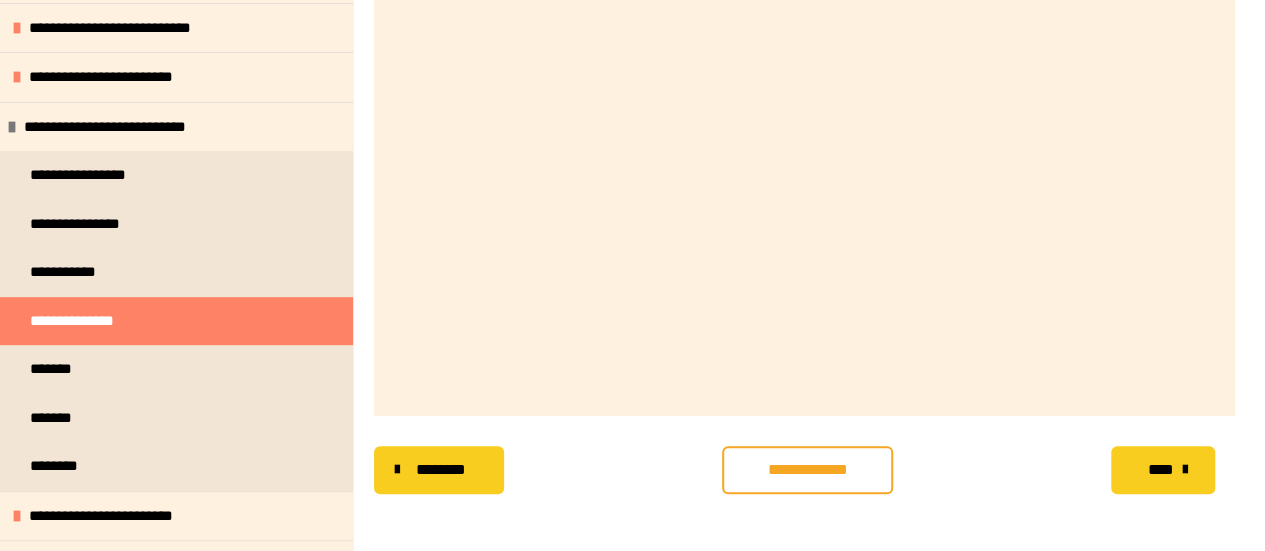 scroll, scrollTop: 506, scrollLeft: 0, axis: vertical 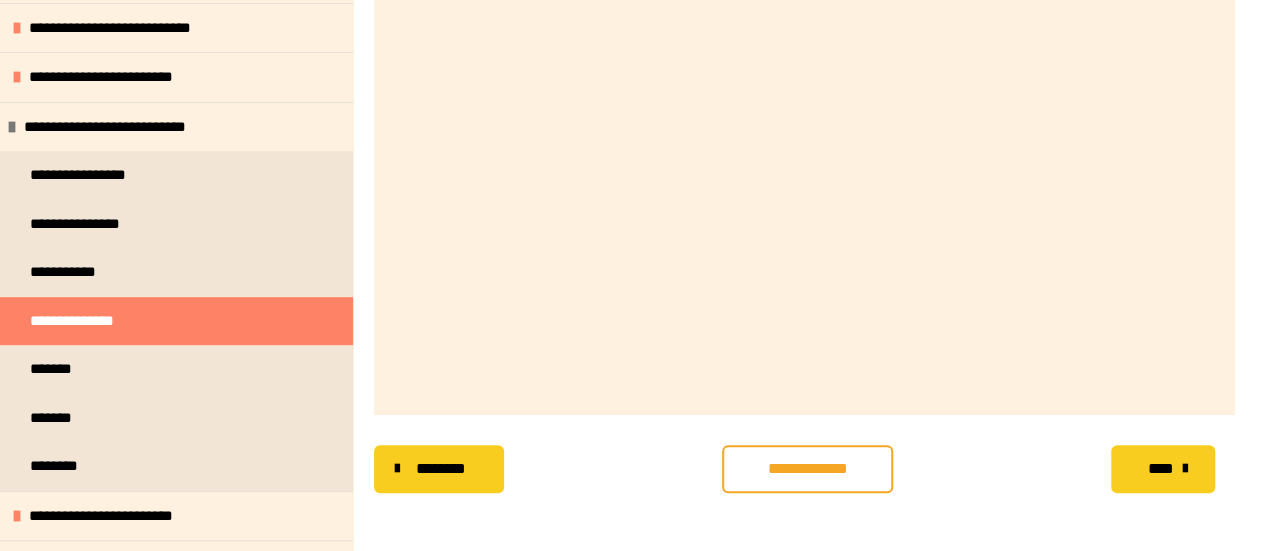 click on "**********" at bounding box center (807, 469) 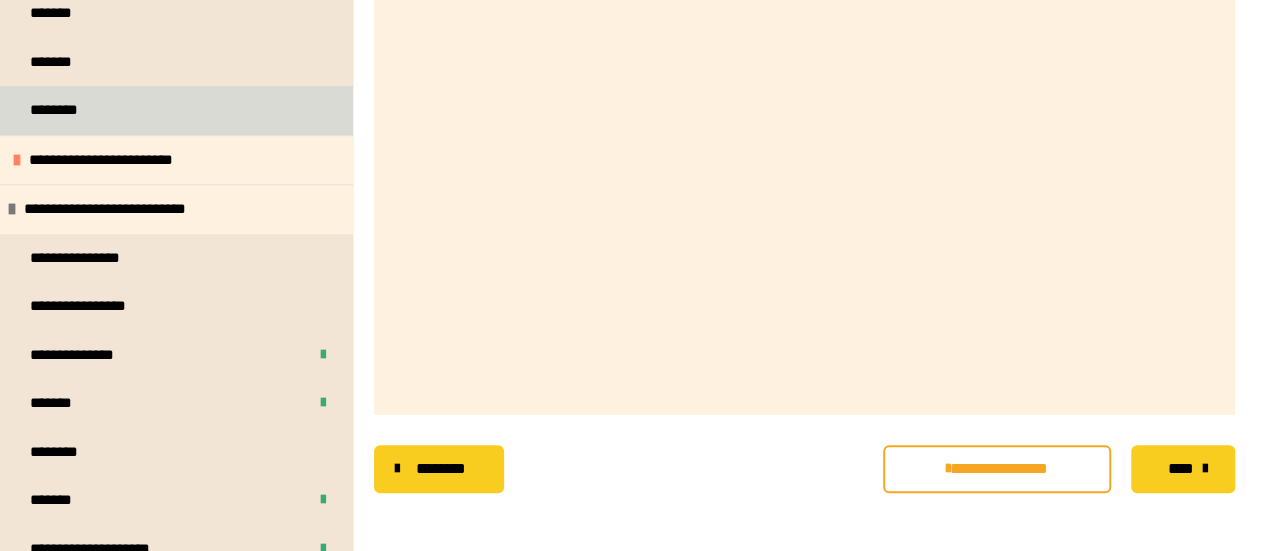 scroll, scrollTop: 700, scrollLeft: 0, axis: vertical 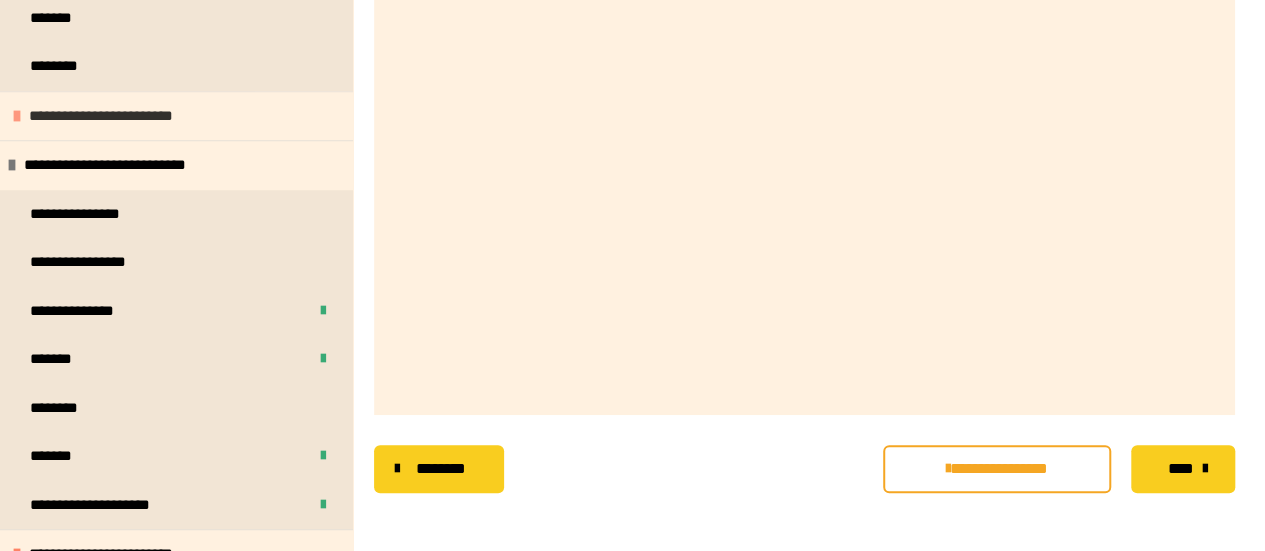 click on "**********" at bounding box center [114, 116] 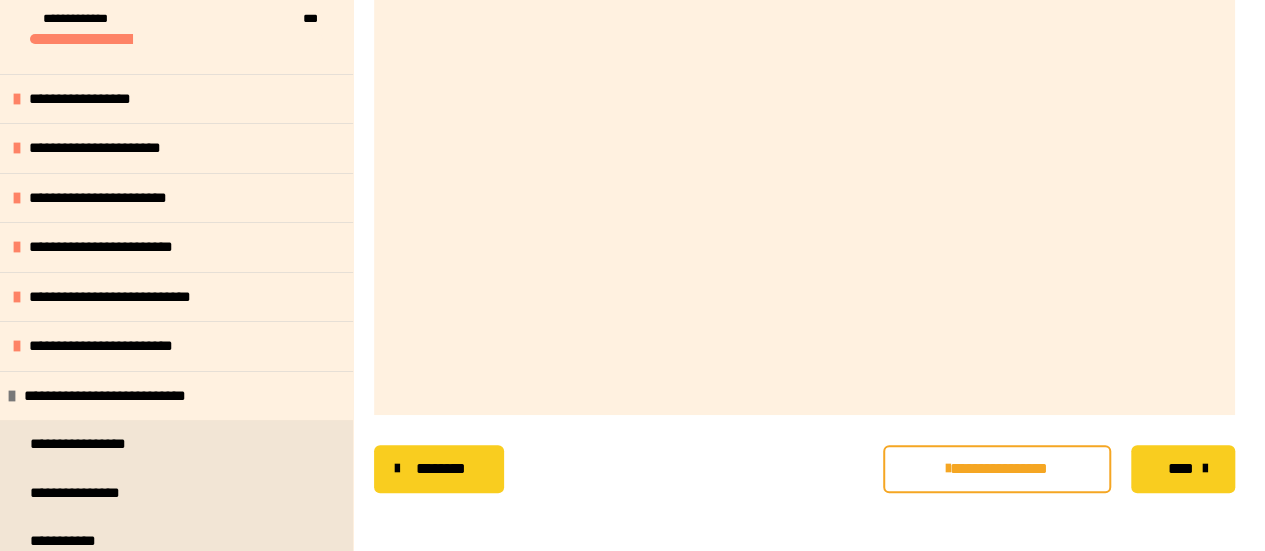 scroll, scrollTop: 0, scrollLeft: 0, axis: both 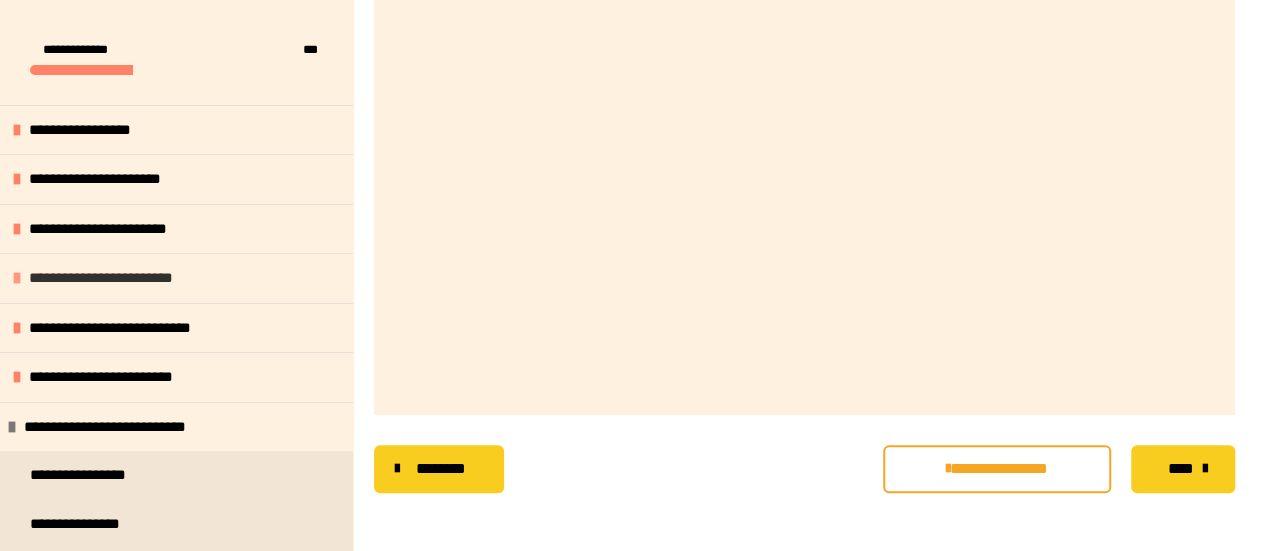 click on "**********" at bounding box center (113, 278) 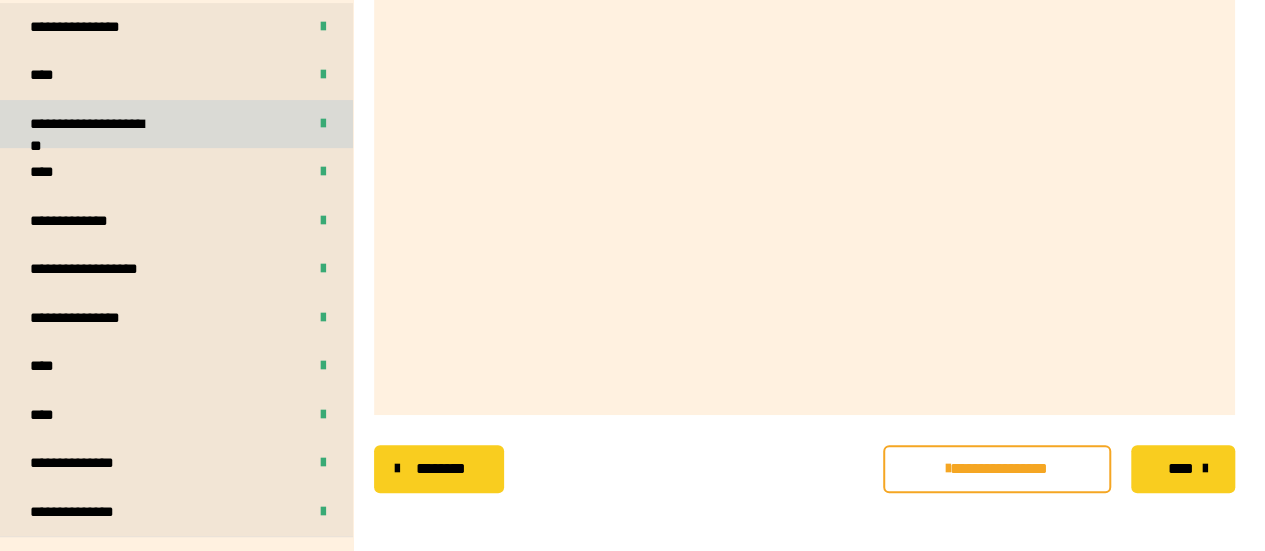 scroll, scrollTop: 500, scrollLeft: 0, axis: vertical 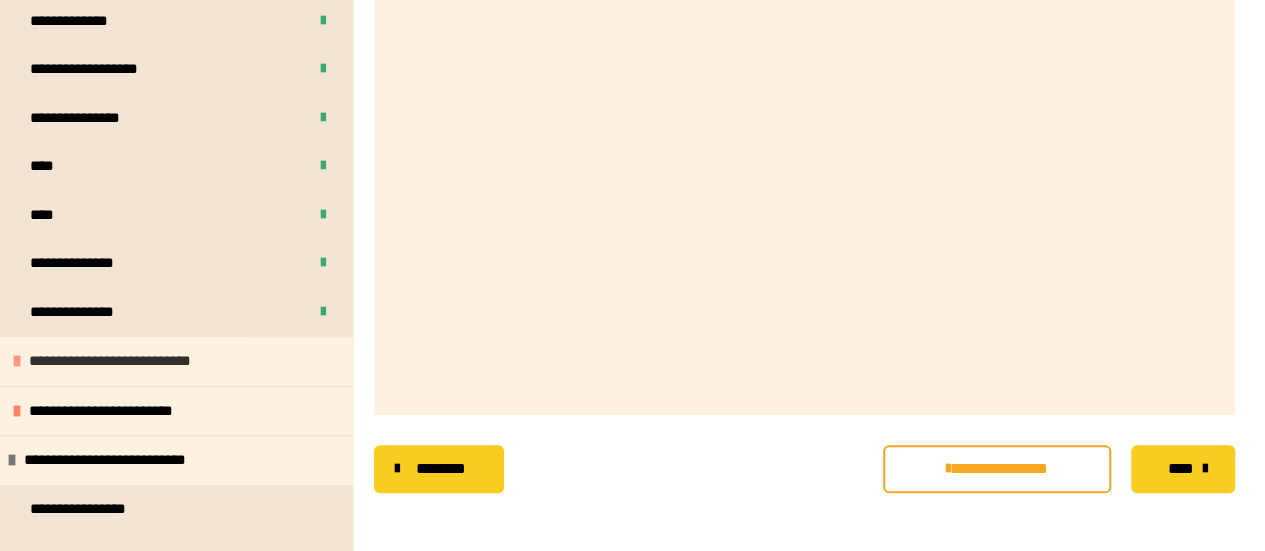 click on "**********" at bounding box center [126, 361] 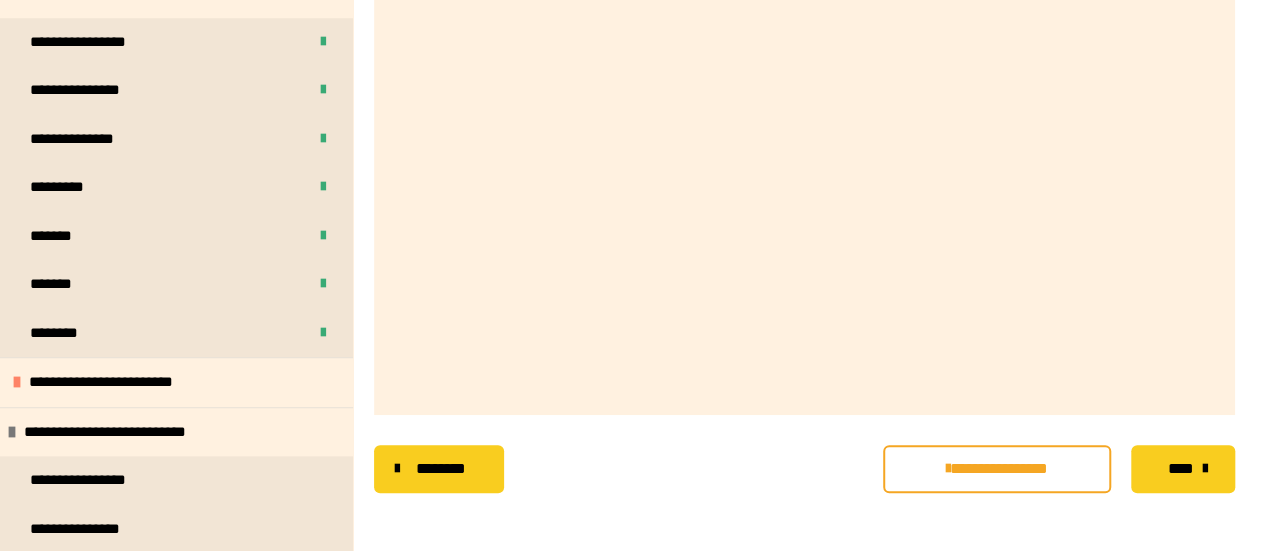 scroll, scrollTop: 900, scrollLeft: 0, axis: vertical 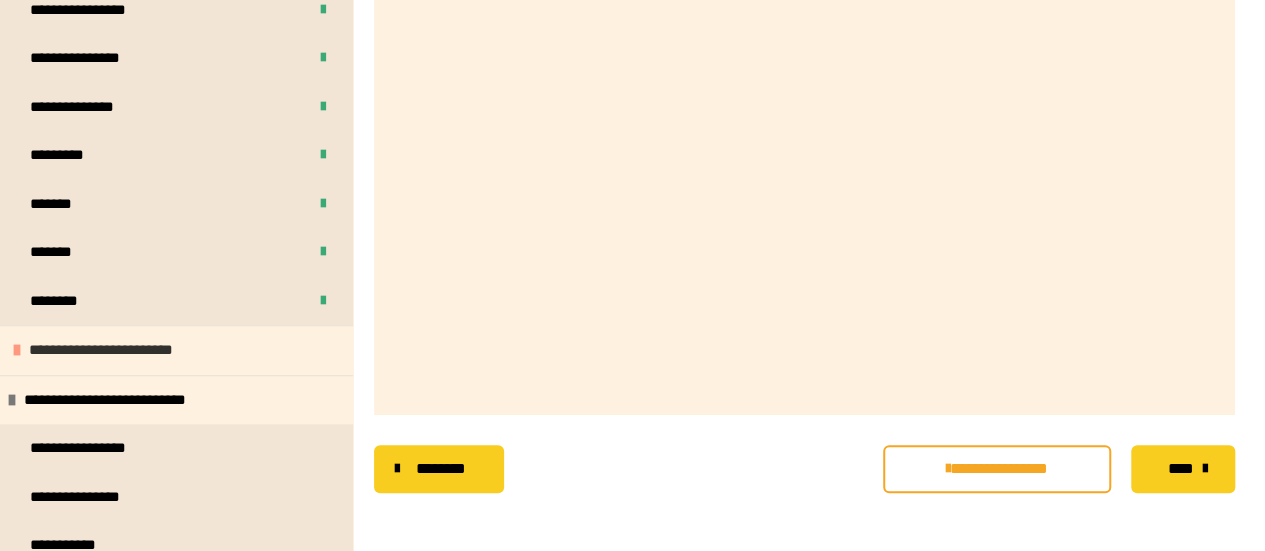 click on "**********" at bounding box center [114, 350] 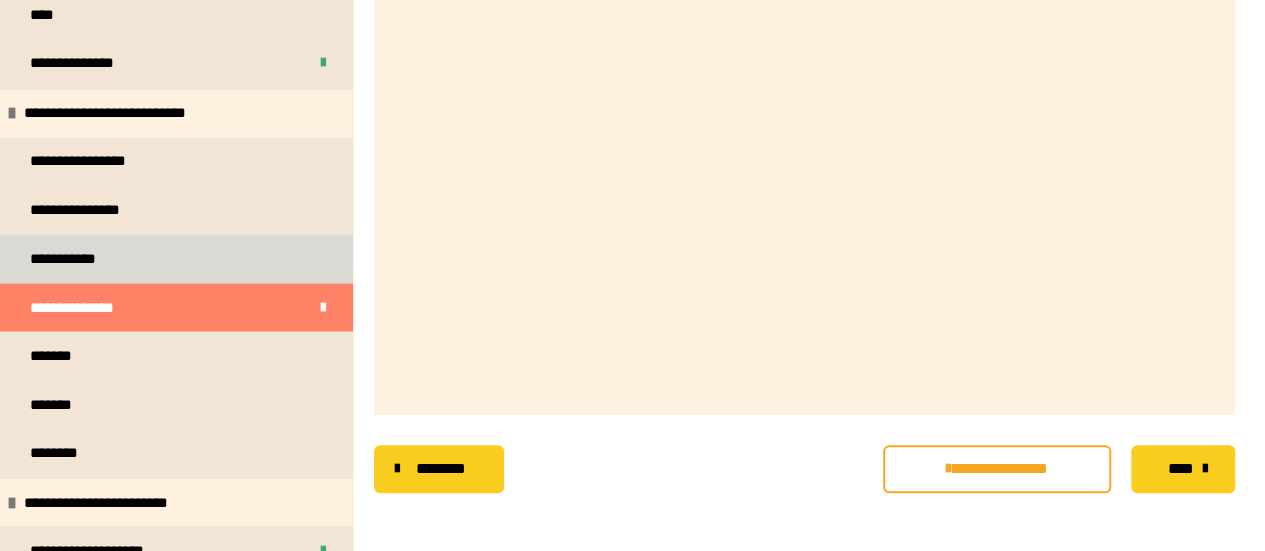 scroll, scrollTop: 1700, scrollLeft: 0, axis: vertical 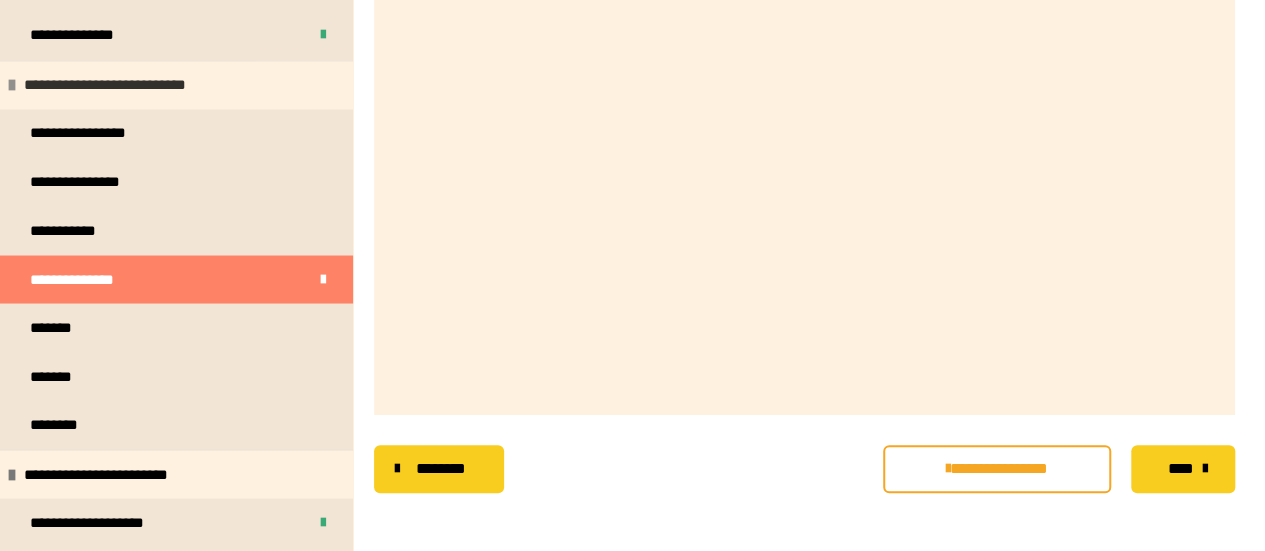 click on "**********" at bounding box center (122, 85) 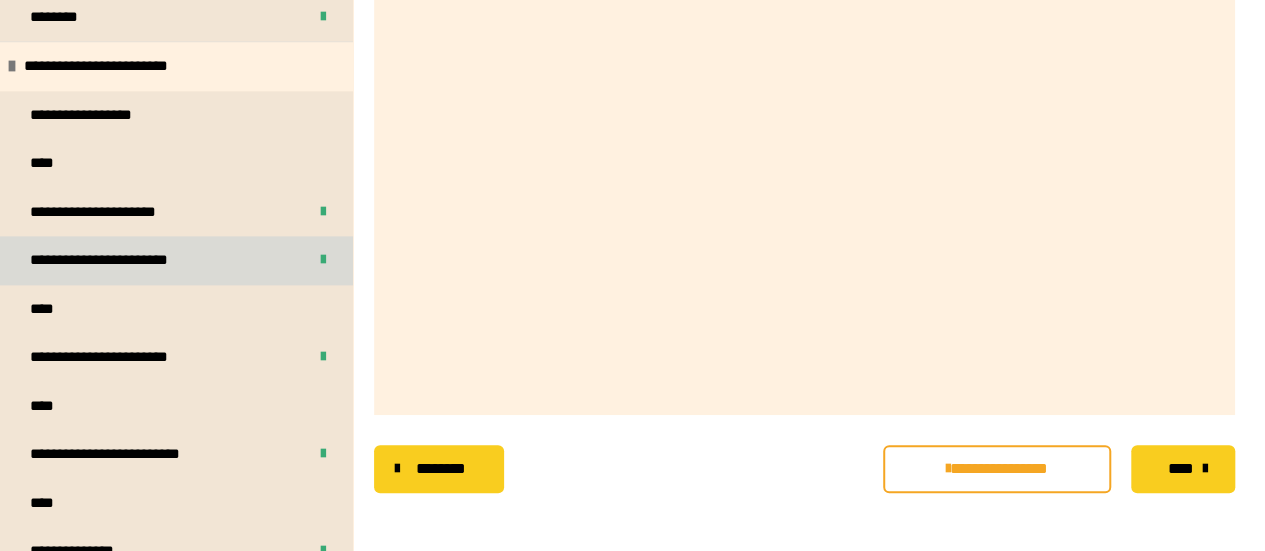 scroll, scrollTop: 1100, scrollLeft: 0, axis: vertical 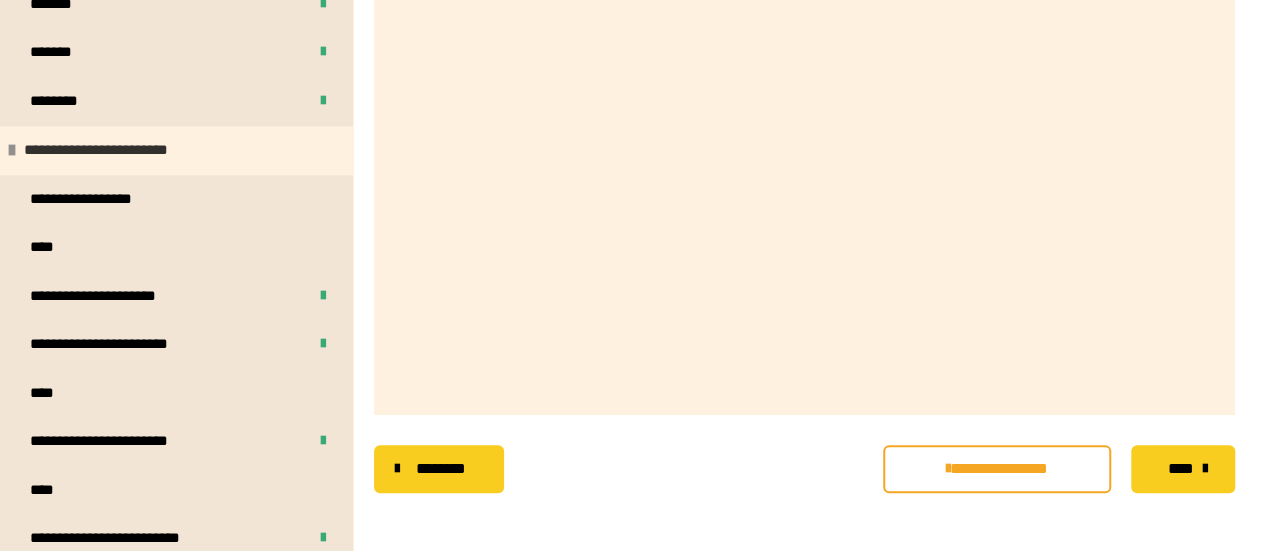 click on "**********" at bounding box center [109, 150] 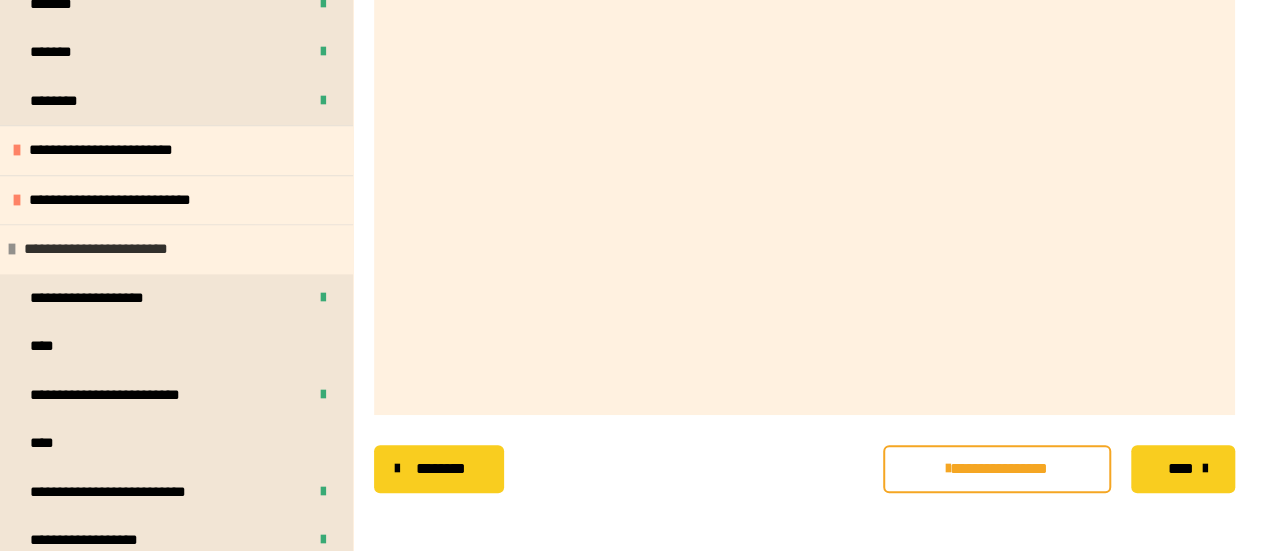 click on "**********" at bounding box center [109, 249] 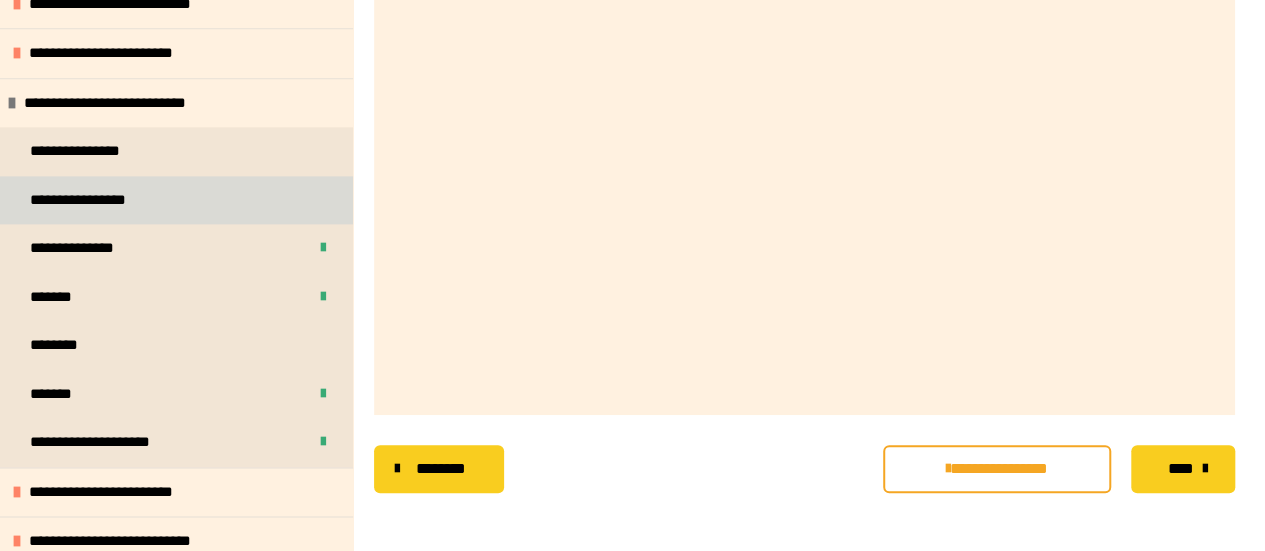 scroll, scrollTop: 1300, scrollLeft: 0, axis: vertical 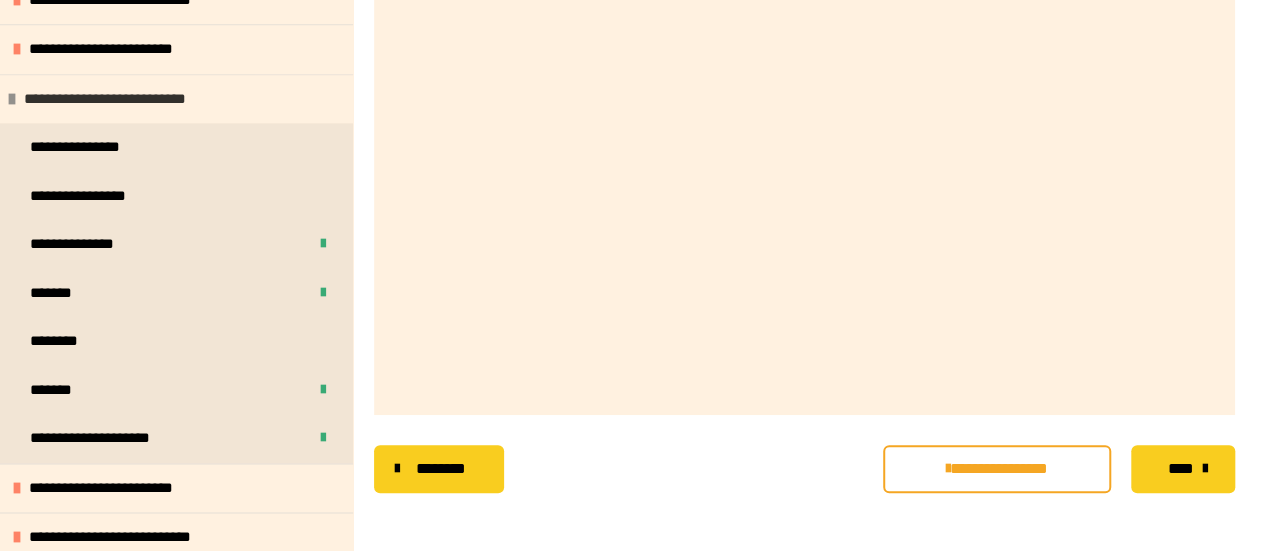 click on "**********" at bounding box center [122, 99] 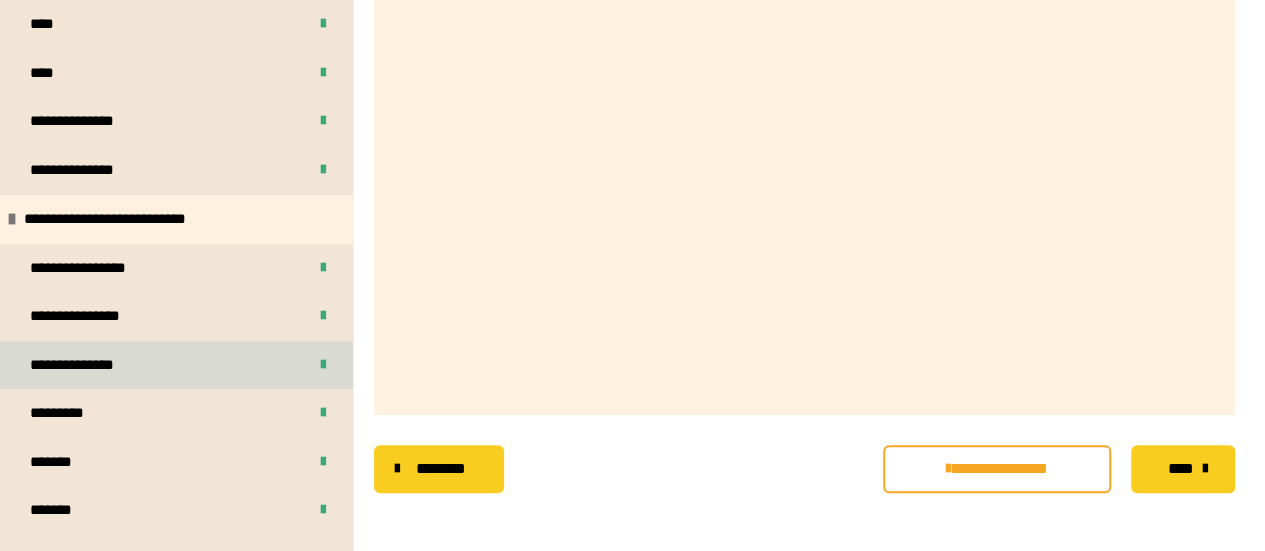 scroll, scrollTop: 500, scrollLeft: 0, axis: vertical 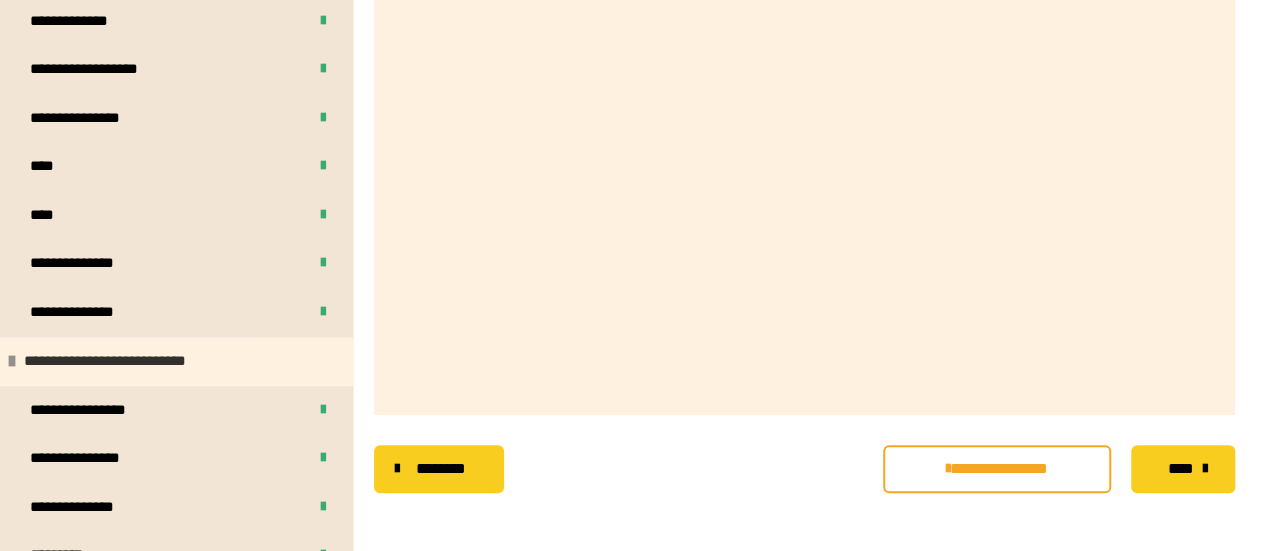 click on "**********" at bounding box center [121, 361] 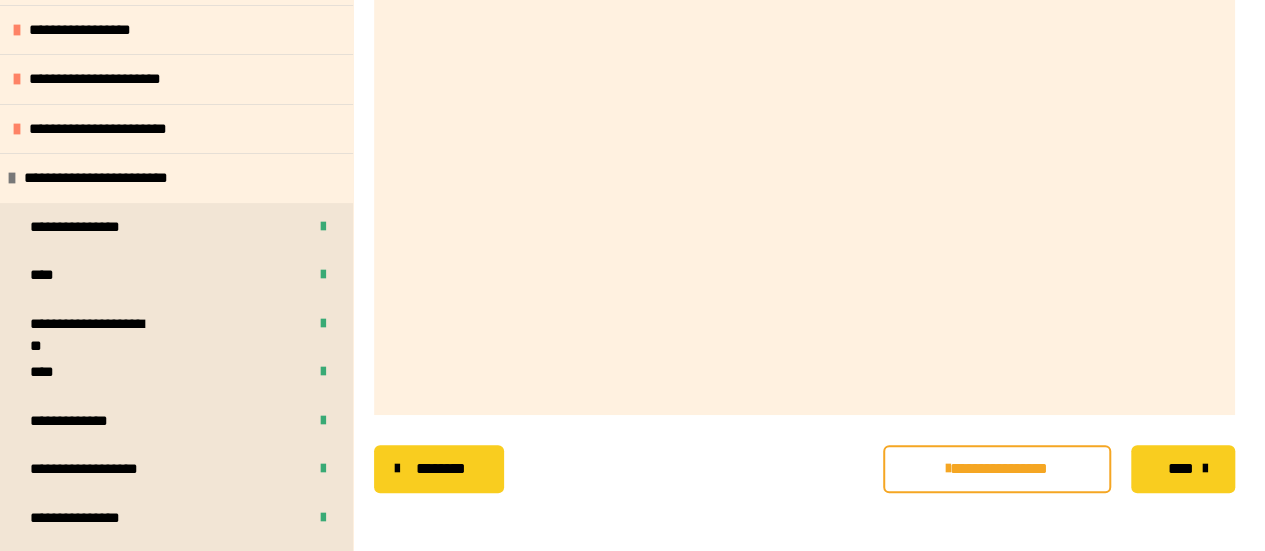 scroll, scrollTop: 0, scrollLeft: 0, axis: both 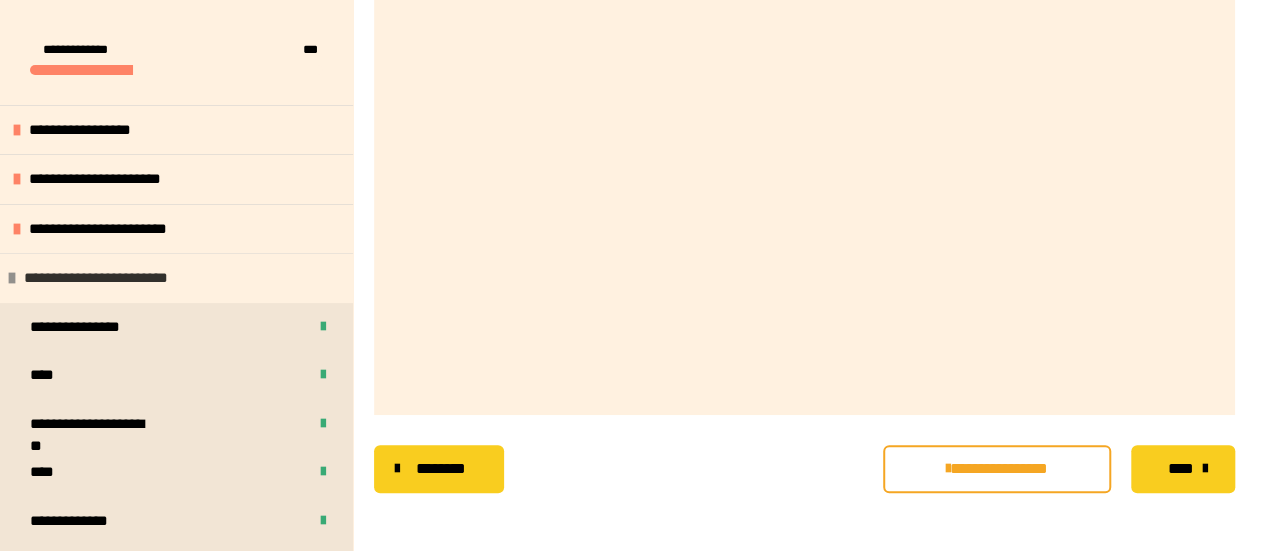 click on "**********" at bounding box center (108, 278) 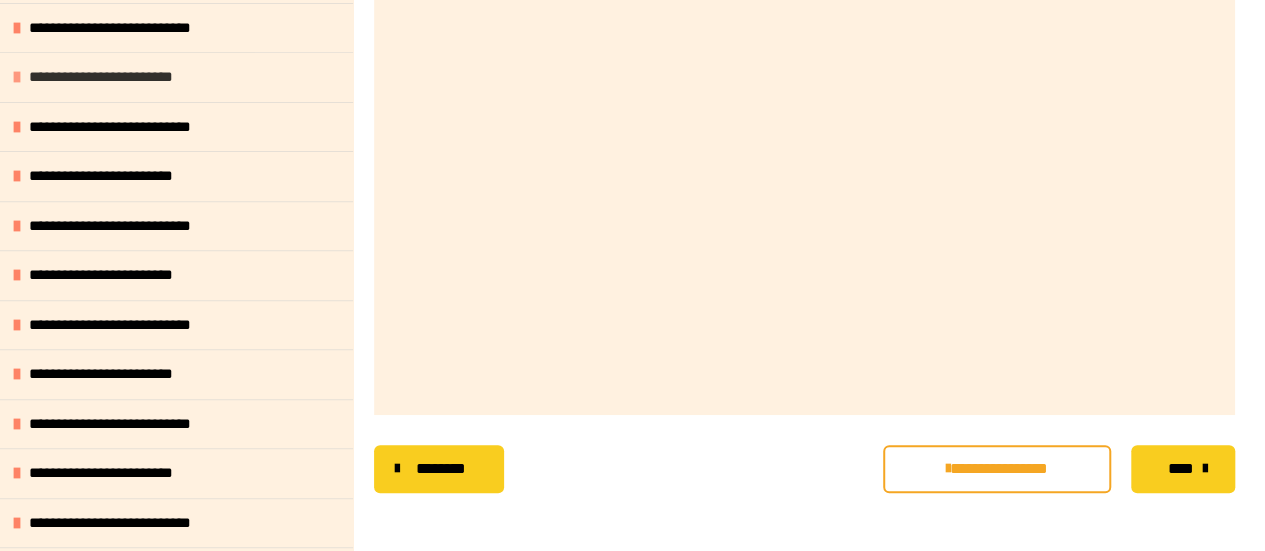 scroll, scrollTop: 400, scrollLeft: 0, axis: vertical 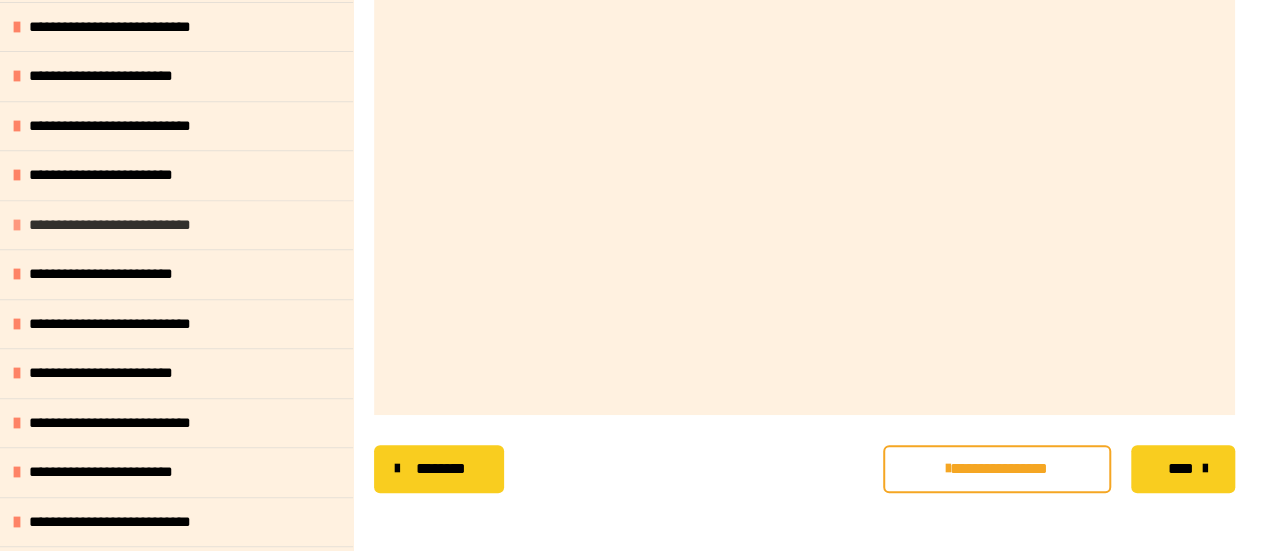 click on "**********" at bounding box center (128, 225) 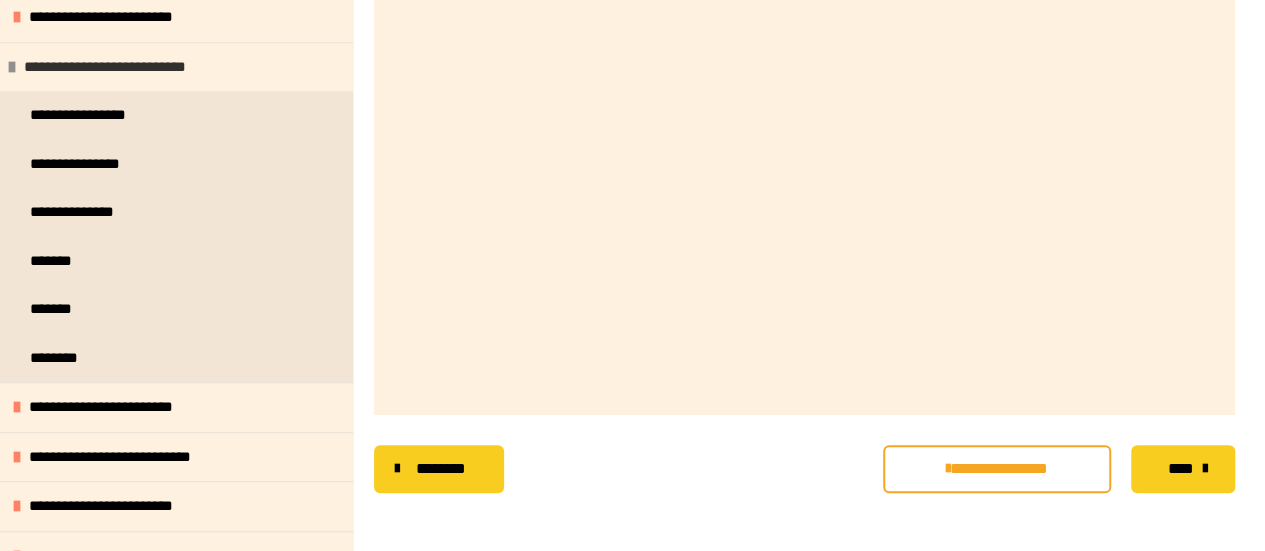 scroll, scrollTop: 600, scrollLeft: 0, axis: vertical 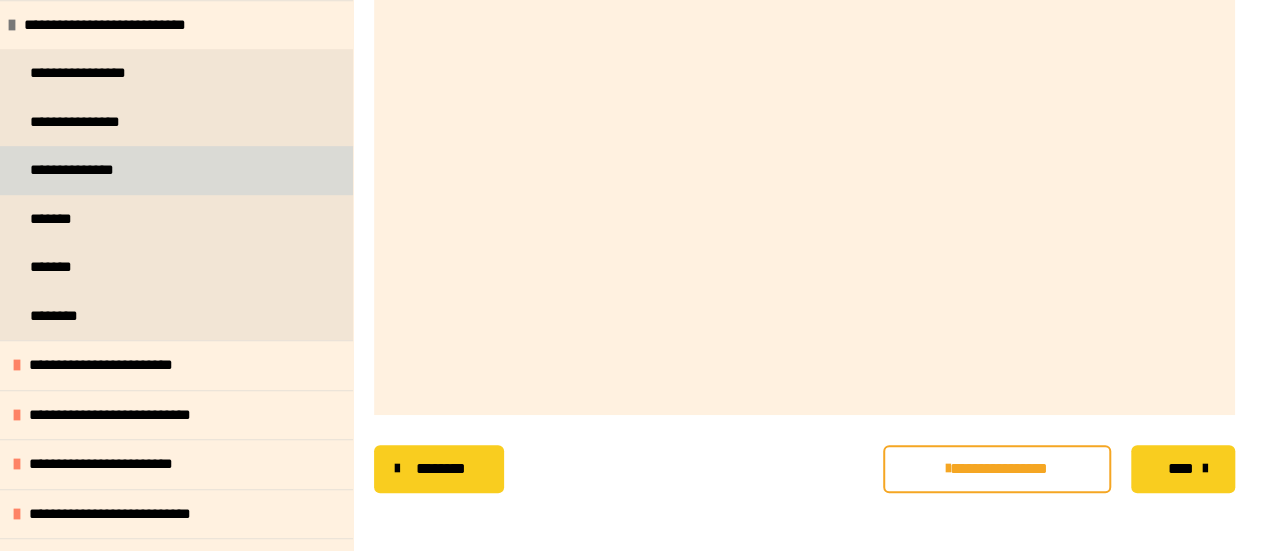 click on "**********" at bounding box center (92, 170) 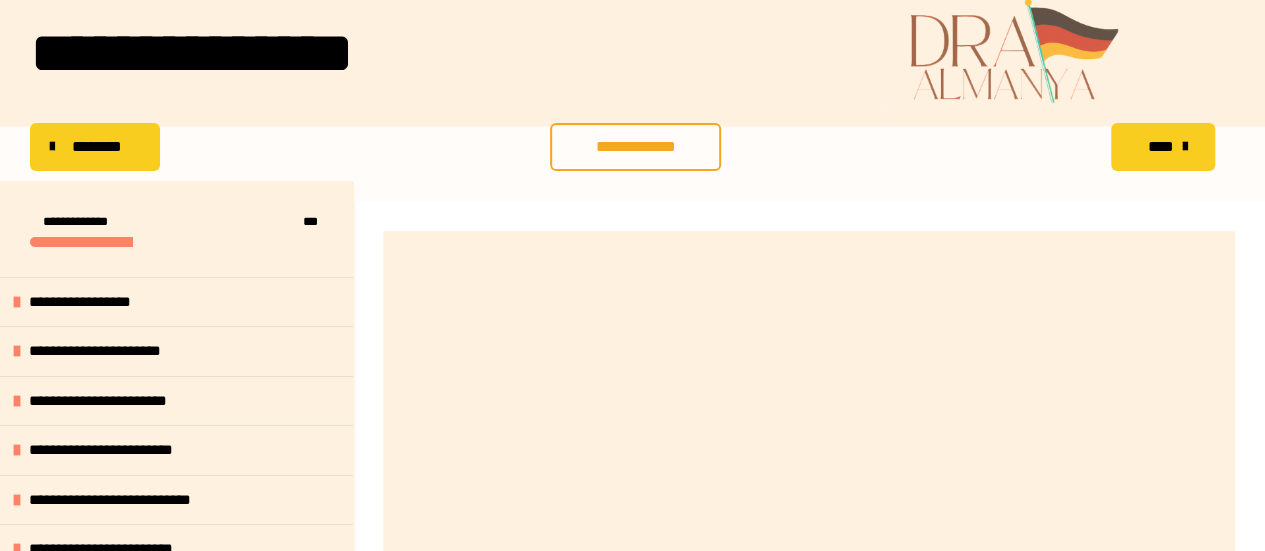 scroll, scrollTop: 6, scrollLeft: 0, axis: vertical 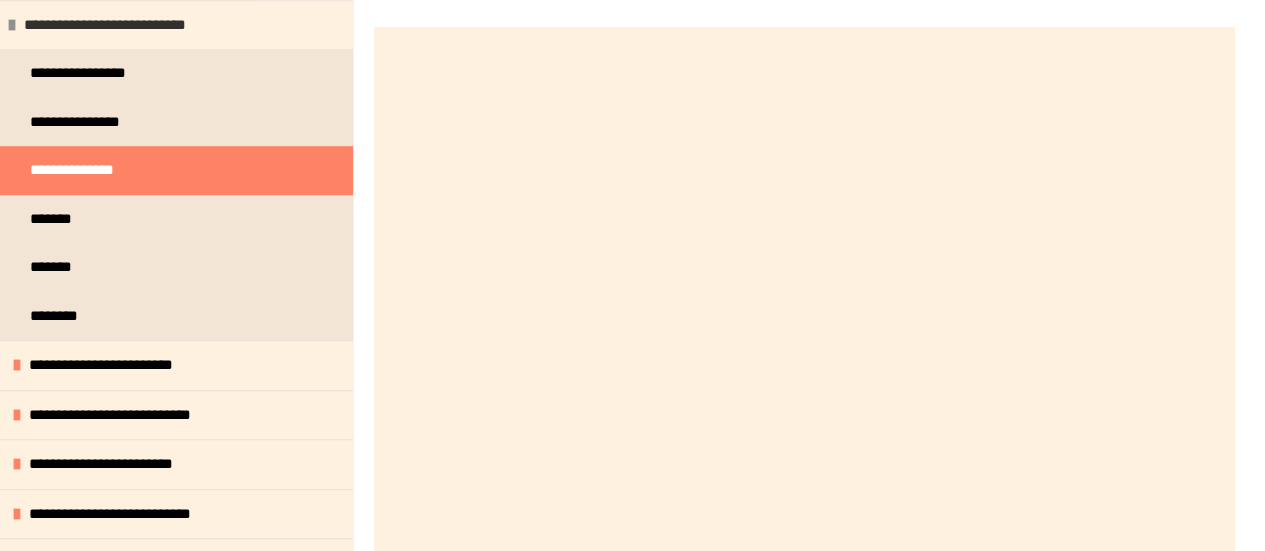 click on "**********" at bounding box center [123, 25] 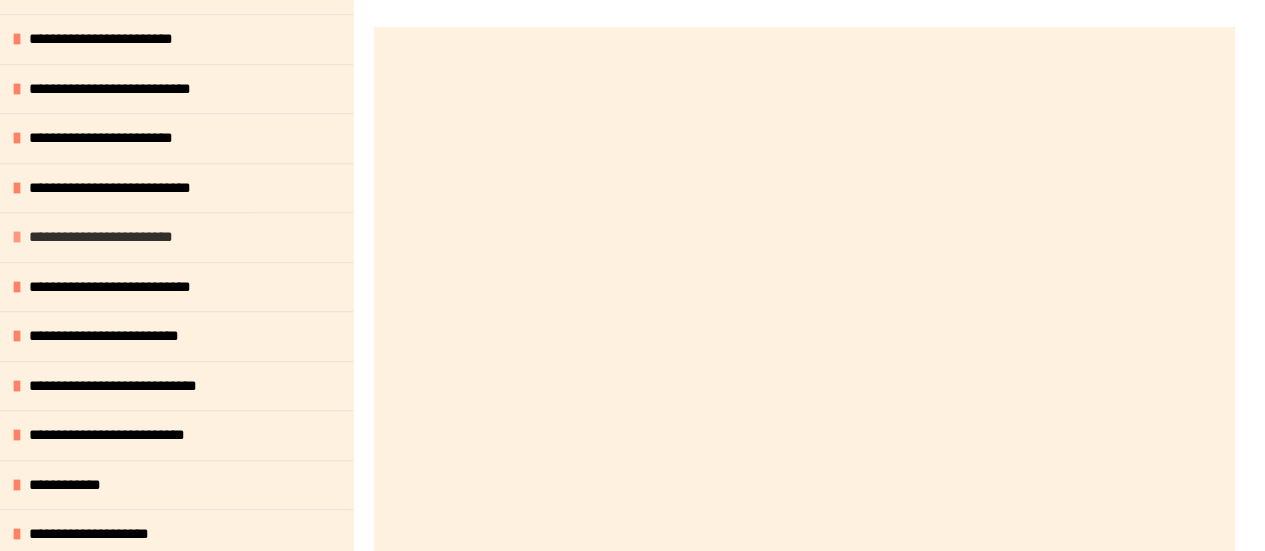 scroll, scrollTop: 875, scrollLeft: 0, axis: vertical 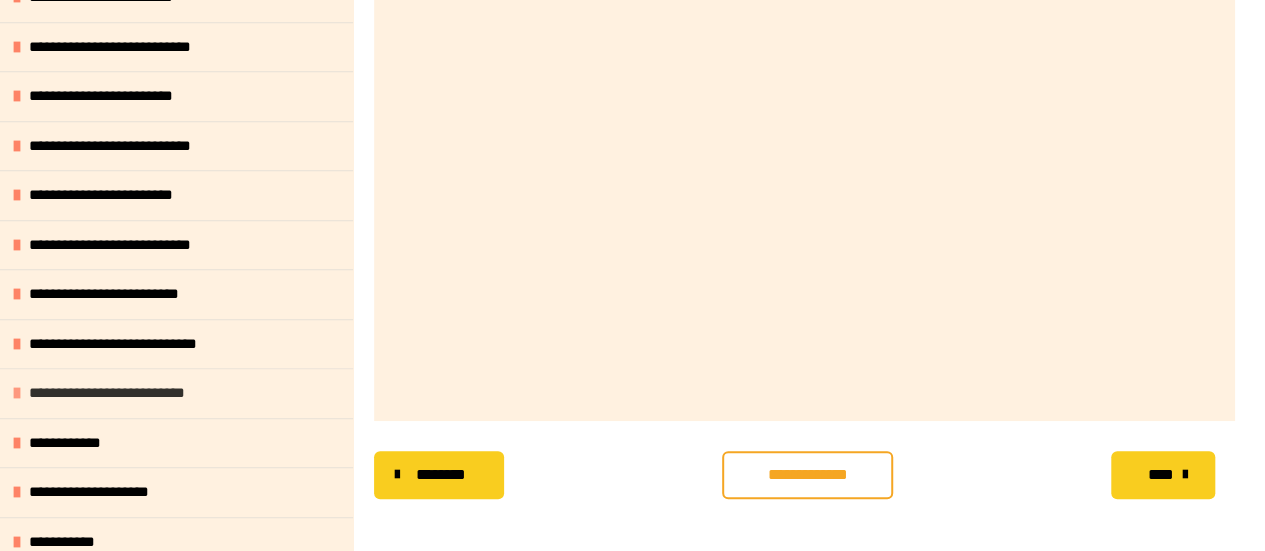 click on "**********" at bounding box center [114, 393] 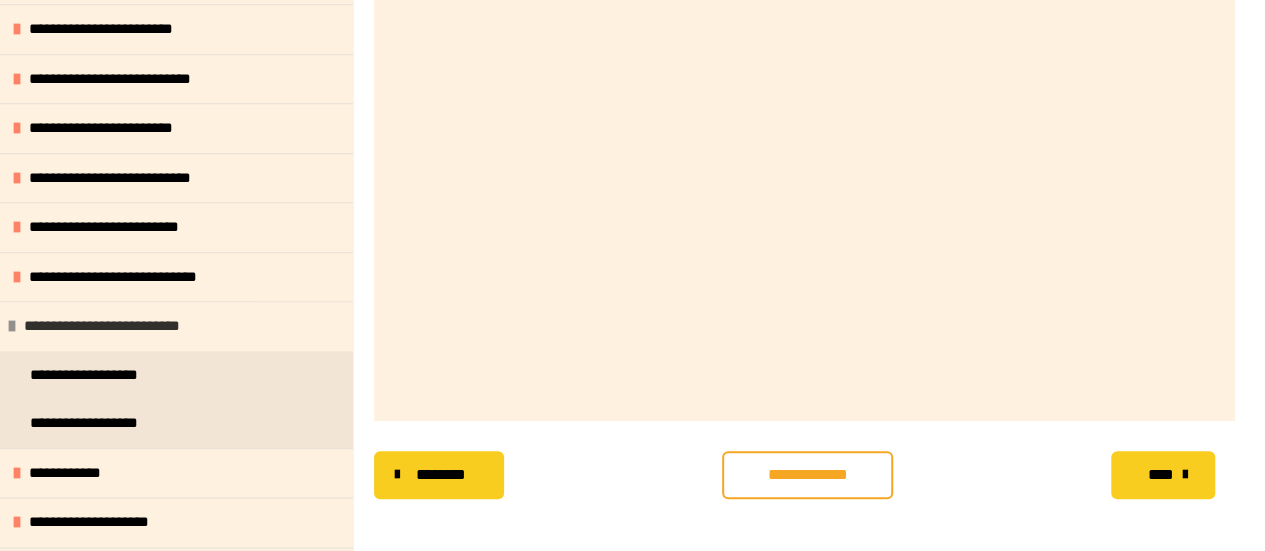 scroll, scrollTop: 972, scrollLeft: 0, axis: vertical 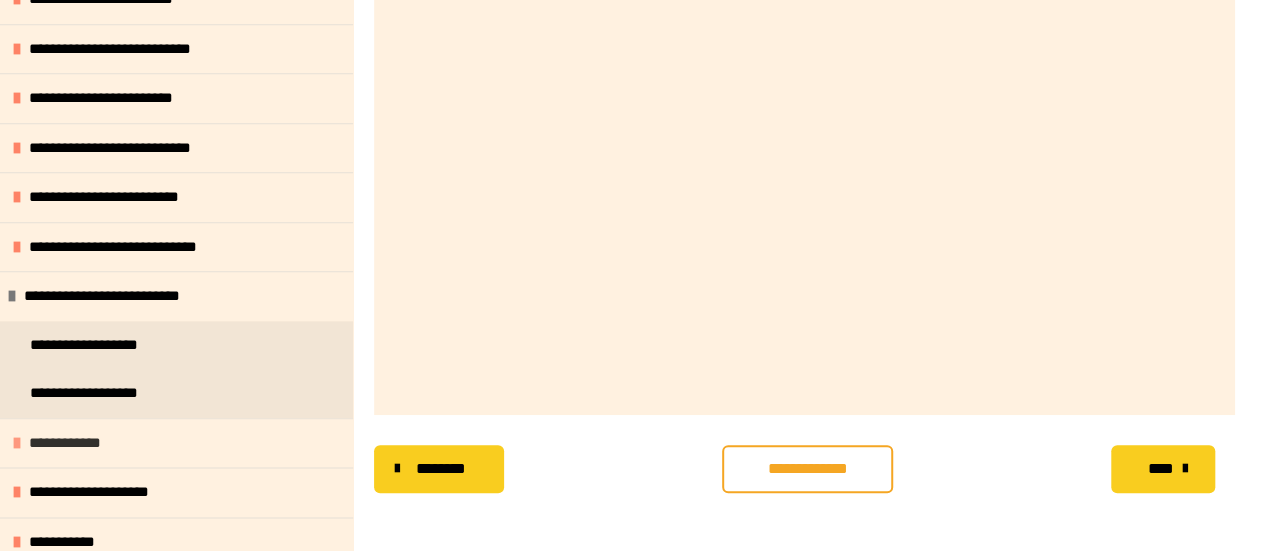 click on "**********" at bounding box center (83, 443) 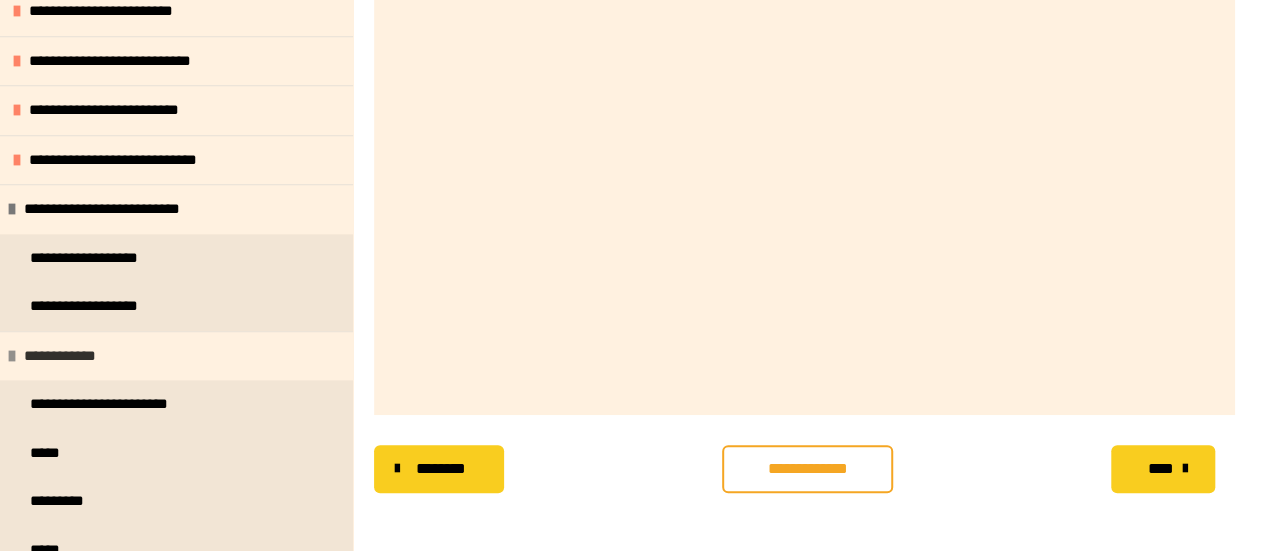 scroll, scrollTop: 1263, scrollLeft: 0, axis: vertical 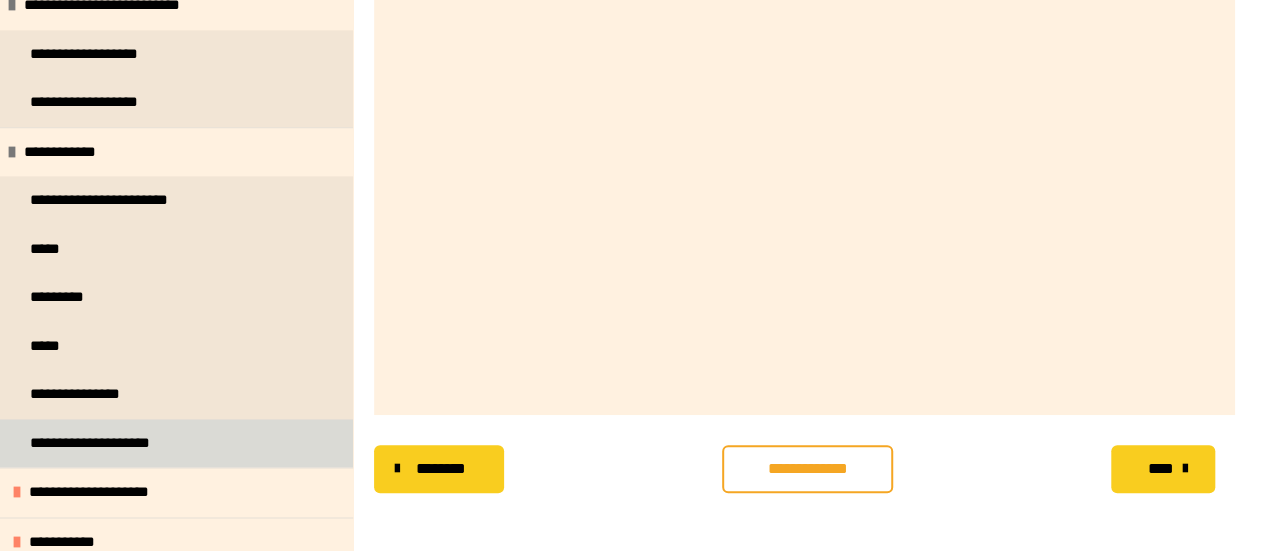 click on "**********" at bounding box center (106, 443) 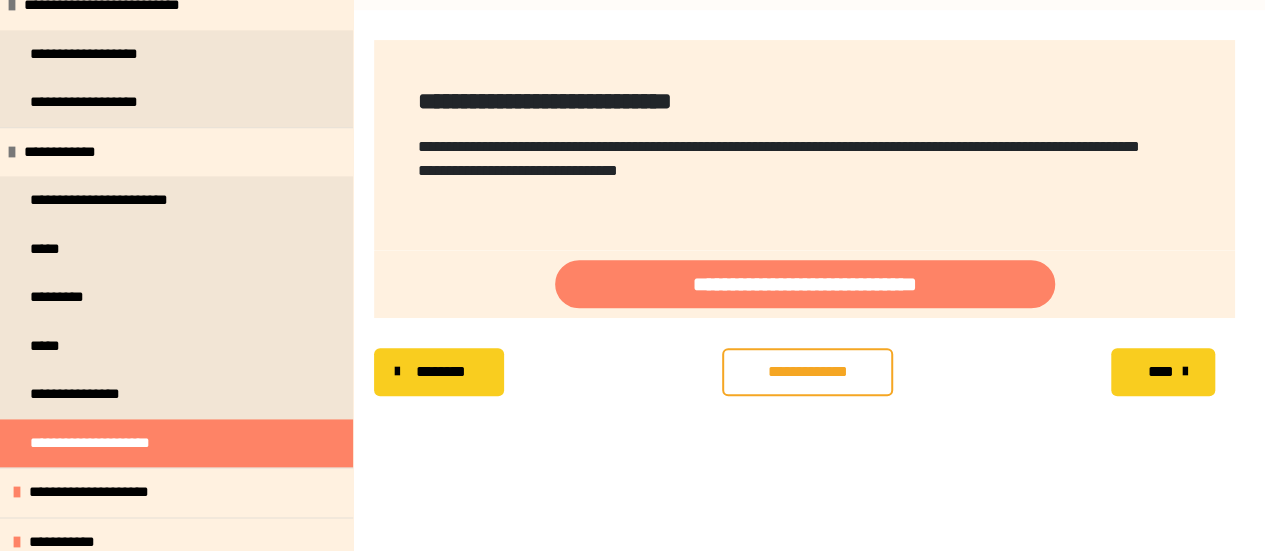 click on "**********" at bounding box center [807, 372] 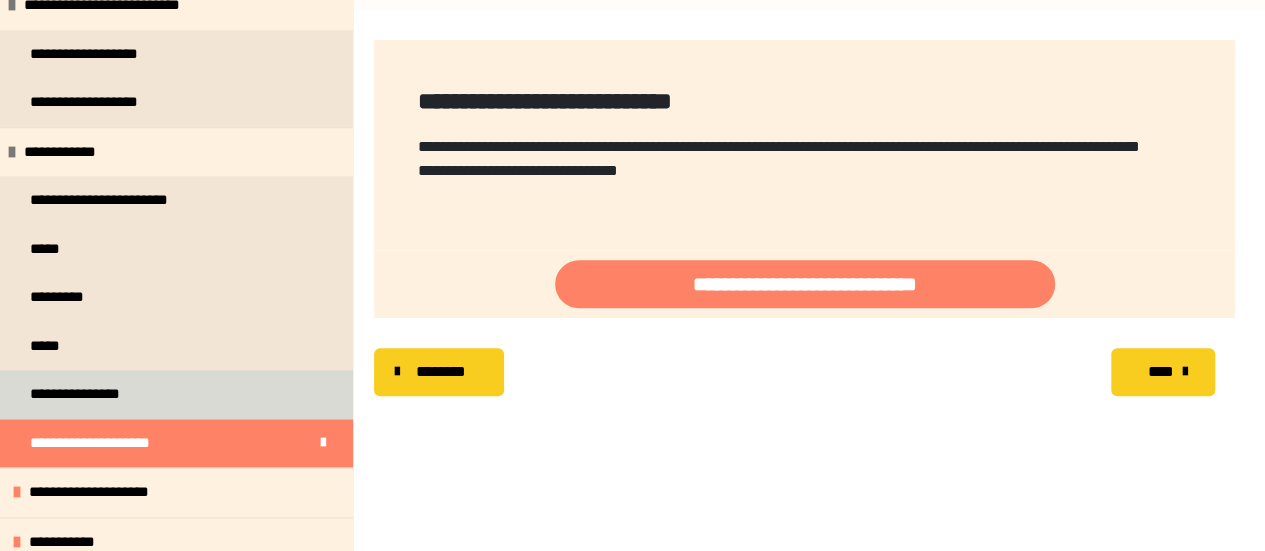 click on "**********" at bounding box center (84, 394) 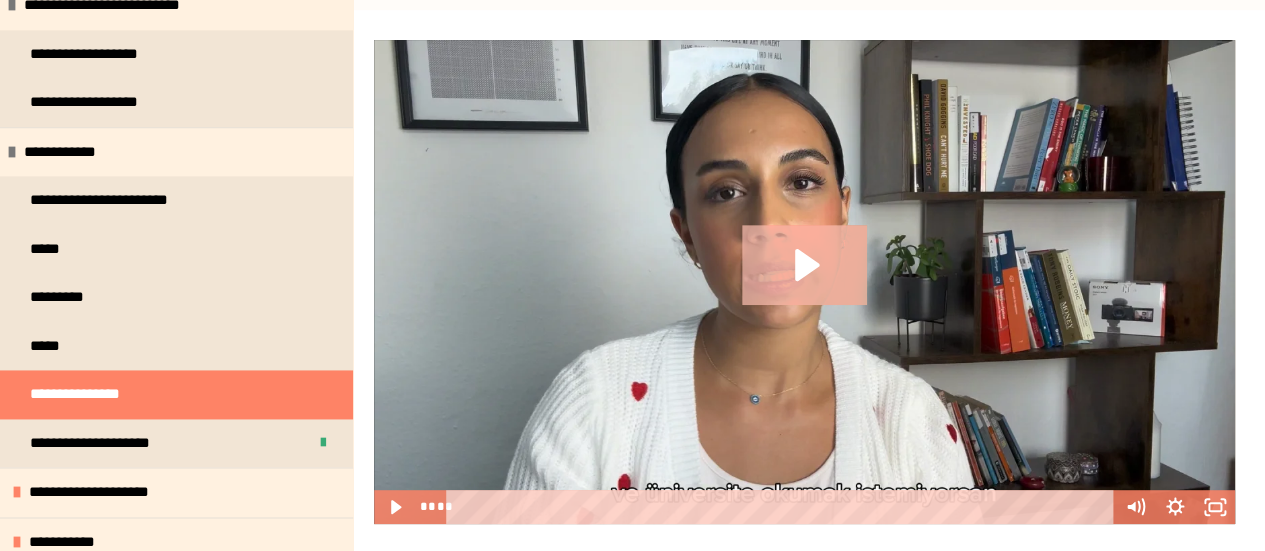 click 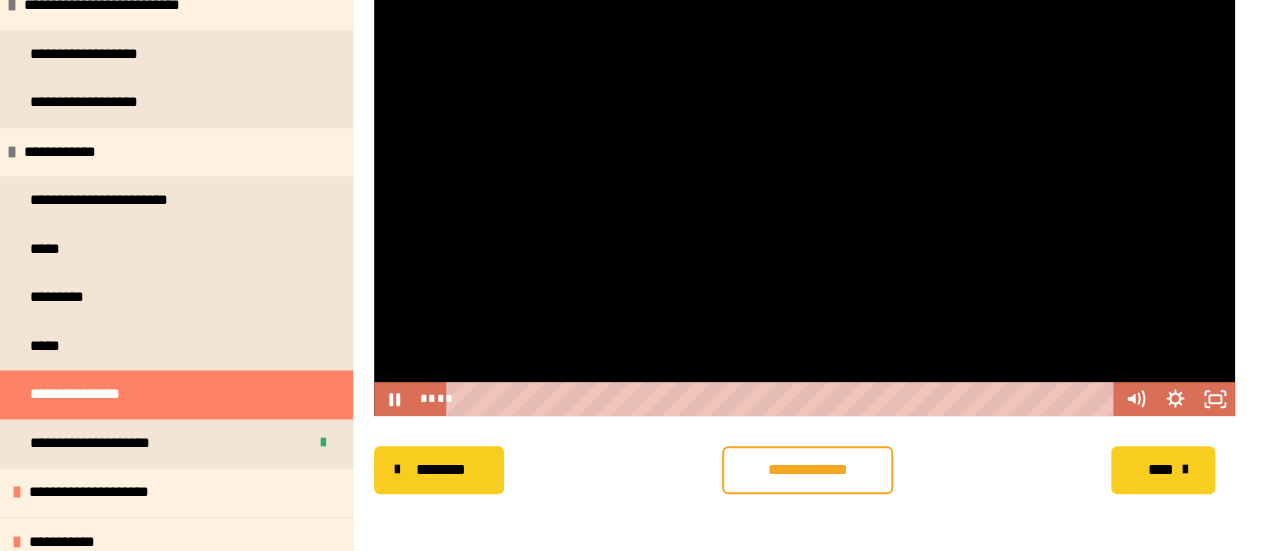 scroll, scrollTop: 397, scrollLeft: 0, axis: vertical 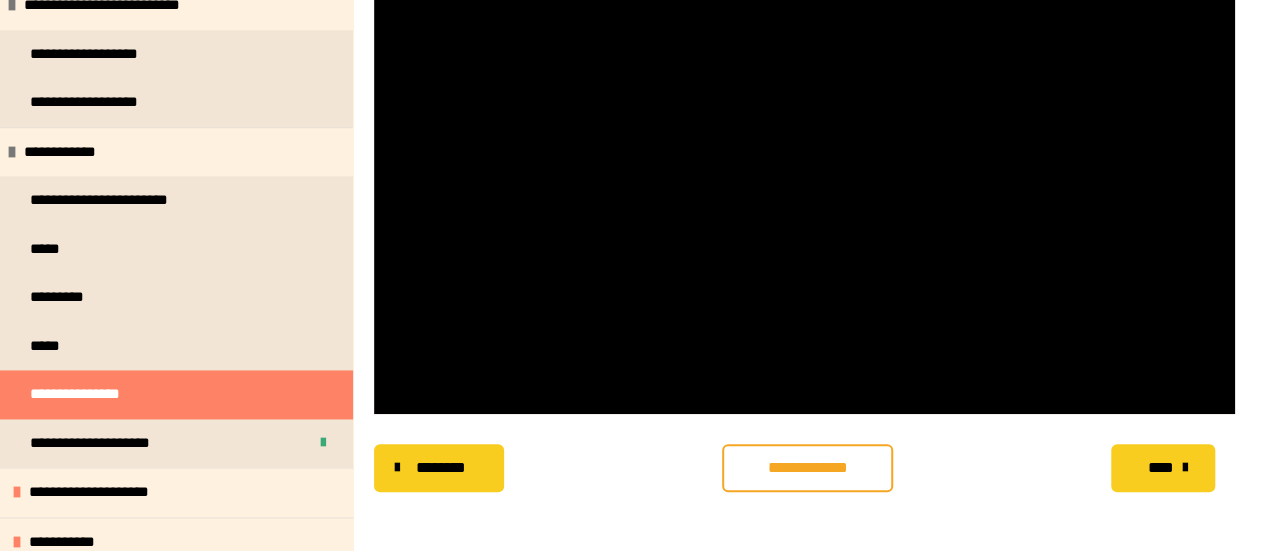 click on "**********" at bounding box center [807, 468] 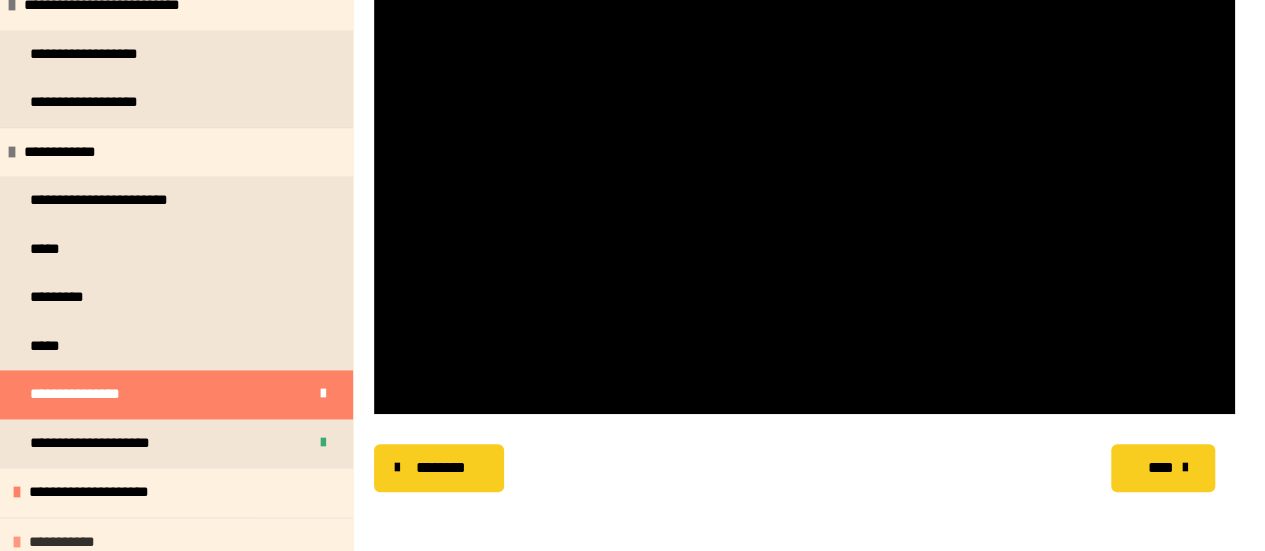 click on "**********" at bounding box center [176, 542] 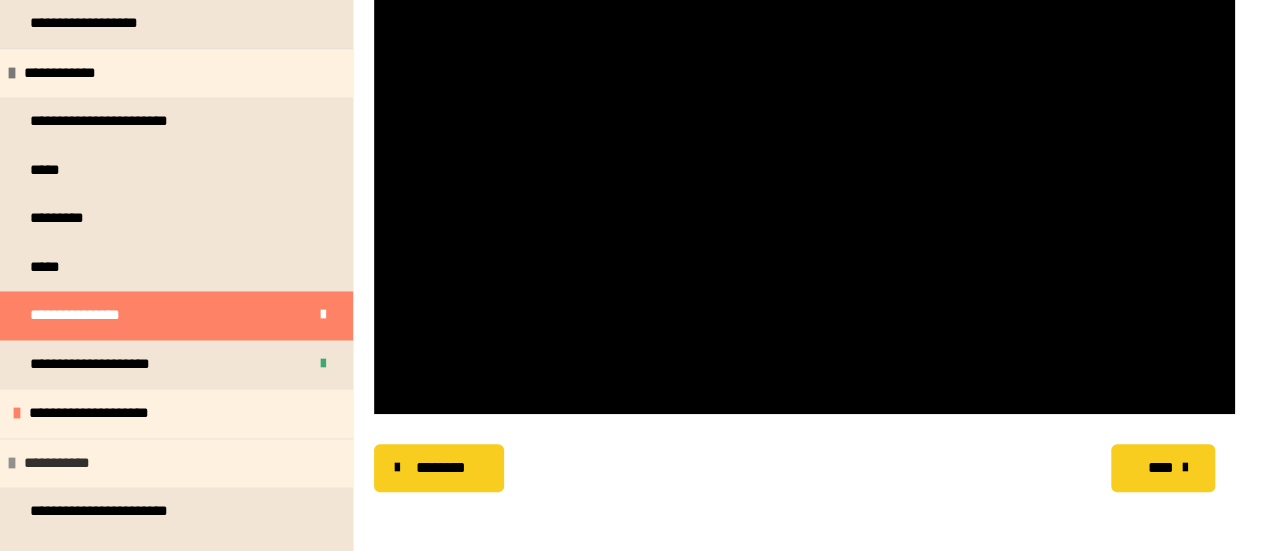 click on "**********" at bounding box center (70, 463) 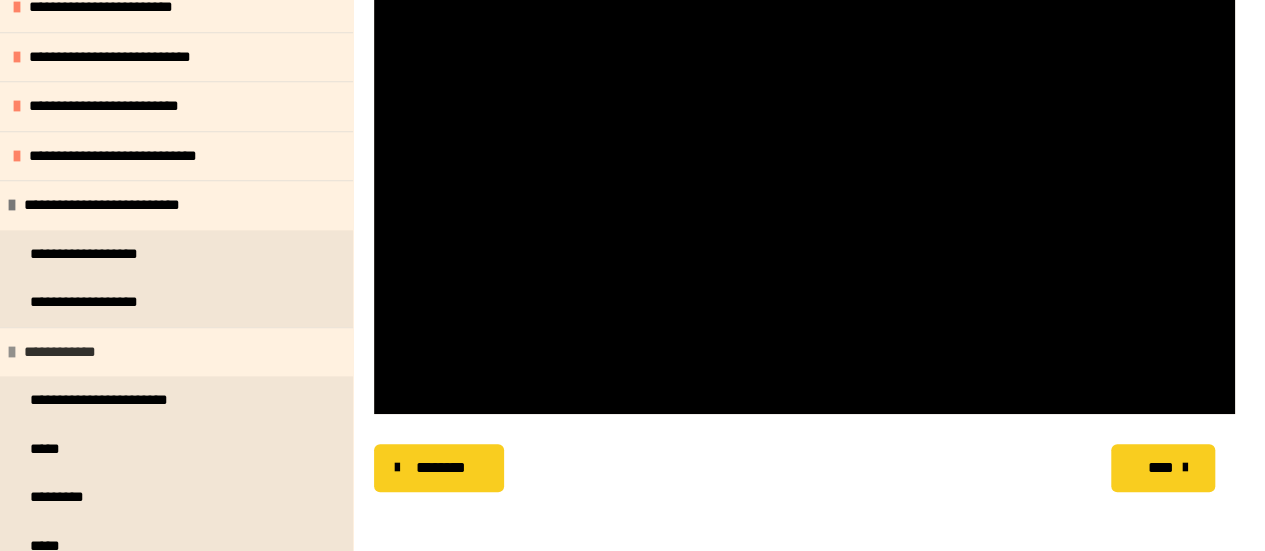 click on "**********" at bounding box center (78, 352) 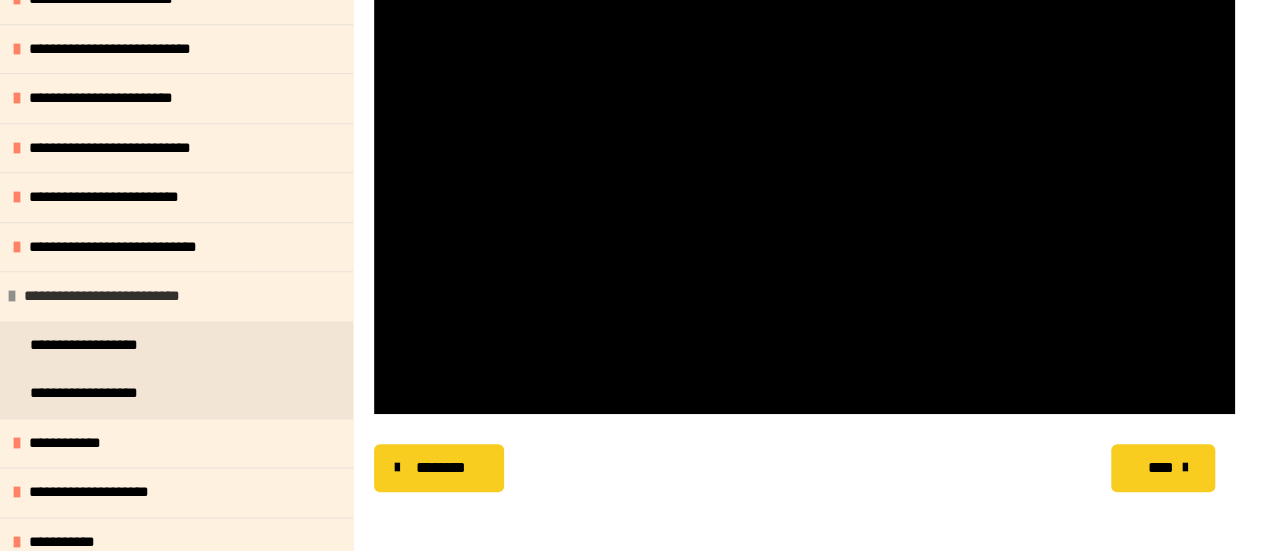 click on "**********" at bounding box center [109, 296] 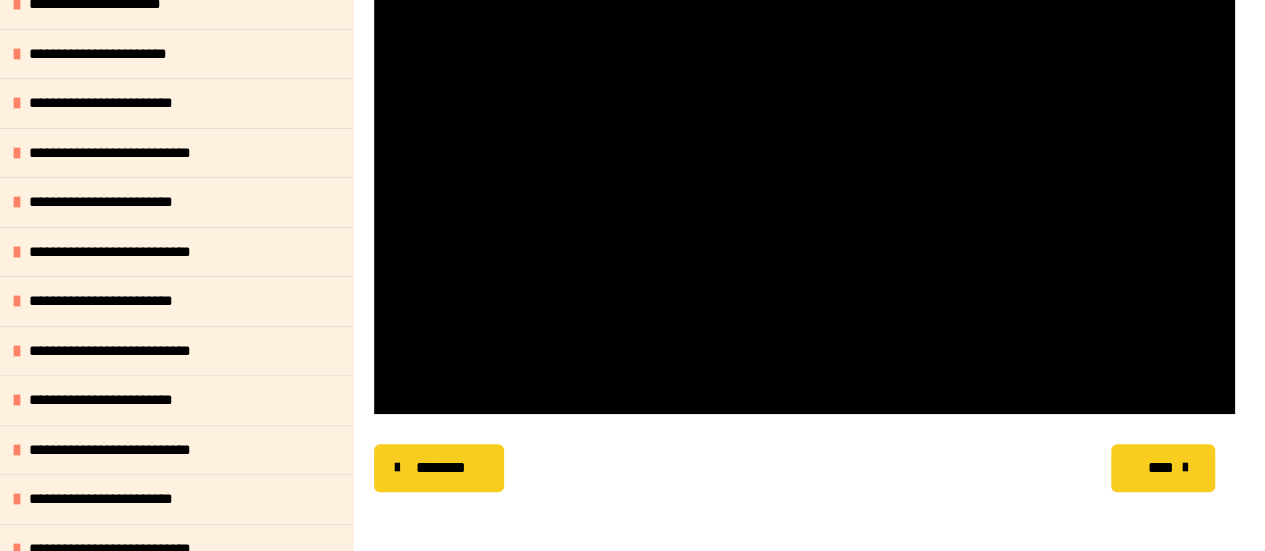 scroll, scrollTop: 0, scrollLeft: 0, axis: both 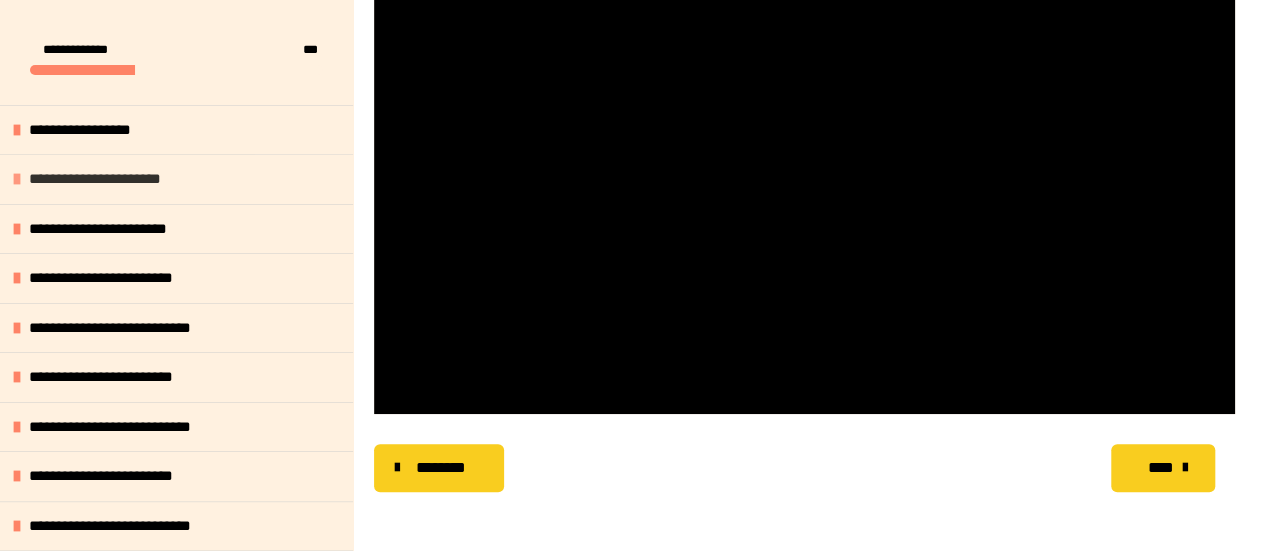 click on "**********" at bounding box center [116, 179] 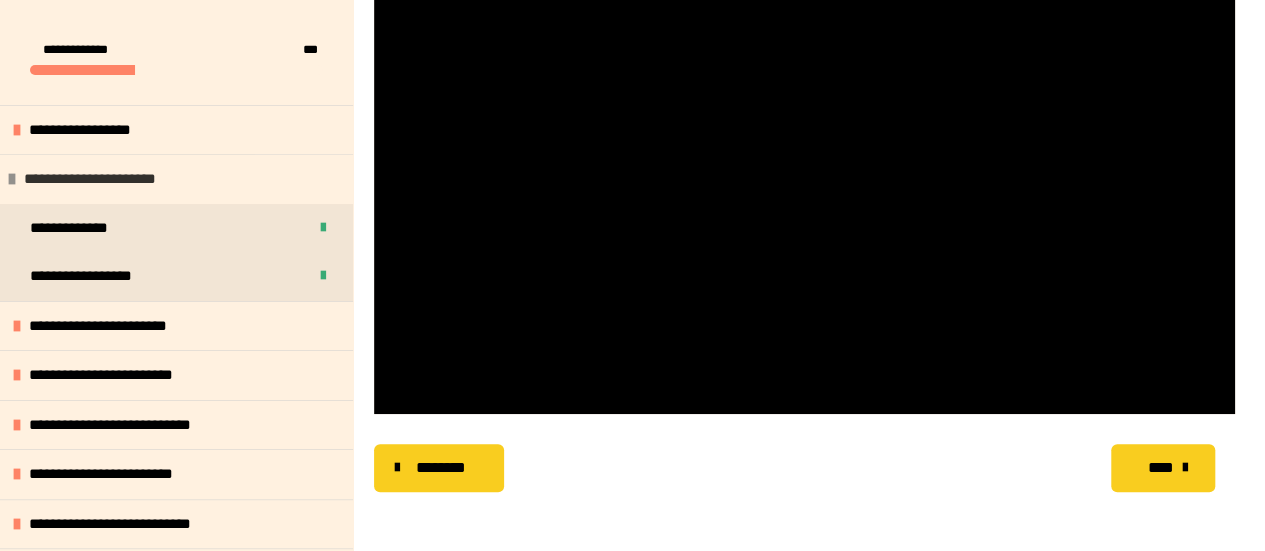 click on "**********" at bounding box center (111, 179) 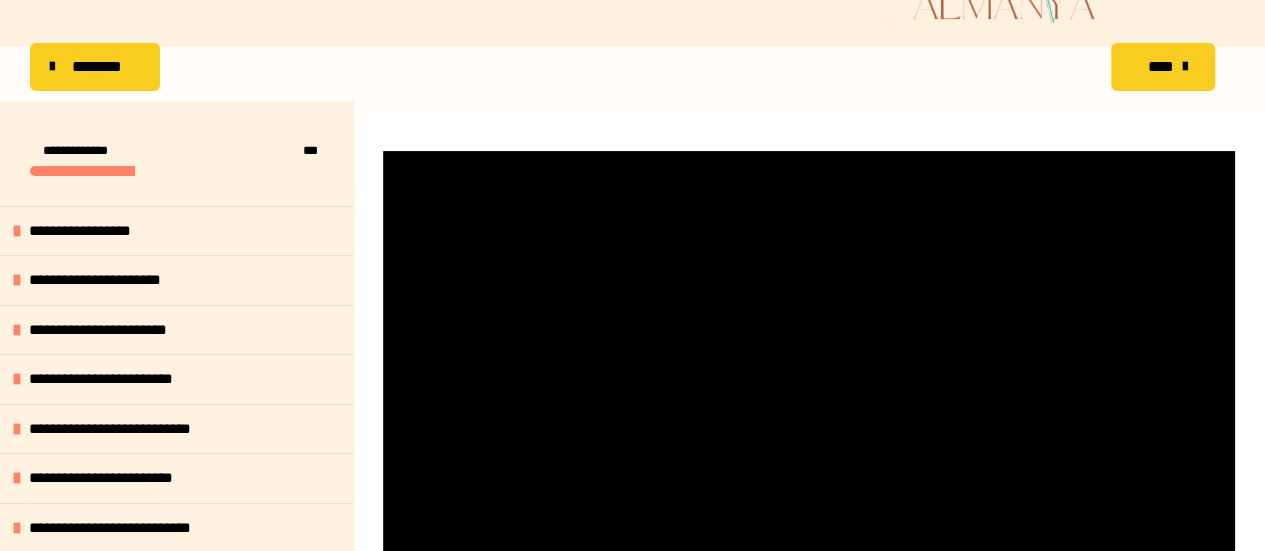 scroll, scrollTop: 0, scrollLeft: 0, axis: both 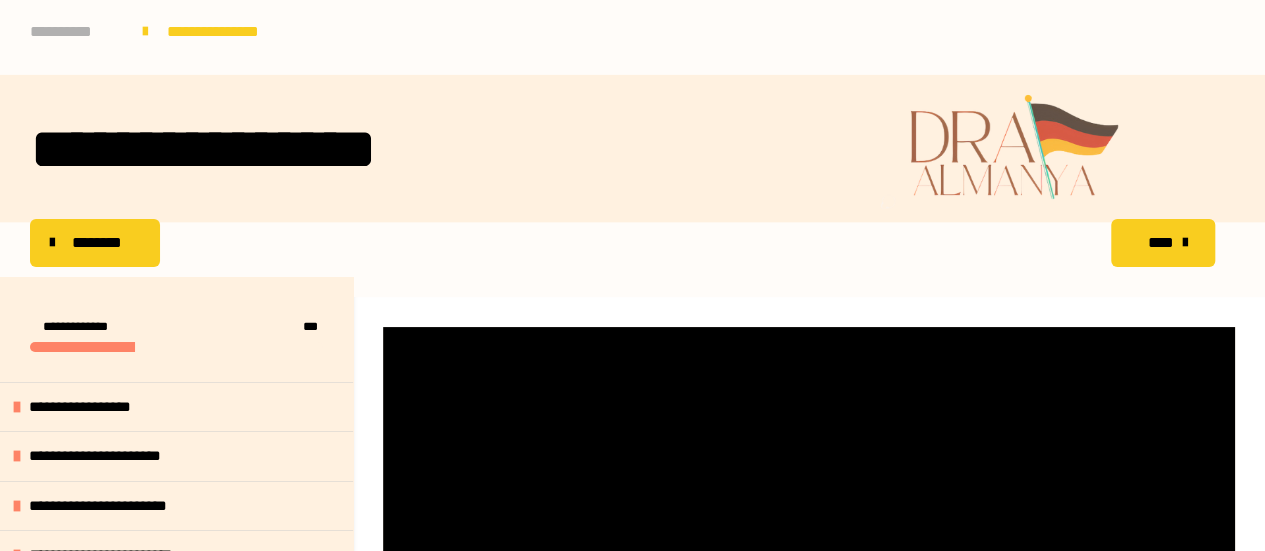 click on "**********" at bounding box center [76, 32] 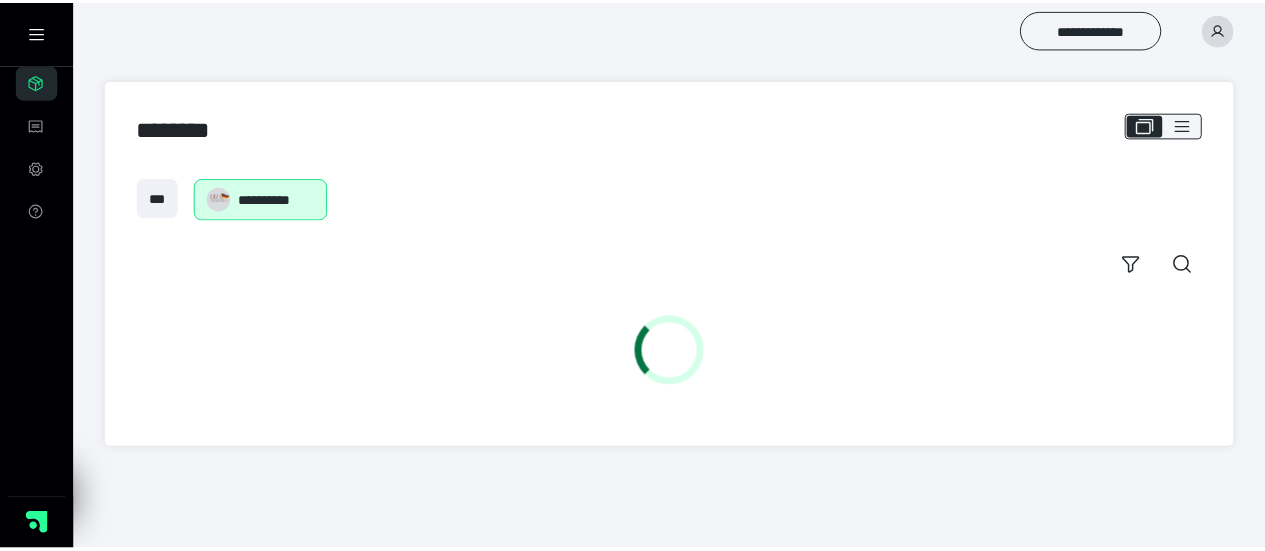 scroll, scrollTop: 0, scrollLeft: 0, axis: both 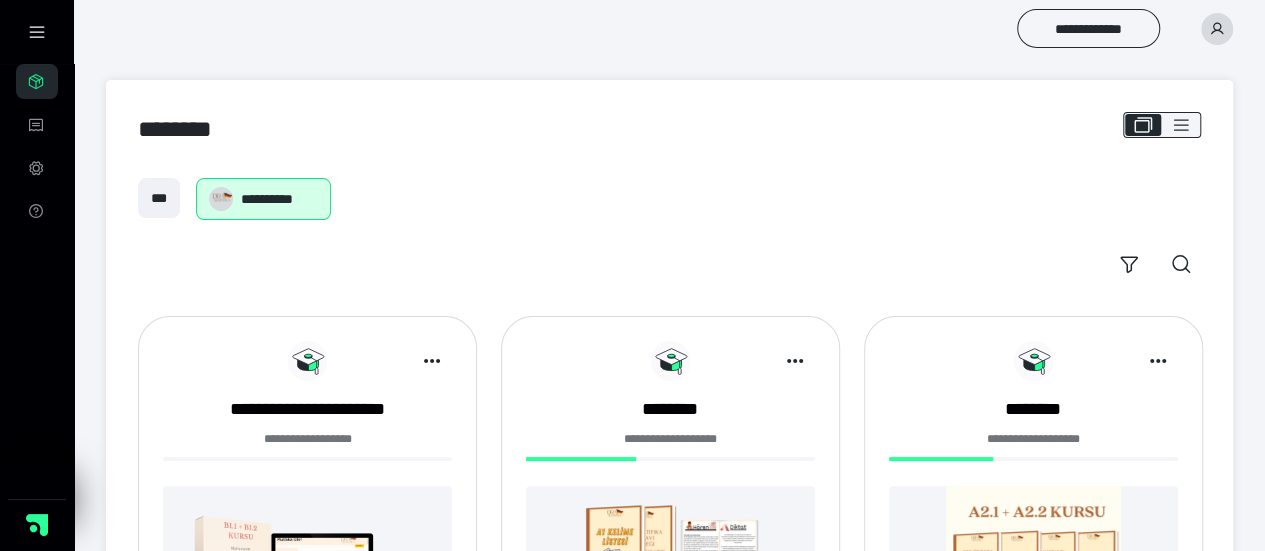 click 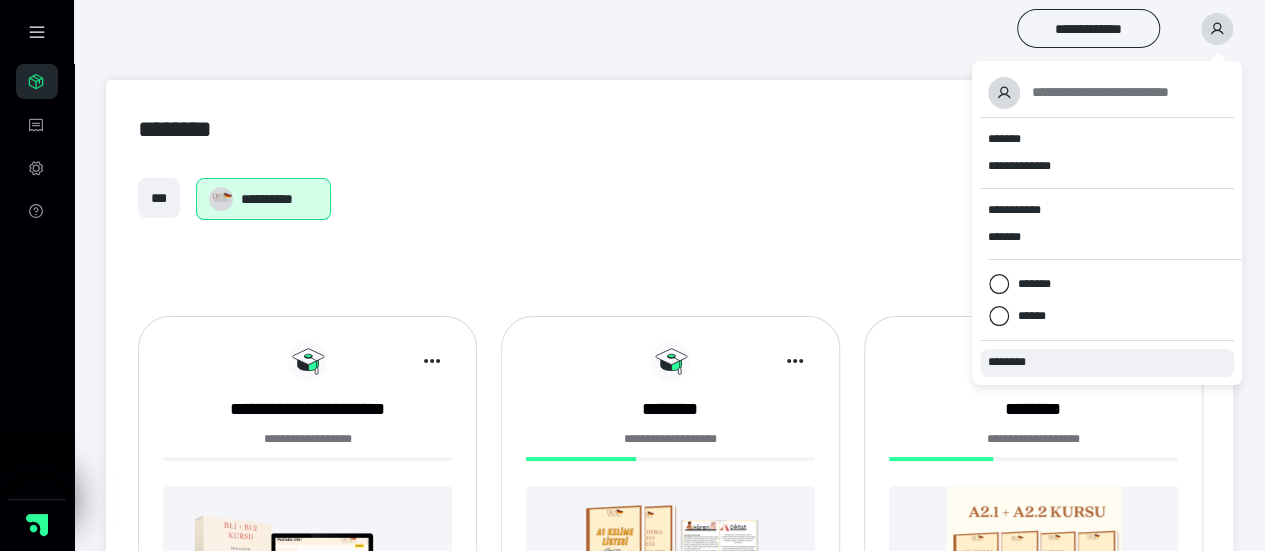 click on "********" at bounding box center [1107, 362] 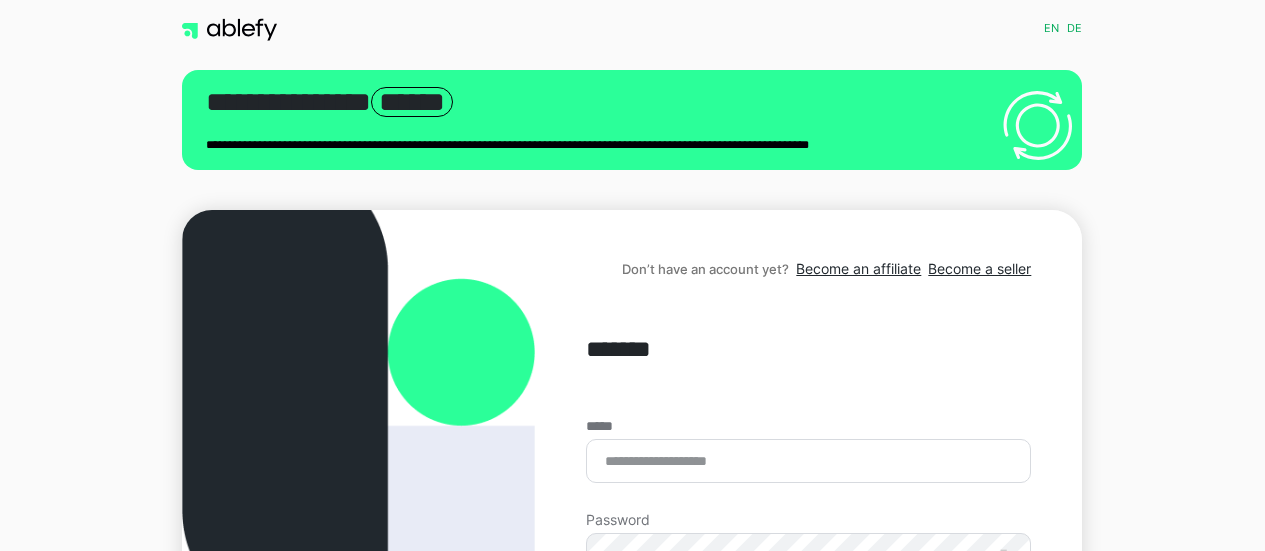 scroll, scrollTop: 0, scrollLeft: 0, axis: both 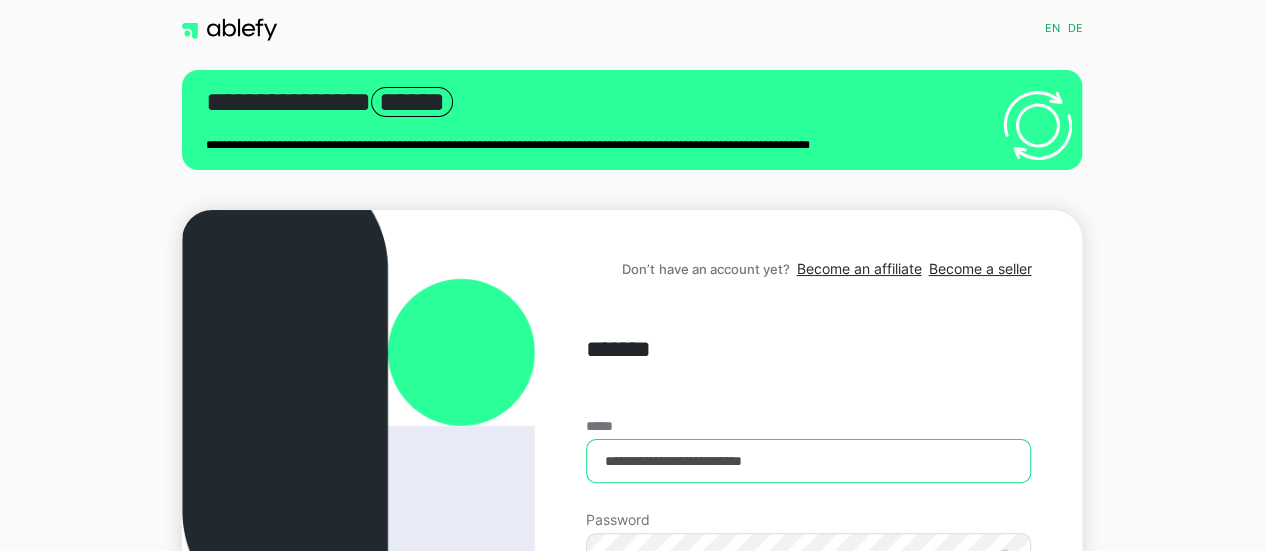 click on "**********" at bounding box center (808, 461) 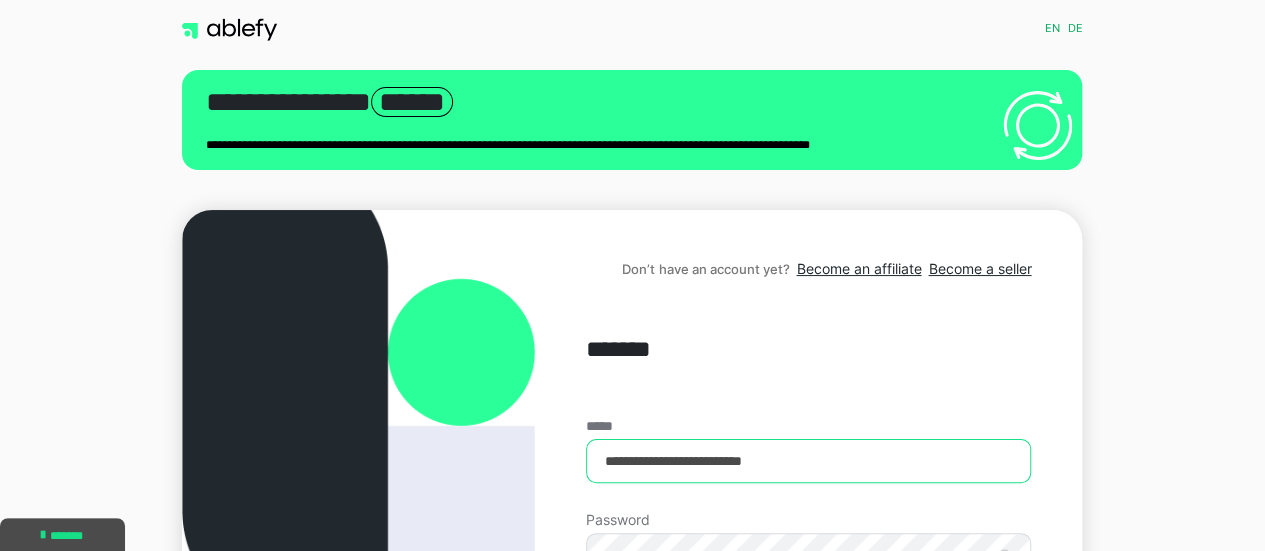 type on "**********" 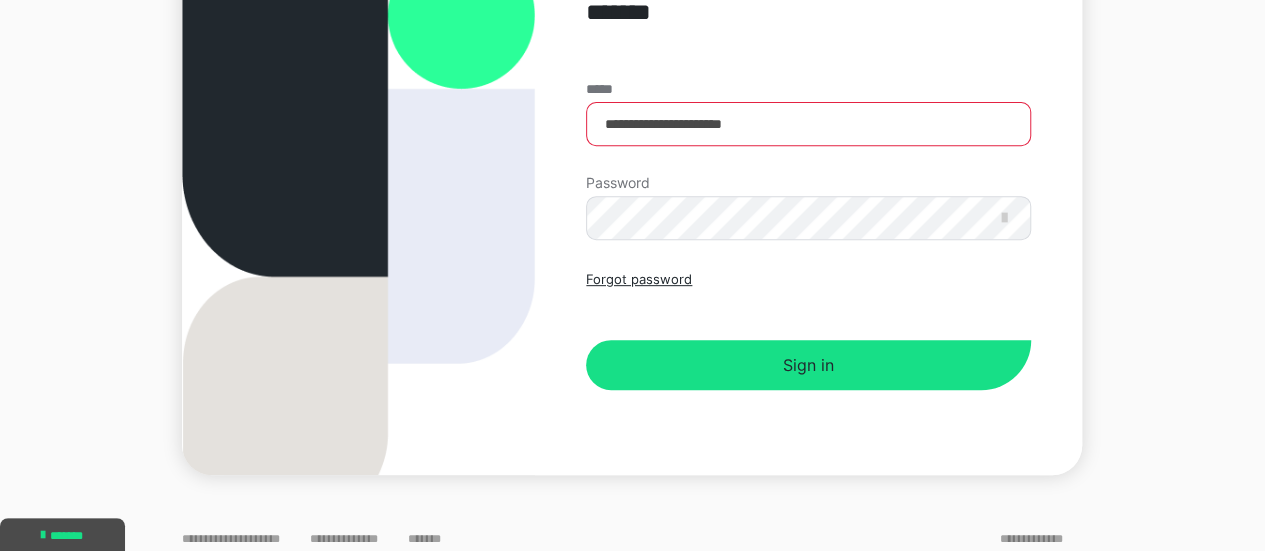 scroll, scrollTop: 348, scrollLeft: 0, axis: vertical 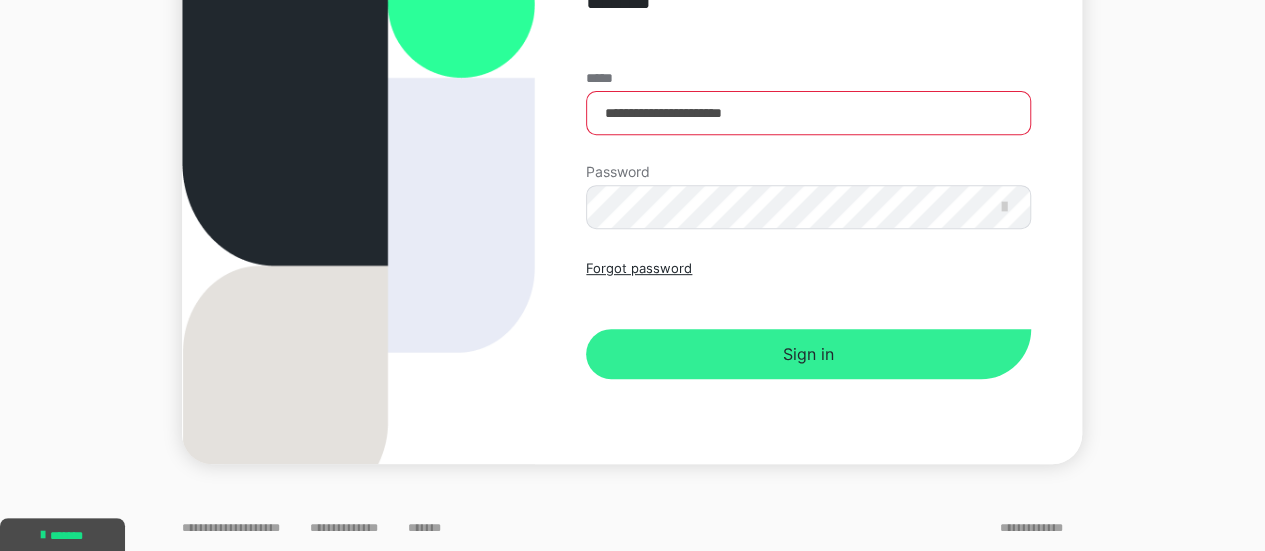 click on "Sign in" at bounding box center [808, 354] 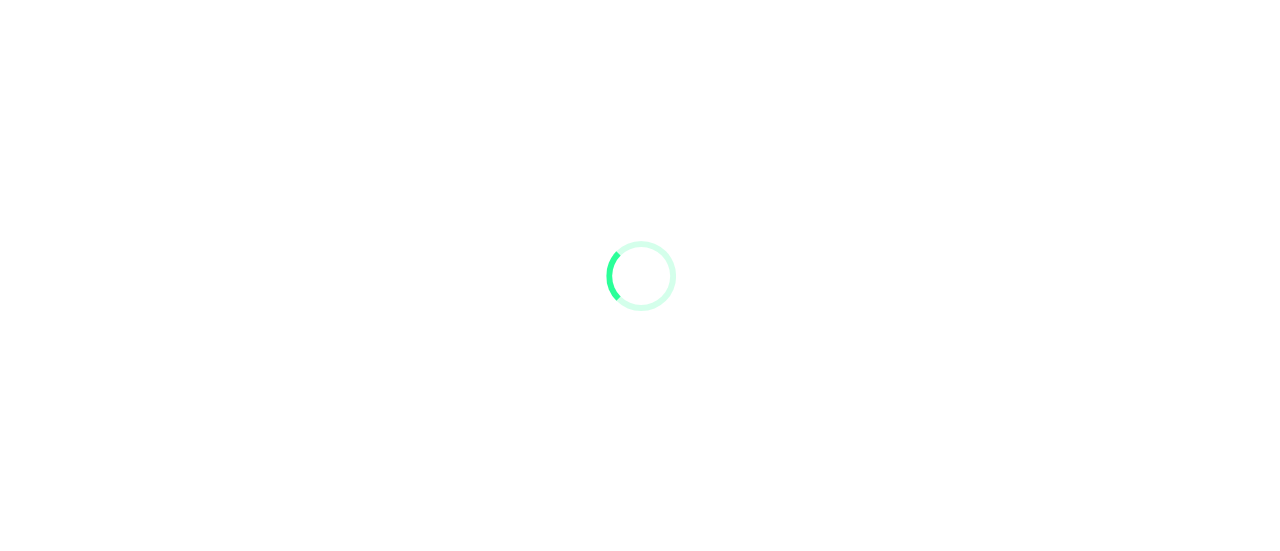 scroll, scrollTop: 0, scrollLeft: 0, axis: both 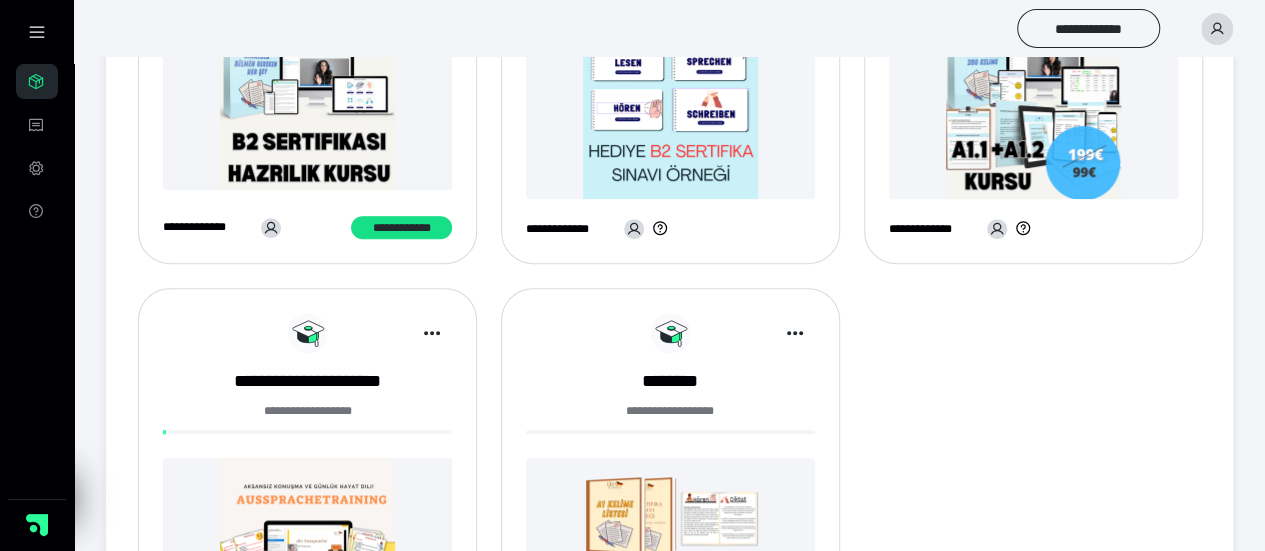 click at bounding box center (307, 102) 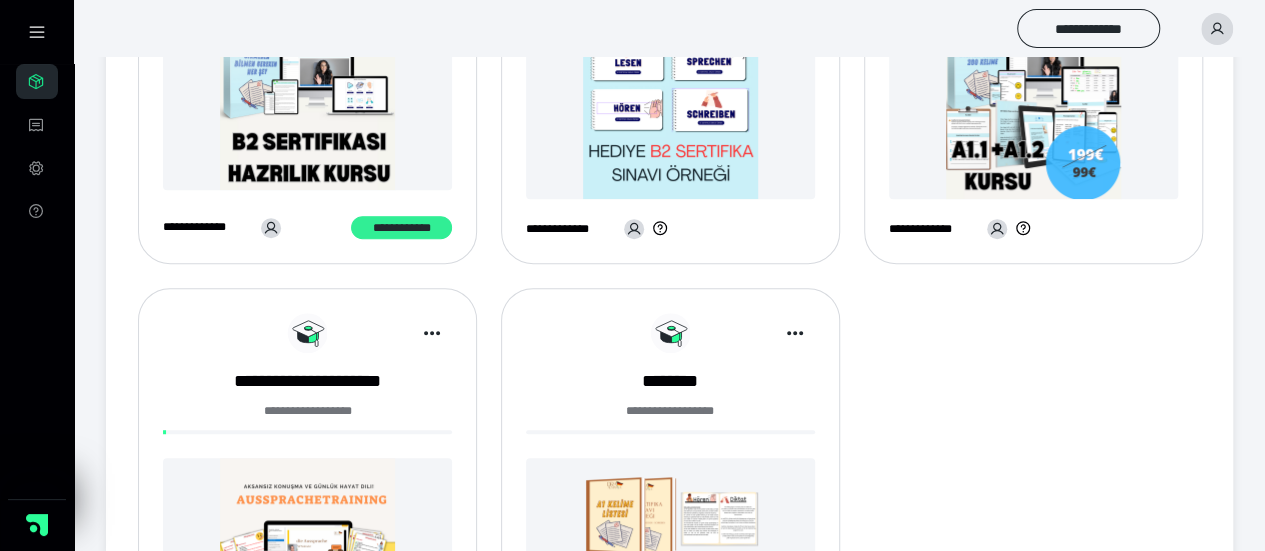 click on "**********" at bounding box center (401, 227) 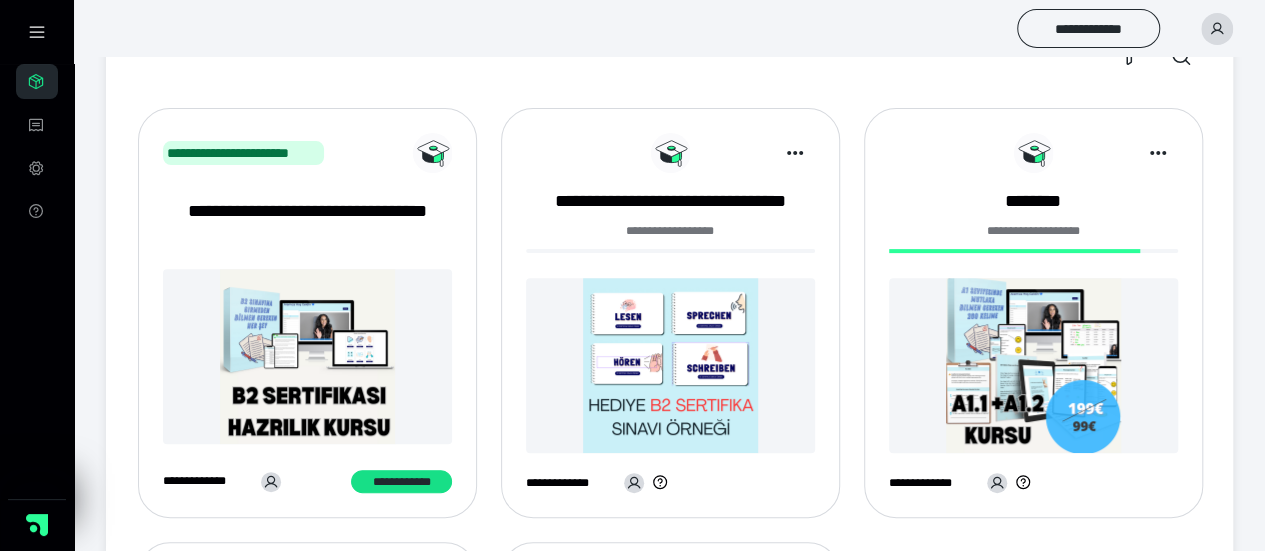 scroll, scrollTop: 262, scrollLeft: 0, axis: vertical 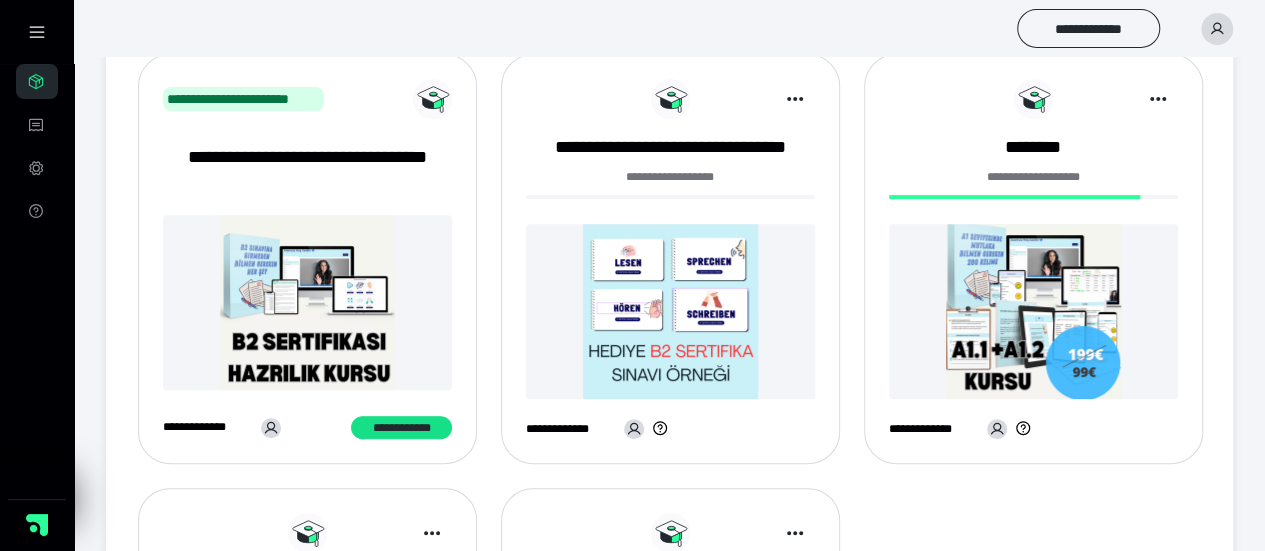 click at bounding box center [670, 311] 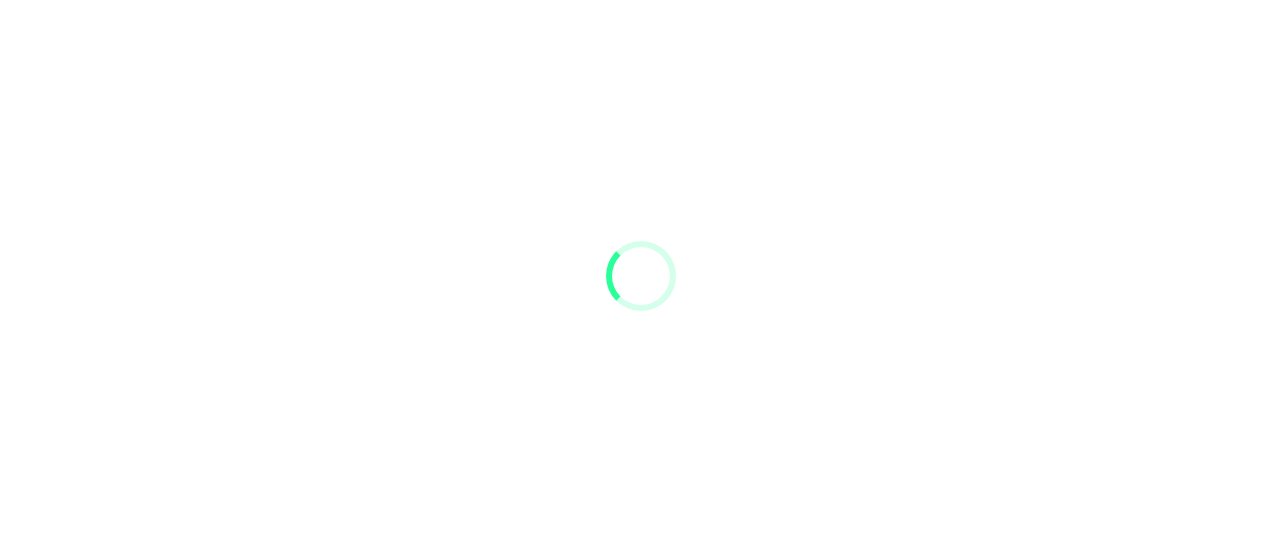 scroll, scrollTop: 0, scrollLeft: 0, axis: both 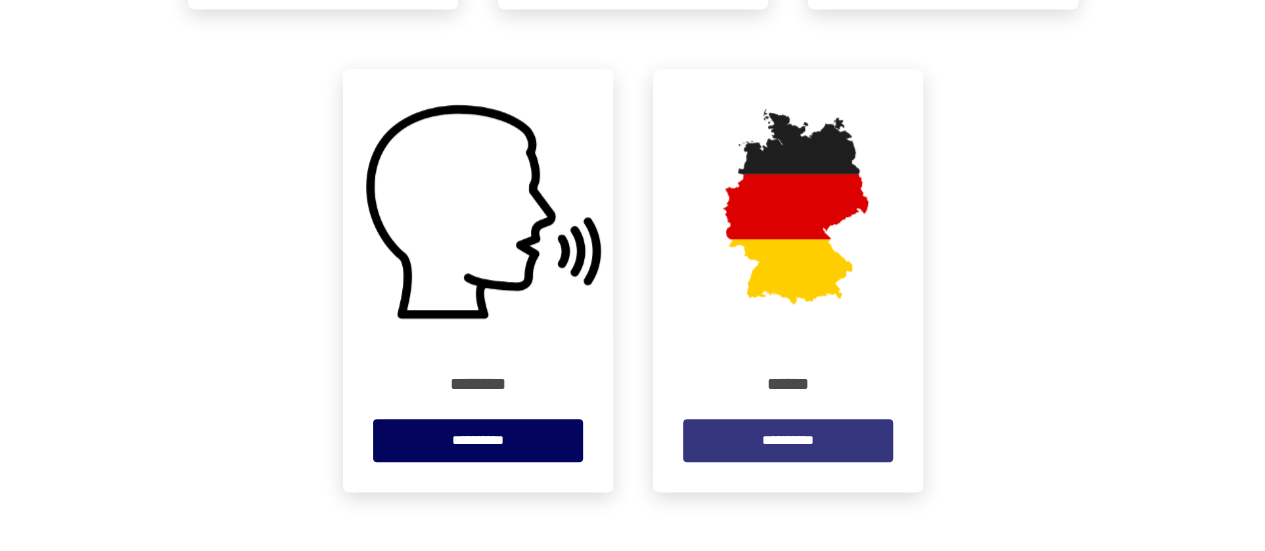 click on "**********" at bounding box center (788, 440) 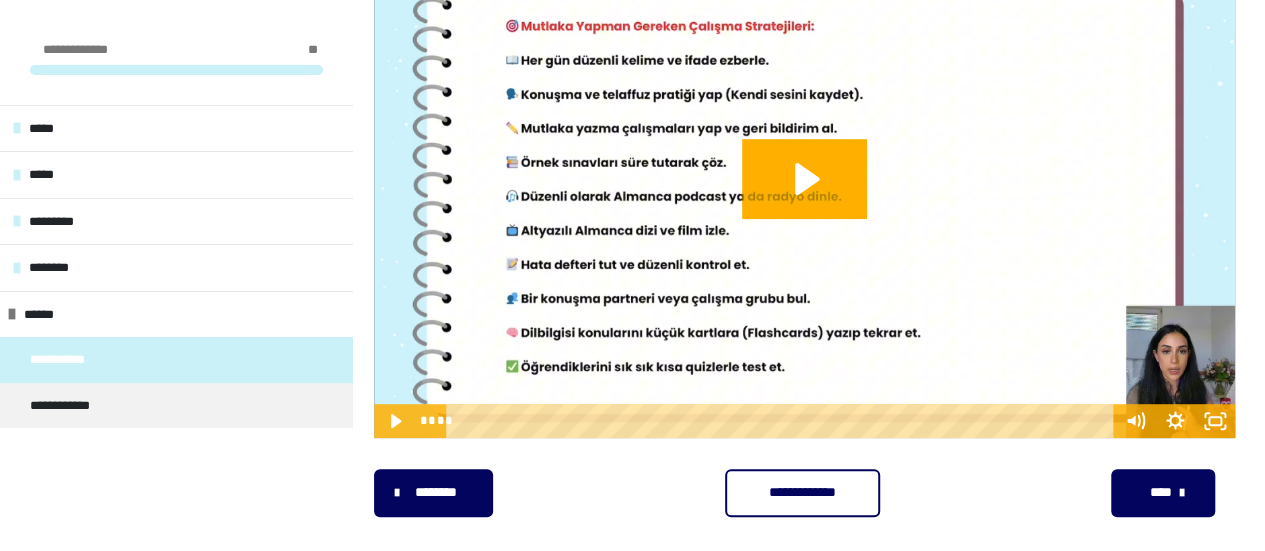 scroll, scrollTop: 393, scrollLeft: 0, axis: vertical 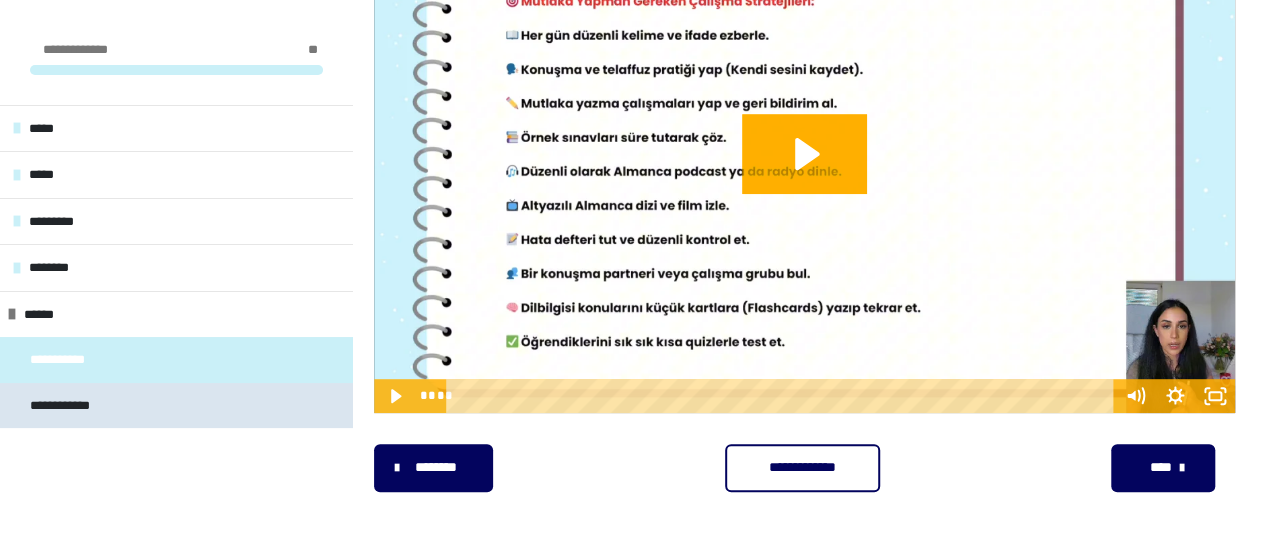 click on "**********" at bounding box center (77, 406) 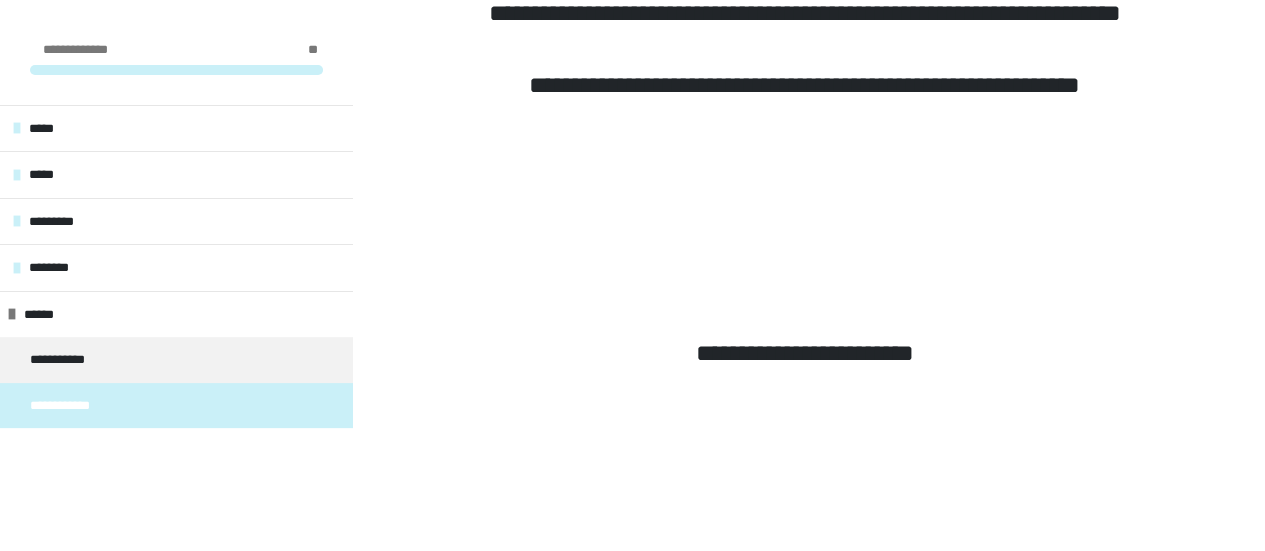 scroll, scrollTop: 1095, scrollLeft: 0, axis: vertical 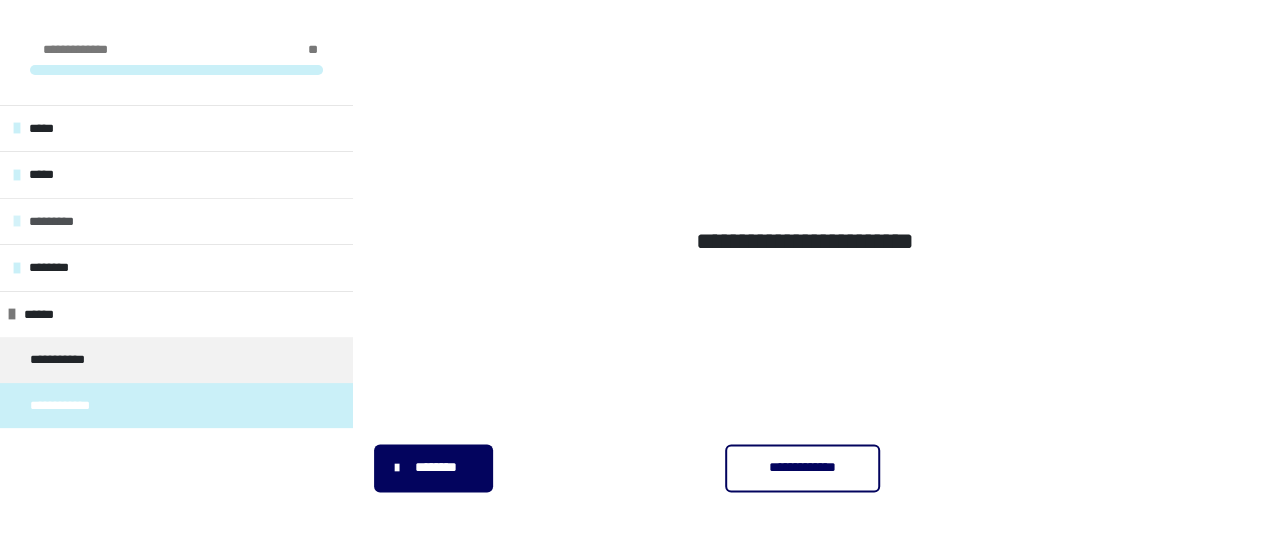 click on "*********" at bounding box center [68, 222] 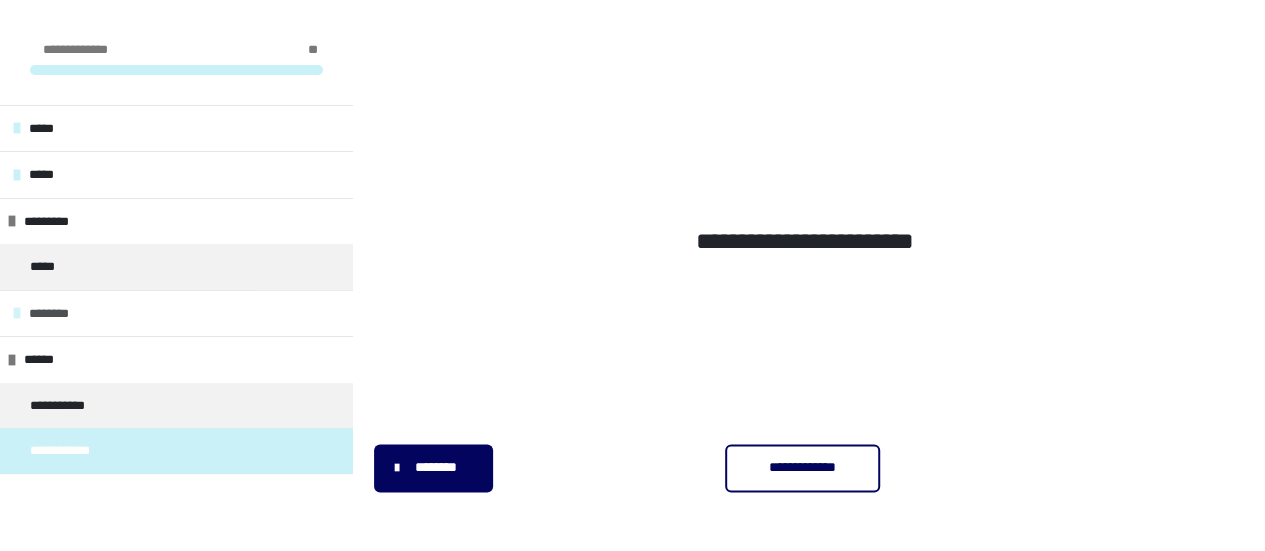 click on "********" at bounding box center [176, 313] 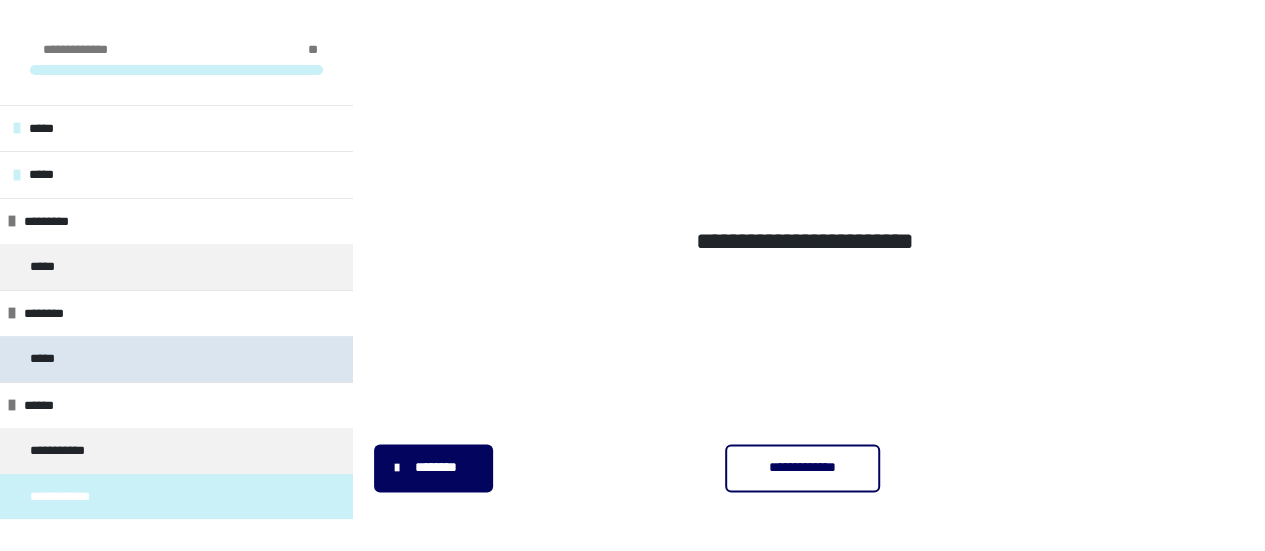 click on "*****" at bounding box center [176, 359] 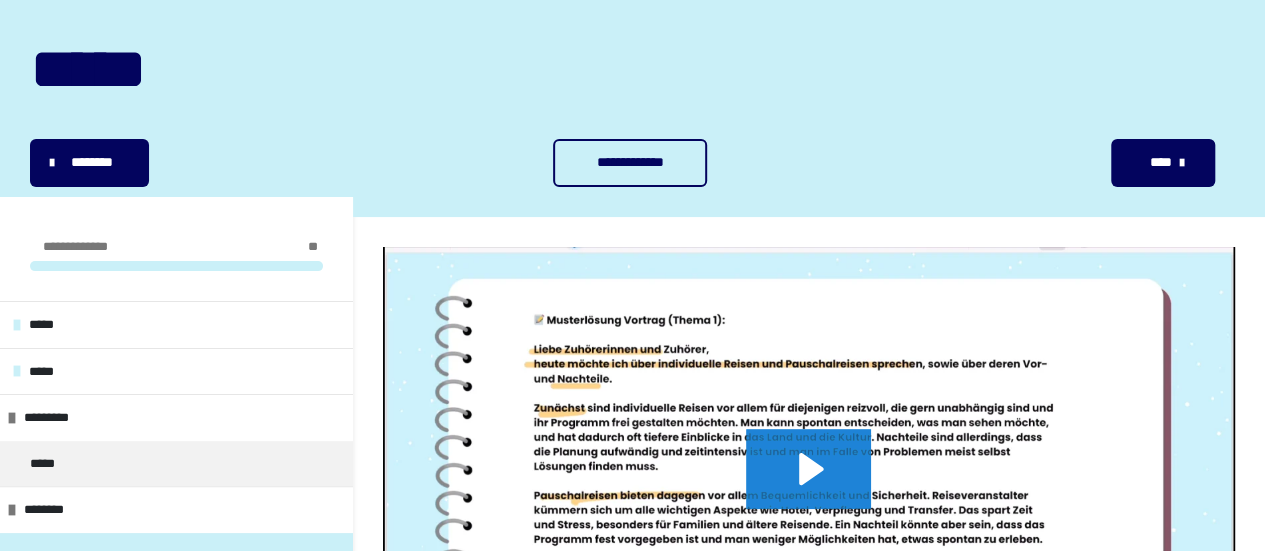 scroll, scrollTop: 0, scrollLeft: 0, axis: both 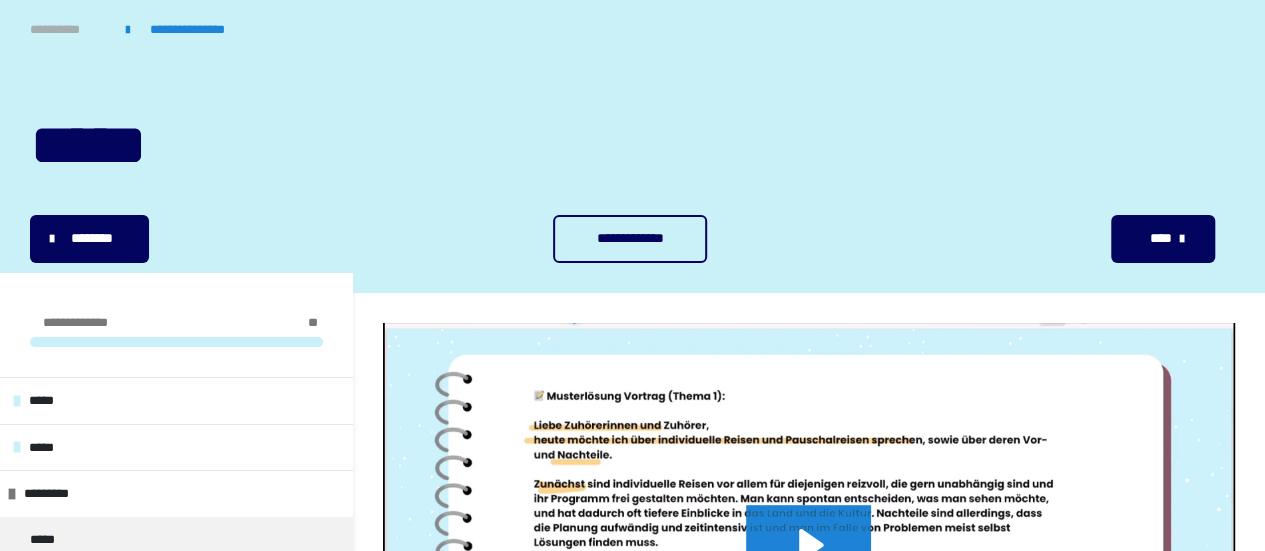 click on "**********" at bounding box center [68, 30] 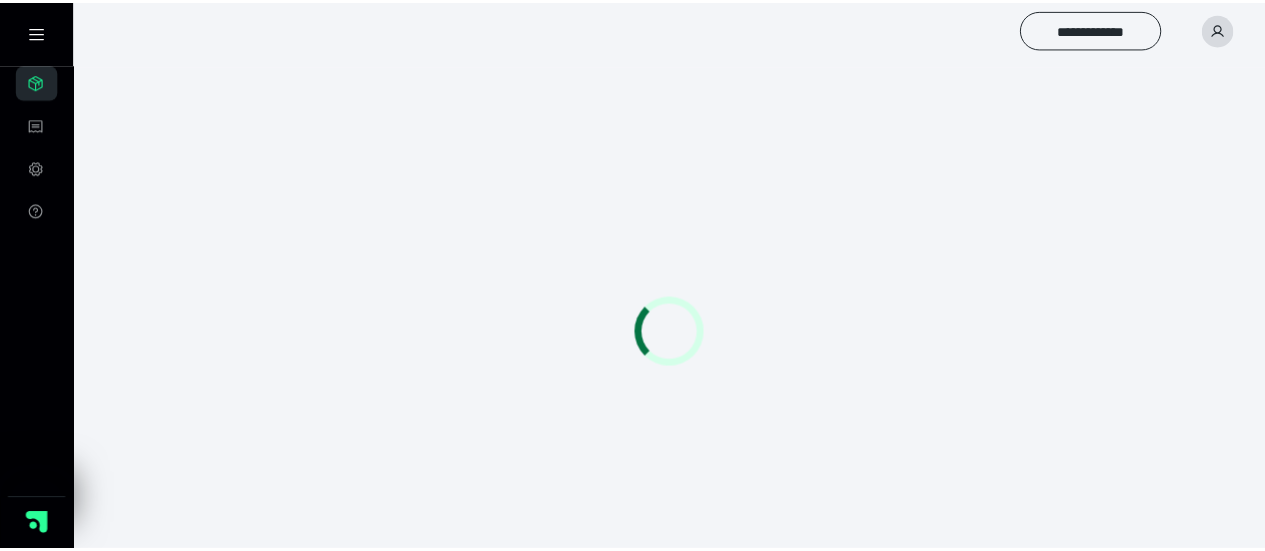 scroll, scrollTop: 0, scrollLeft: 0, axis: both 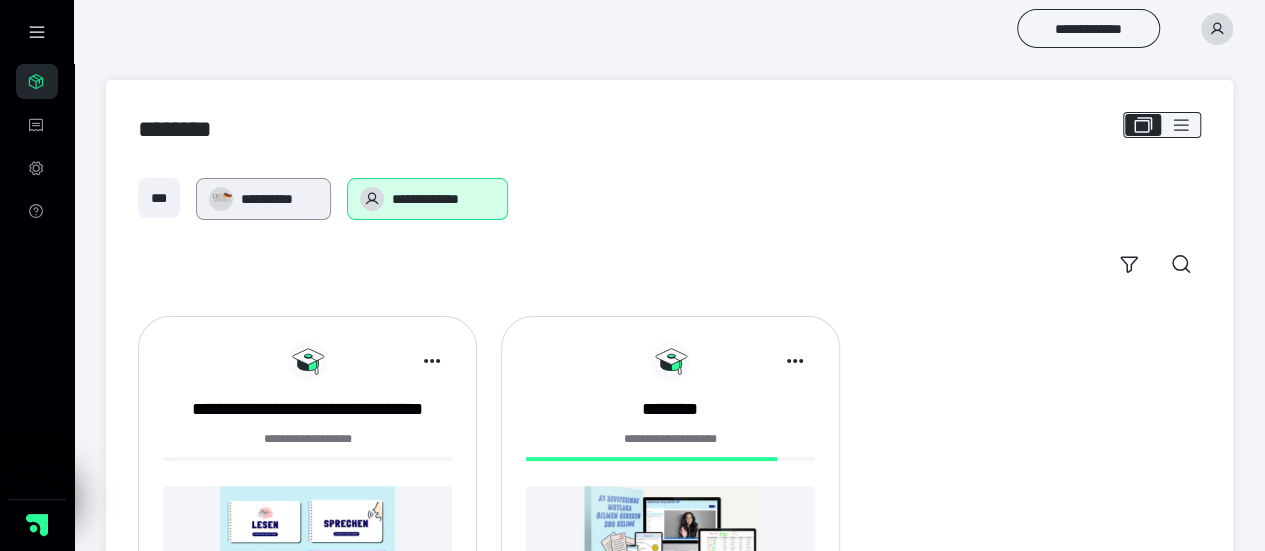click on "**********" at bounding box center [263, 199] 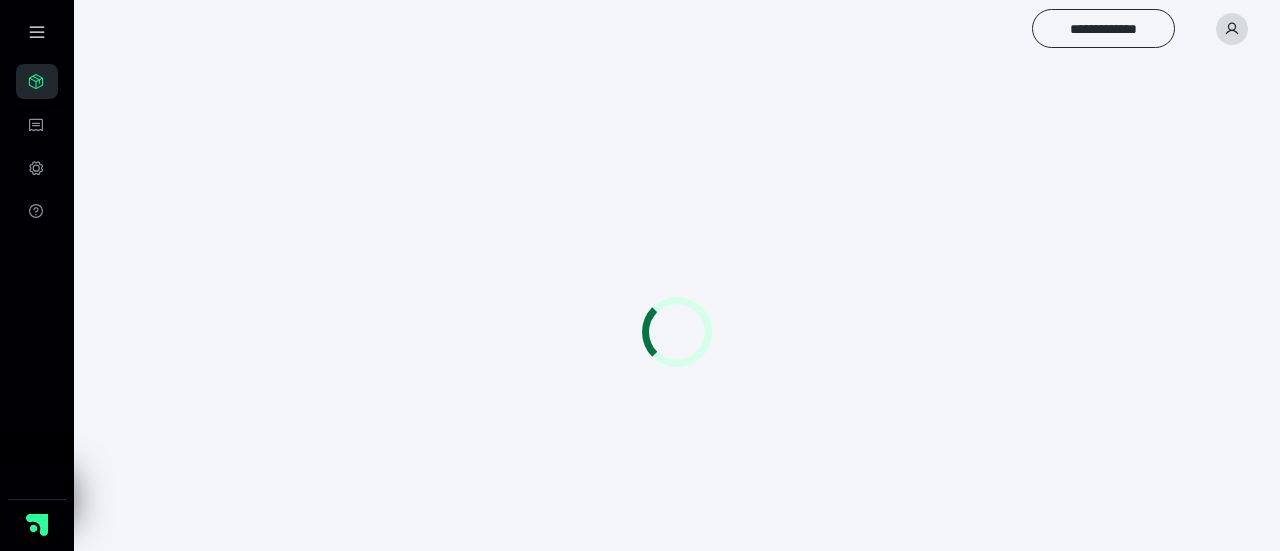 scroll, scrollTop: 0, scrollLeft: 0, axis: both 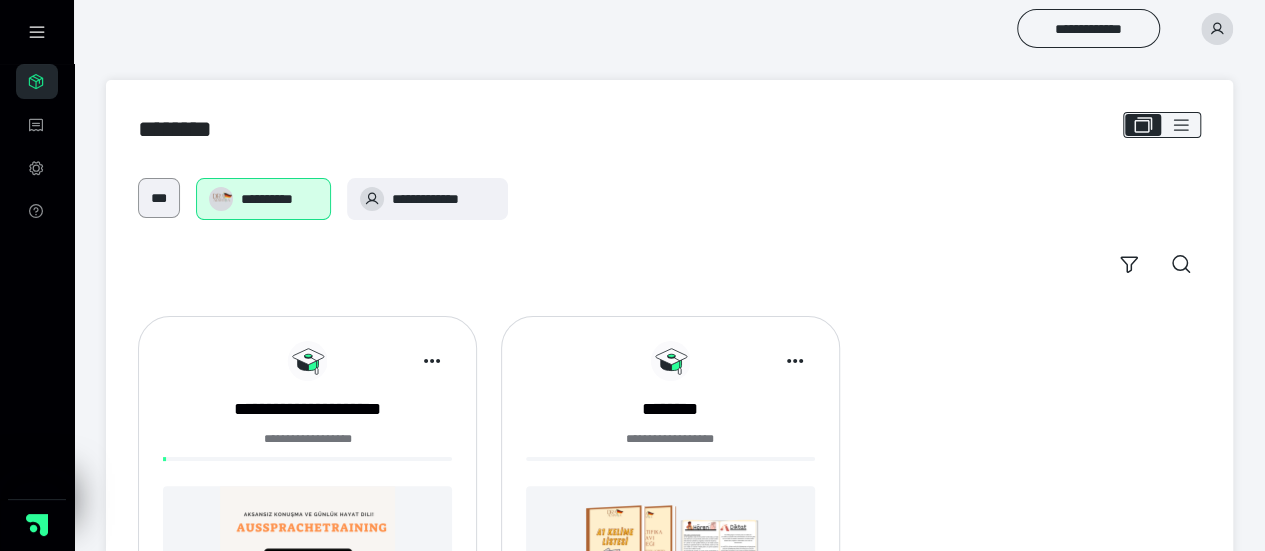 click on "***" at bounding box center (159, 198) 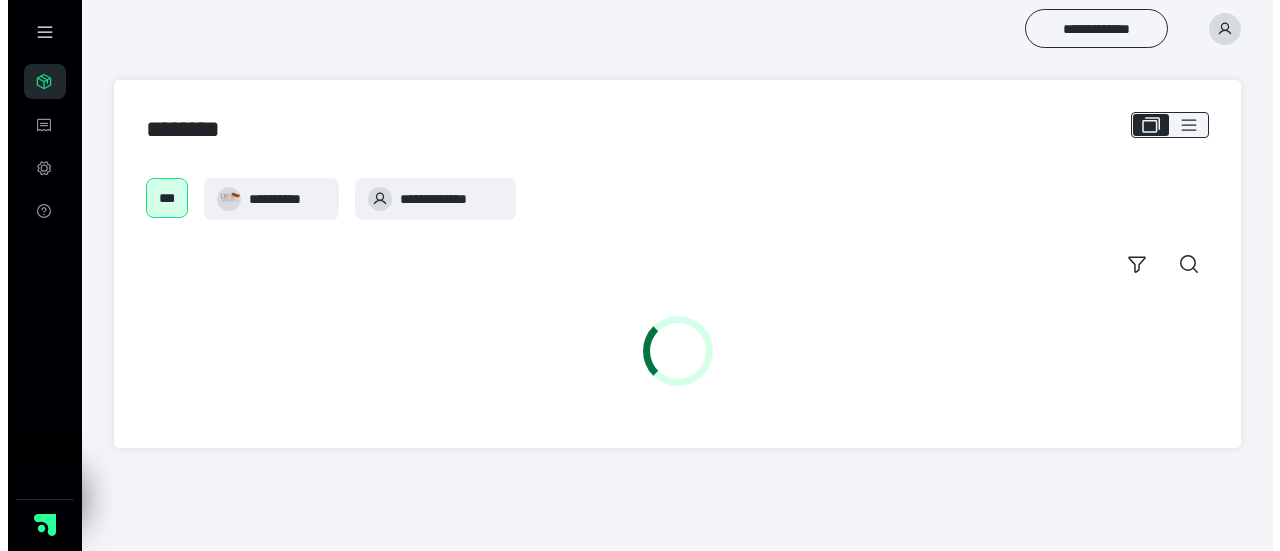 scroll, scrollTop: 0, scrollLeft: 0, axis: both 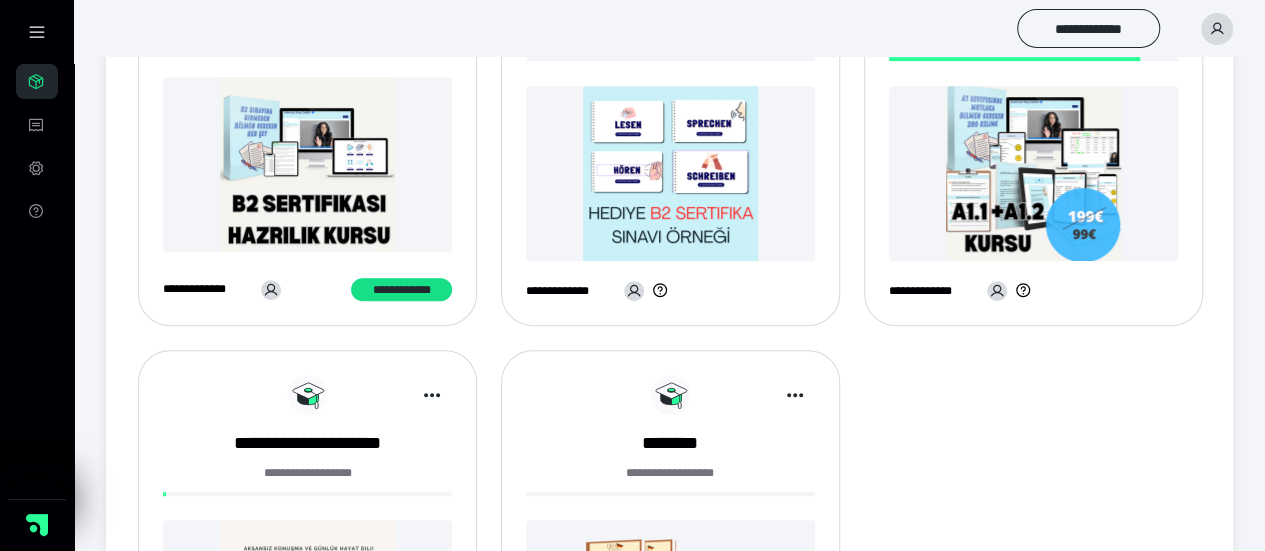 click at bounding box center [307, 164] 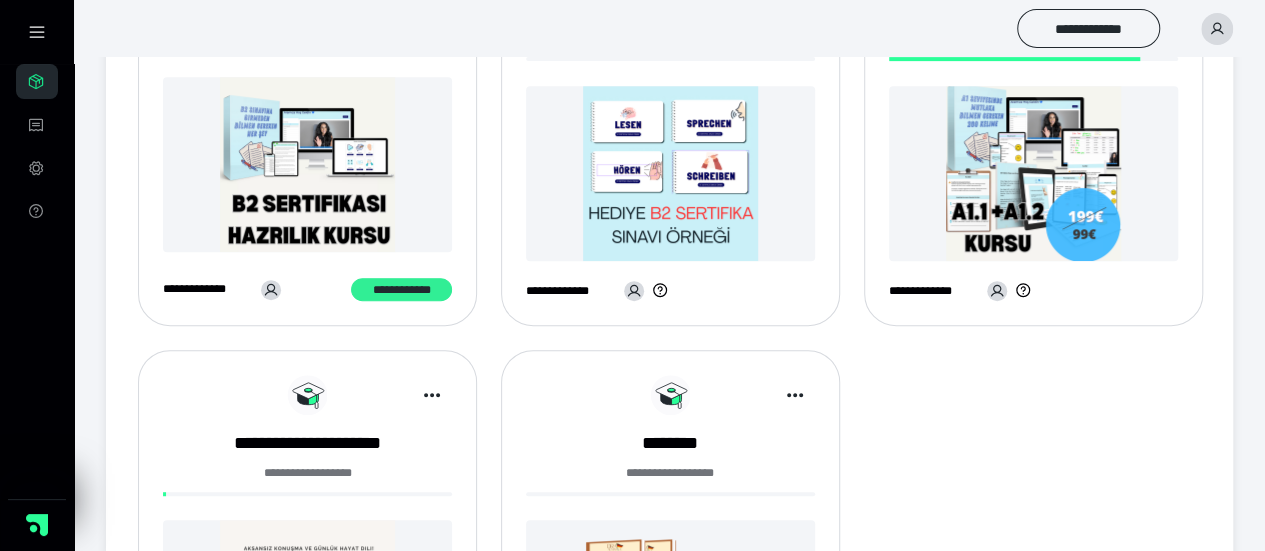 click on "**********" at bounding box center (401, 289) 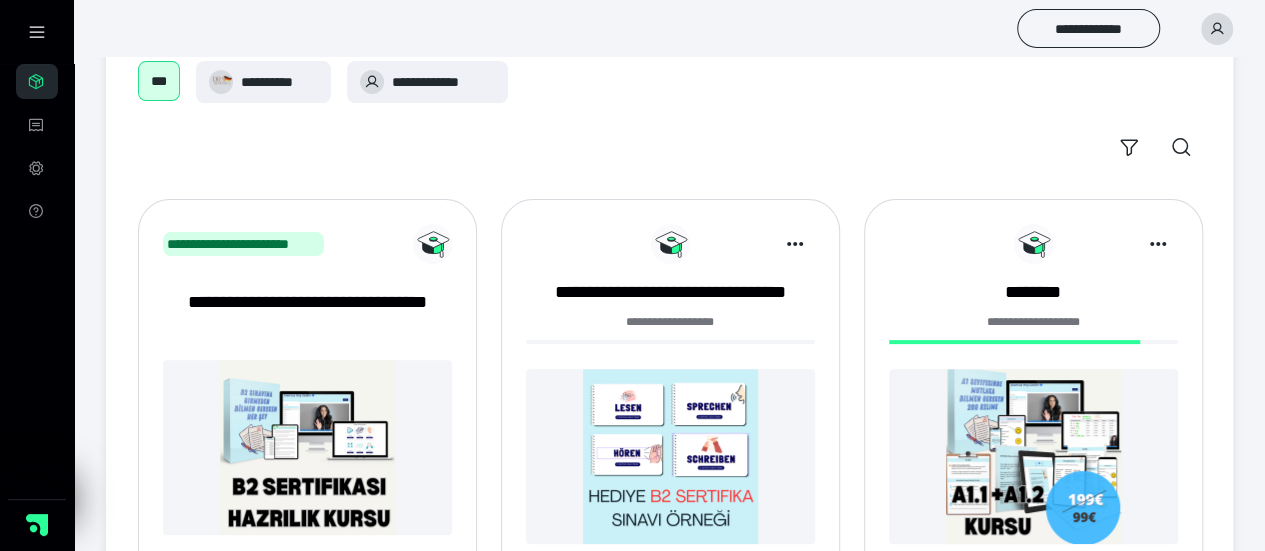 scroll, scrollTop: 100, scrollLeft: 0, axis: vertical 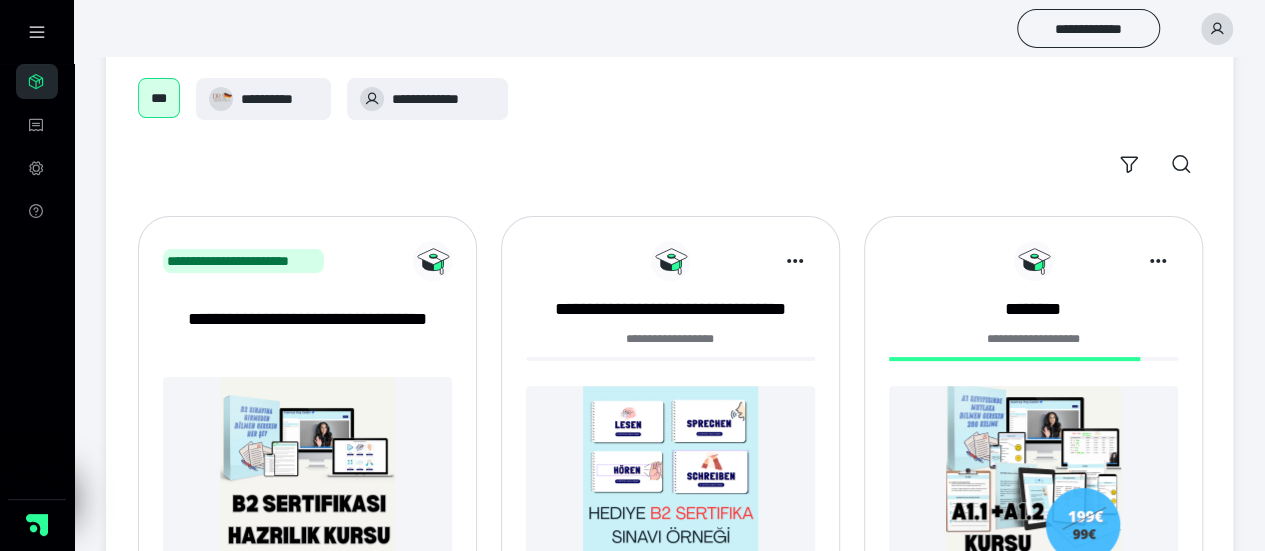 click 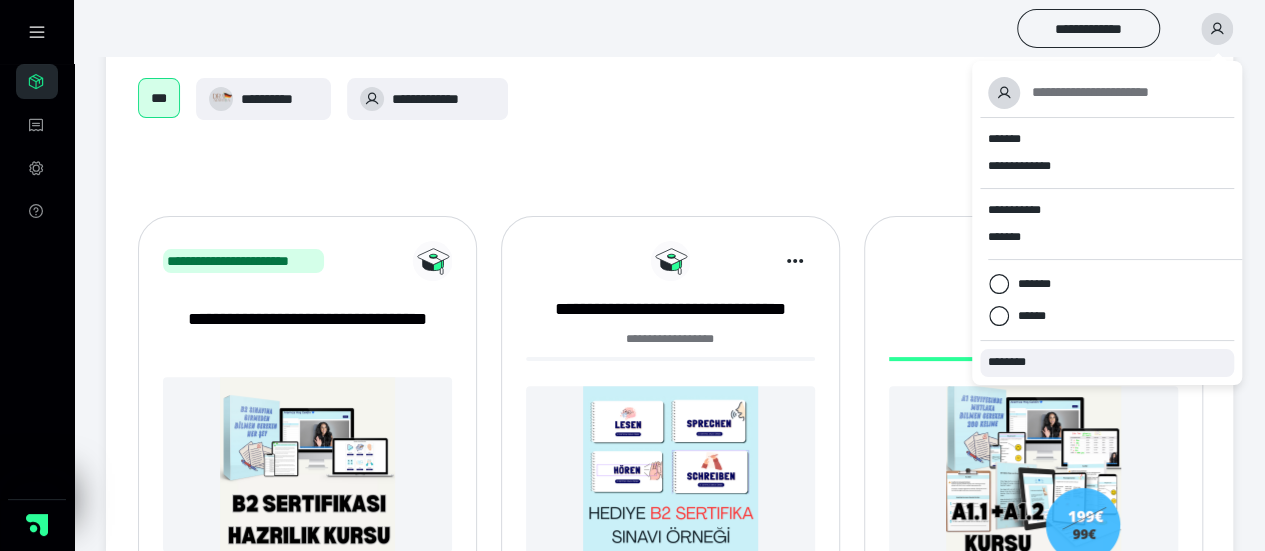 click on "********" at bounding box center (1107, 362) 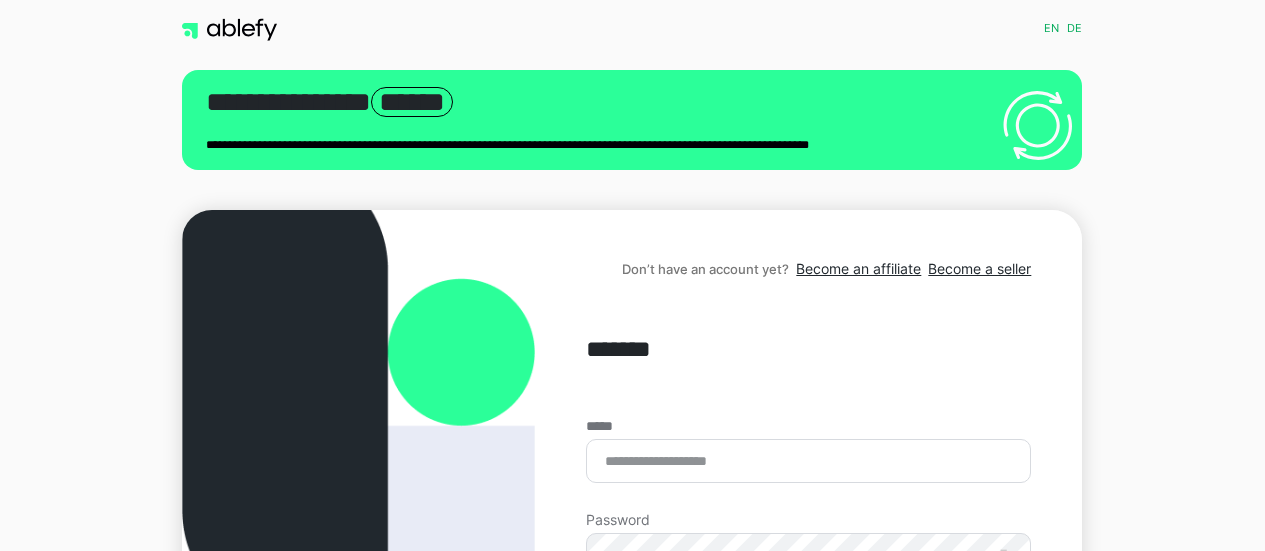 scroll, scrollTop: 0, scrollLeft: 0, axis: both 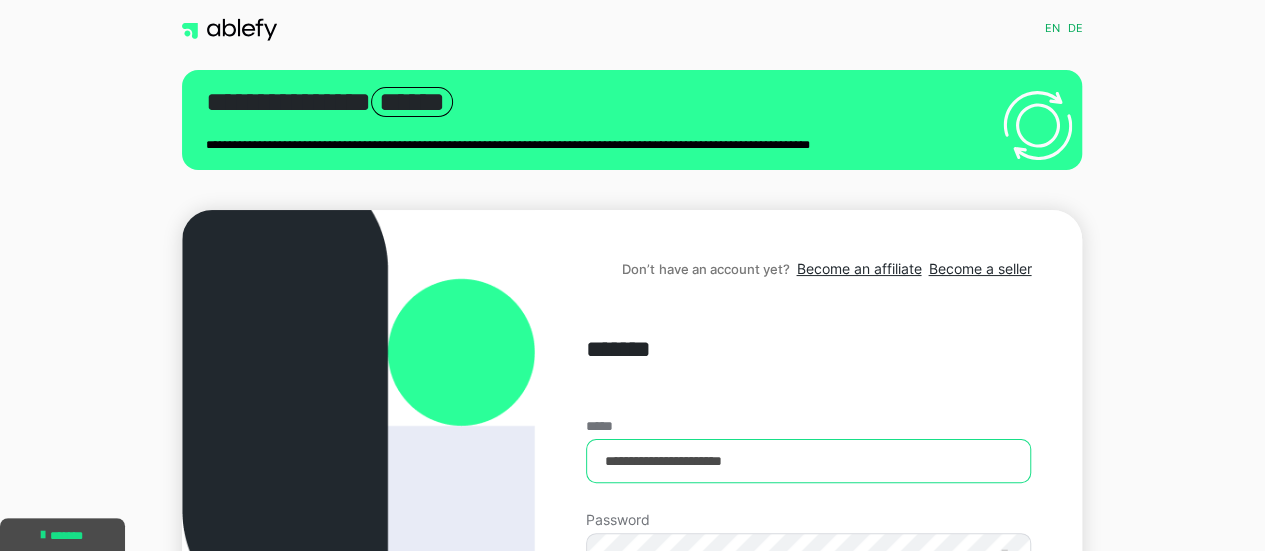 click on "**********" at bounding box center [808, 461] 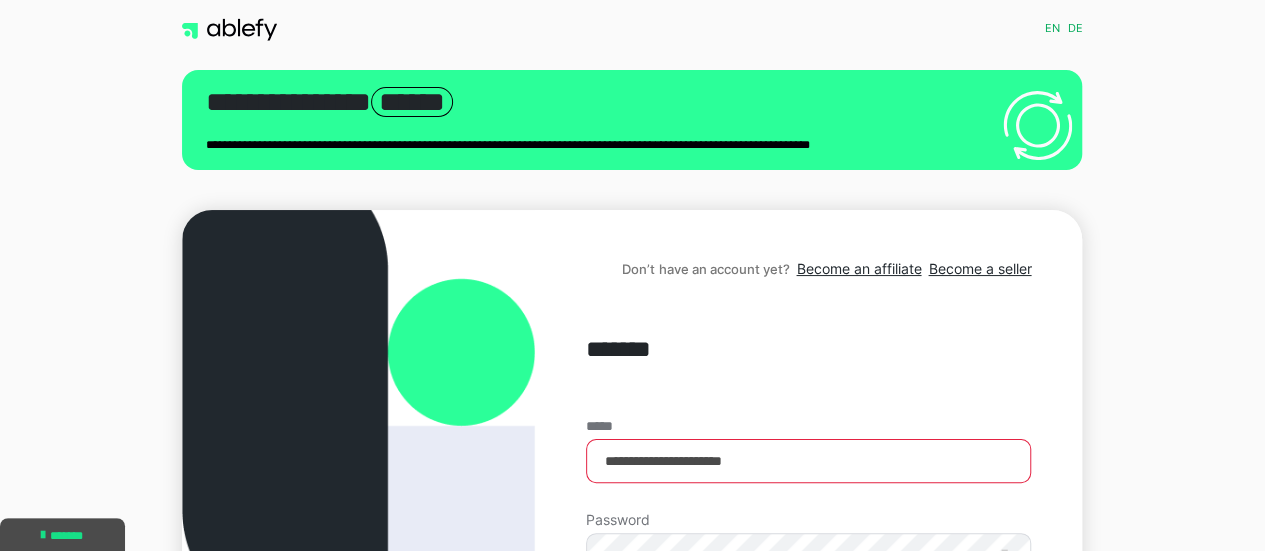 click on "**********" at bounding box center (808, 461) 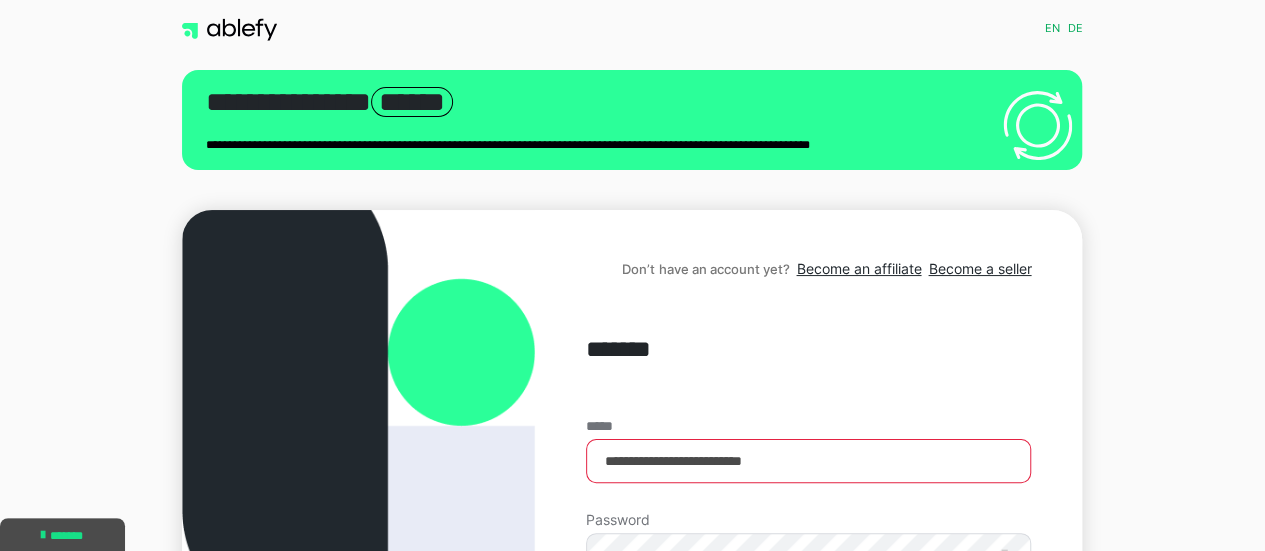 scroll, scrollTop: 348, scrollLeft: 0, axis: vertical 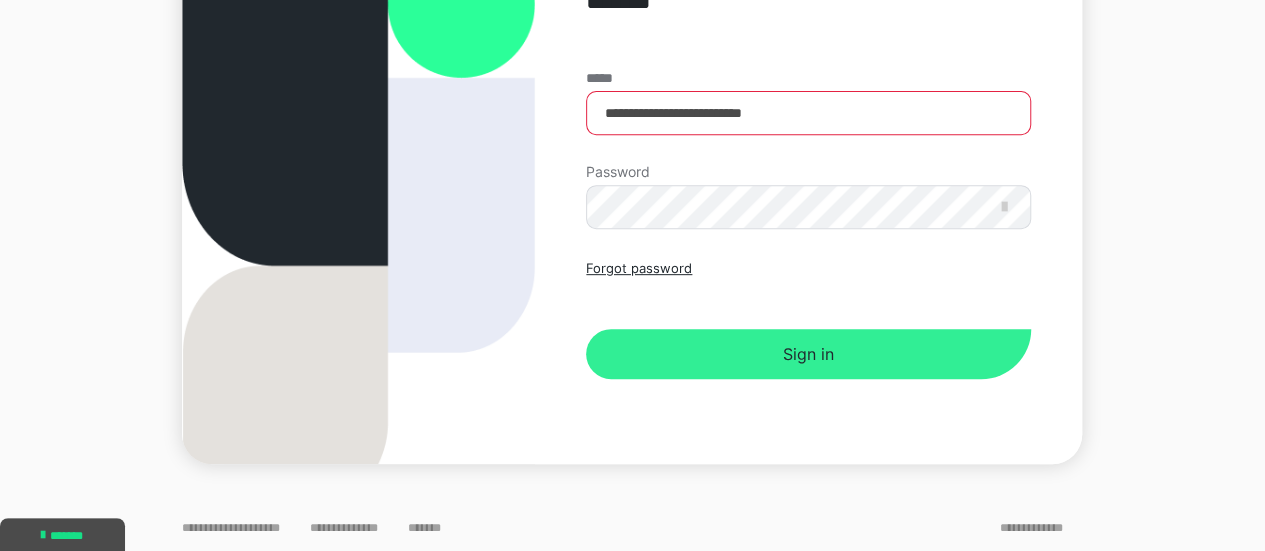 click on "Sign in" at bounding box center [808, 354] 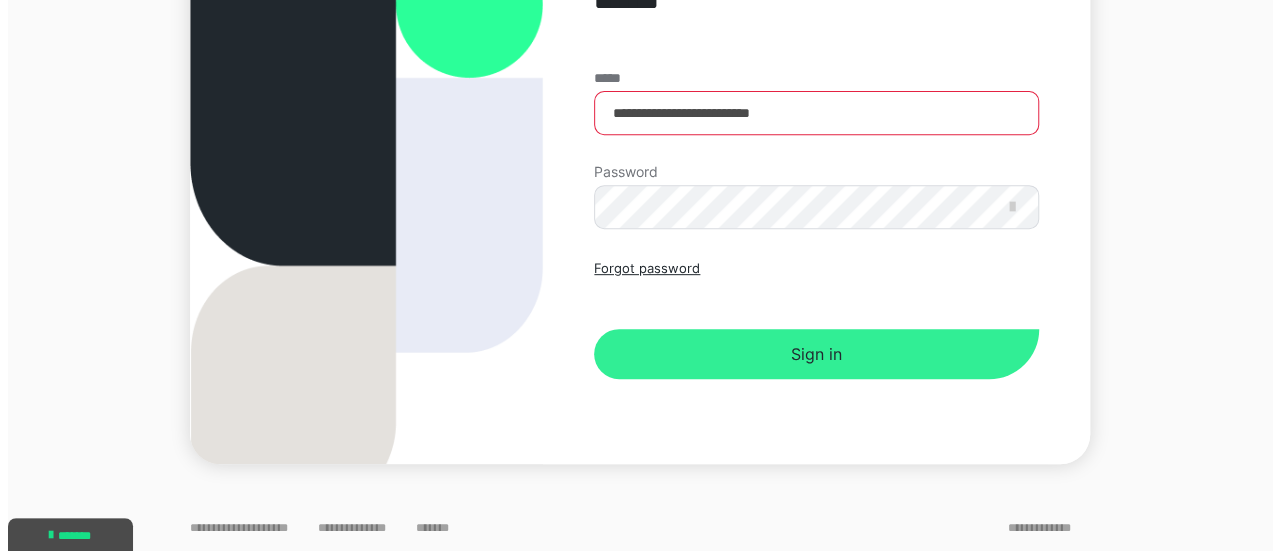 scroll, scrollTop: 0, scrollLeft: 0, axis: both 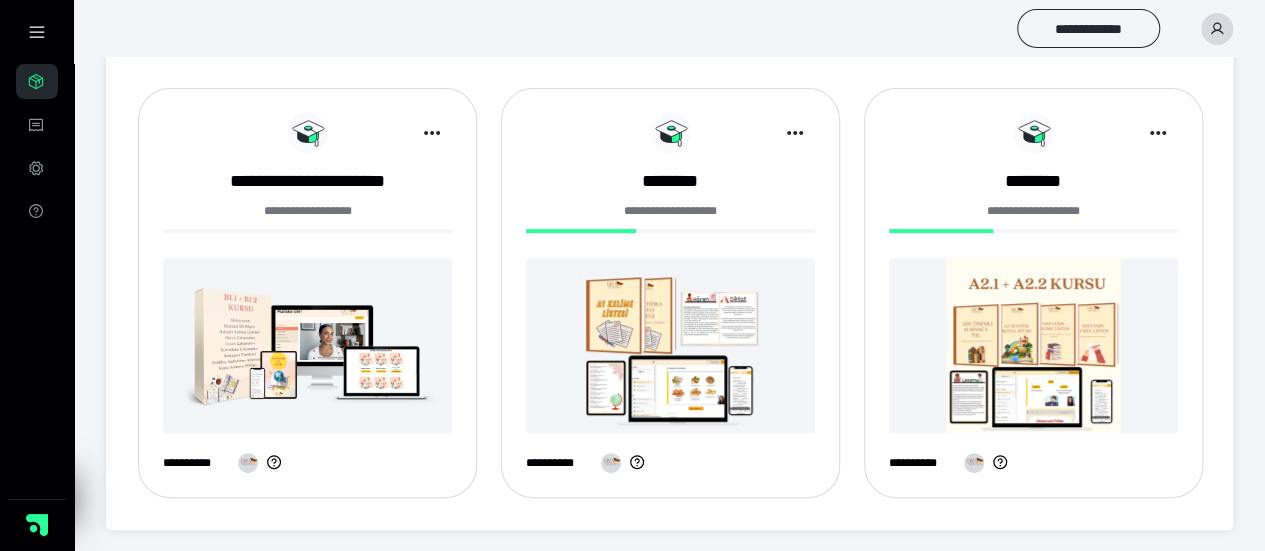 click at bounding box center (1033, 345) 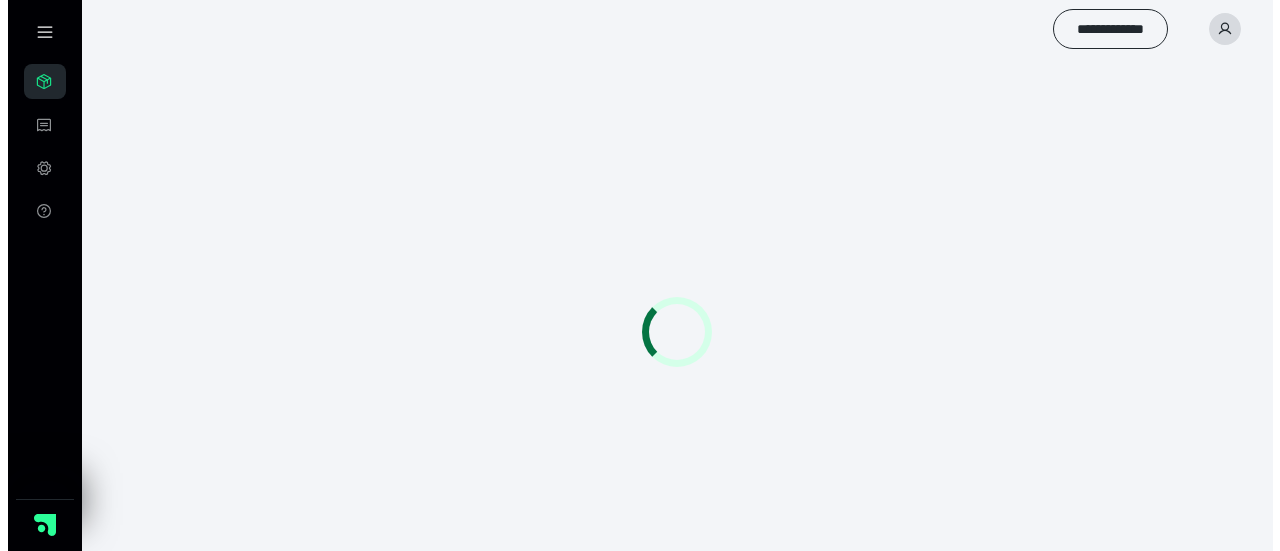 scroll, scrollTop: 0, scrollLeft: 0, axis: both 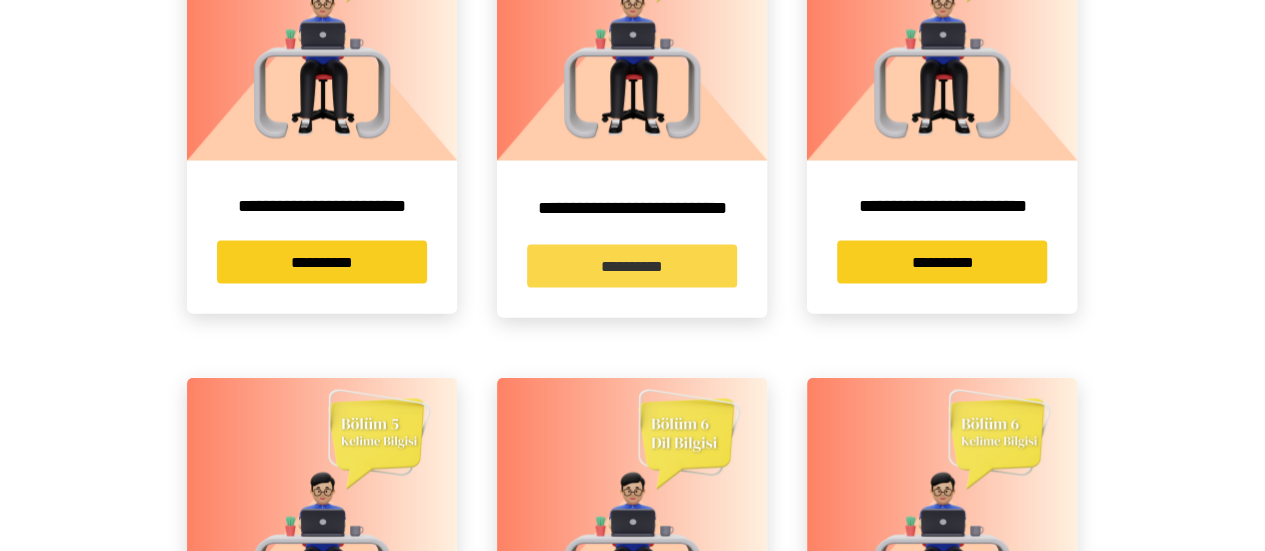 click on "**********" at bounding box center (632, 266) 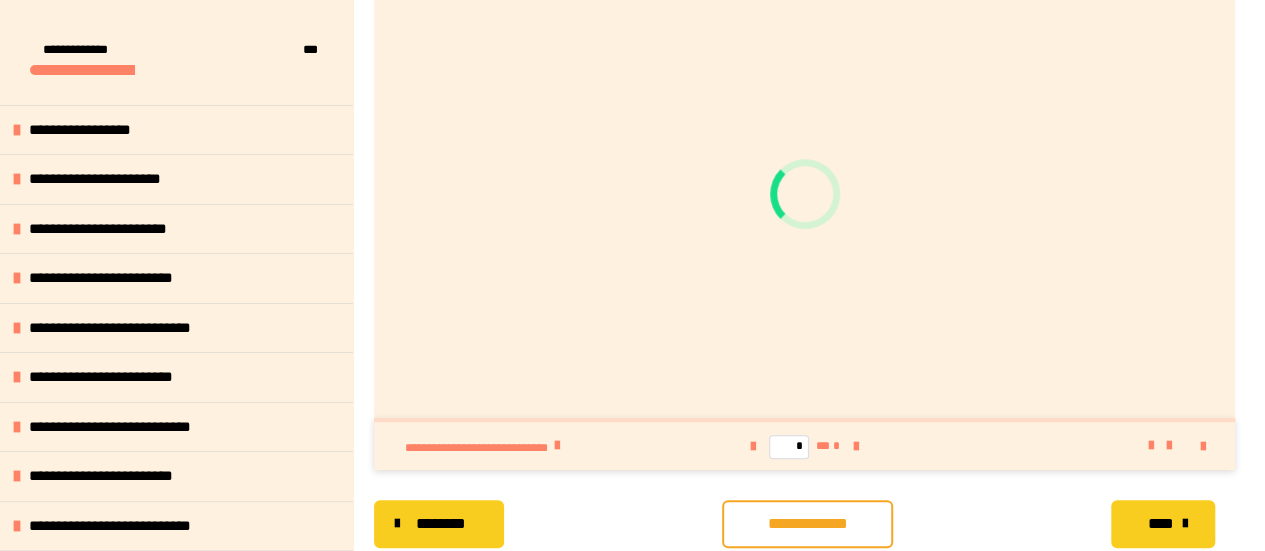 scroll, scrollTop: 382, scrollLeft: 0, axis: vertical 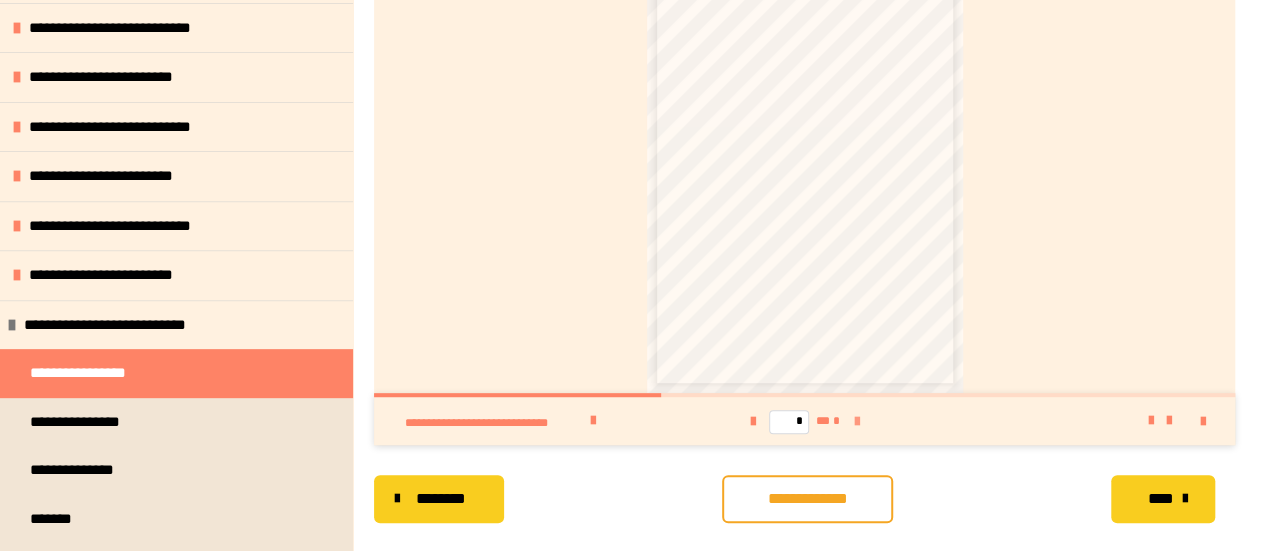 click at bounding box center [857, 422] 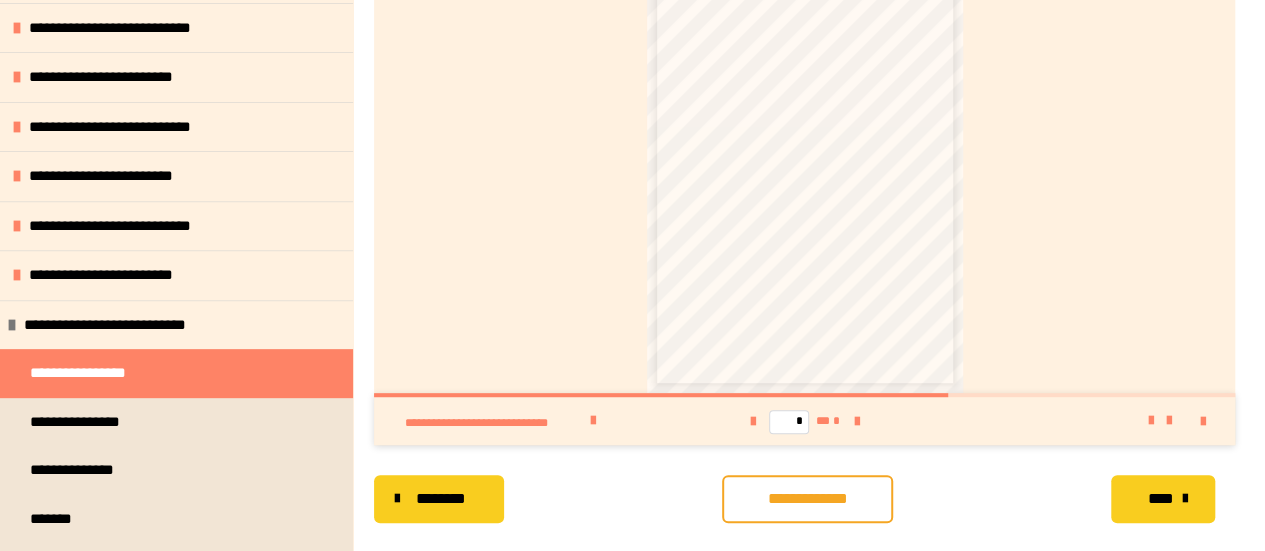 click on "**********" at bounding box center (799, 217) 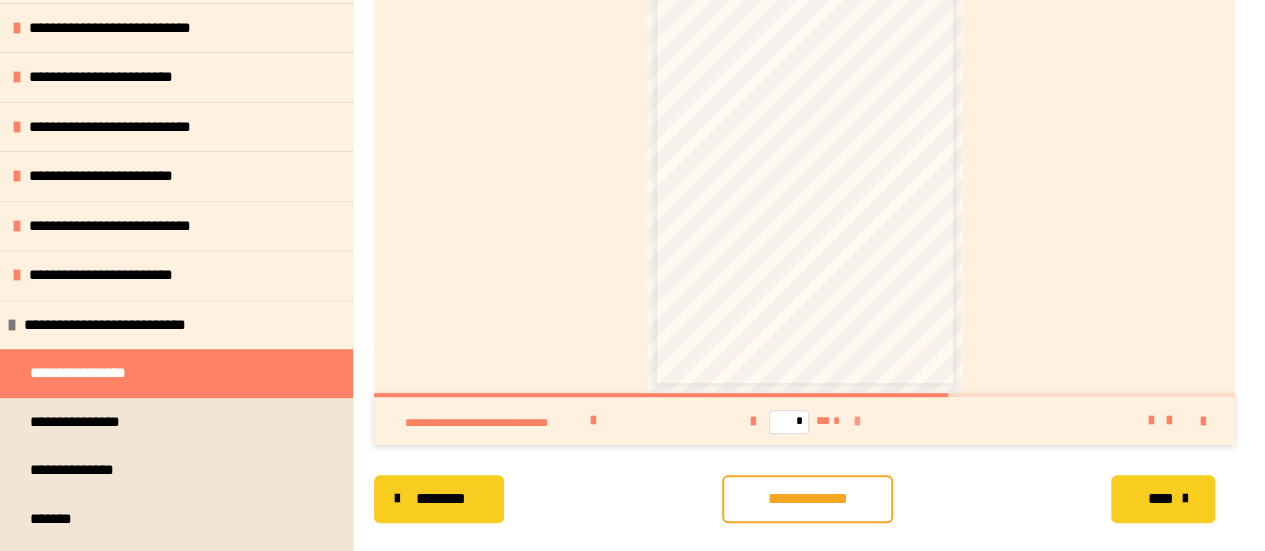 click at bounding box center (857, 422) 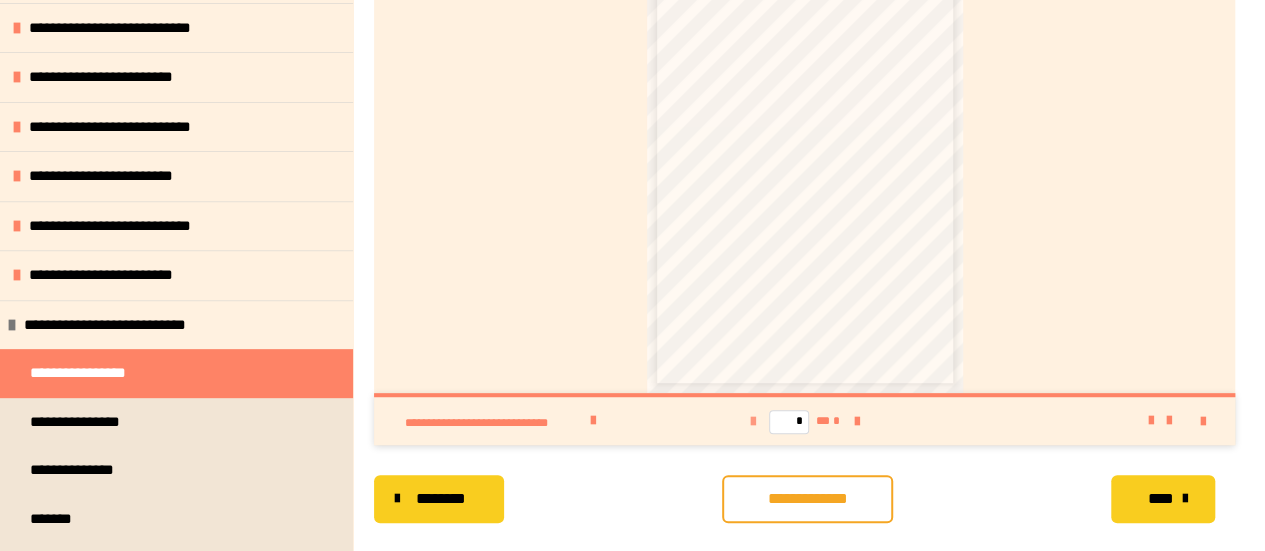 click at bounding box center (753, 422) 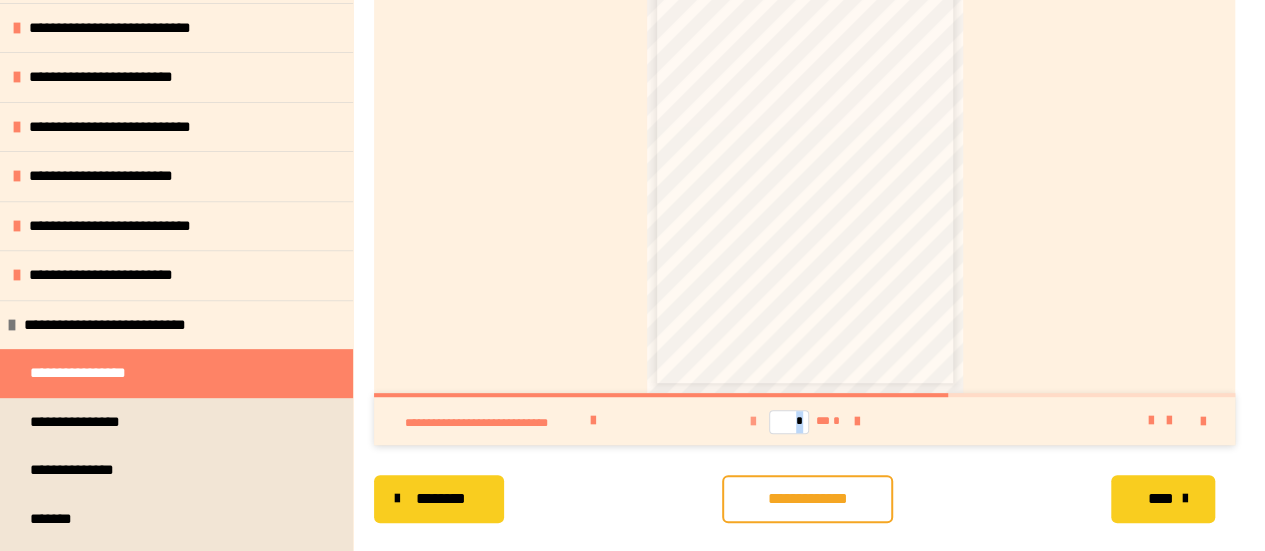 click at bounding box center [753, 422] 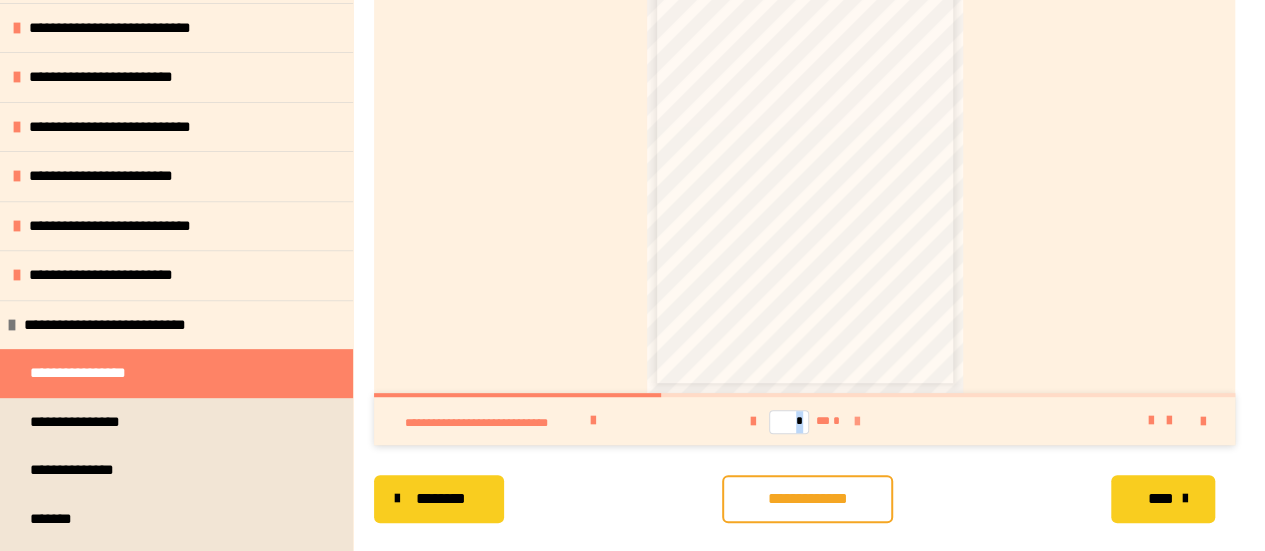click at bounding box center (857, 422) 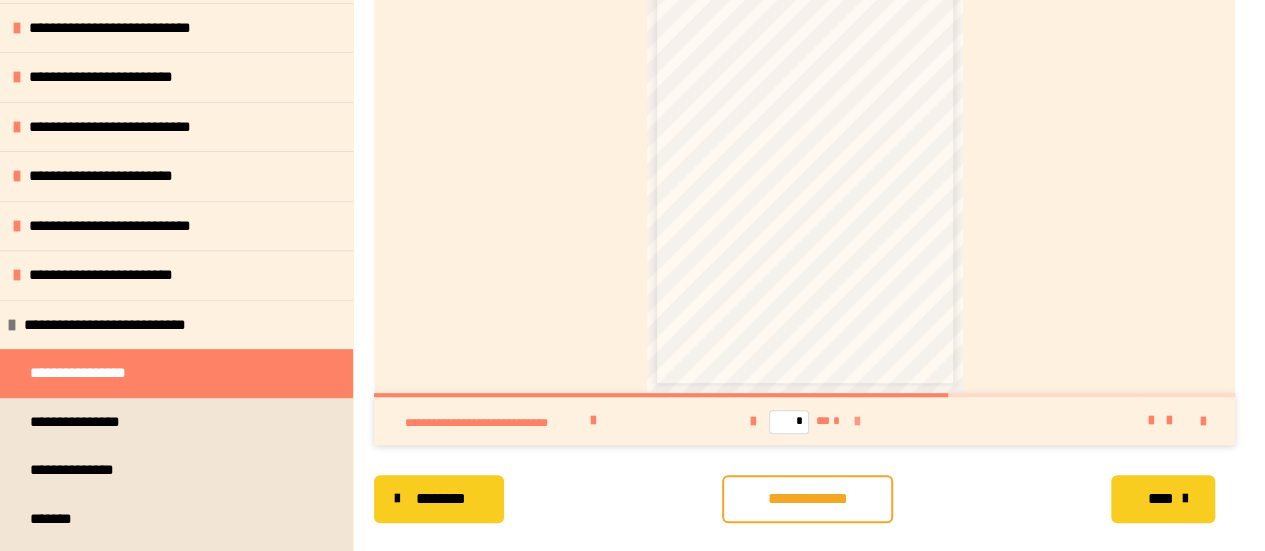 click at bounding box center [857, 422] 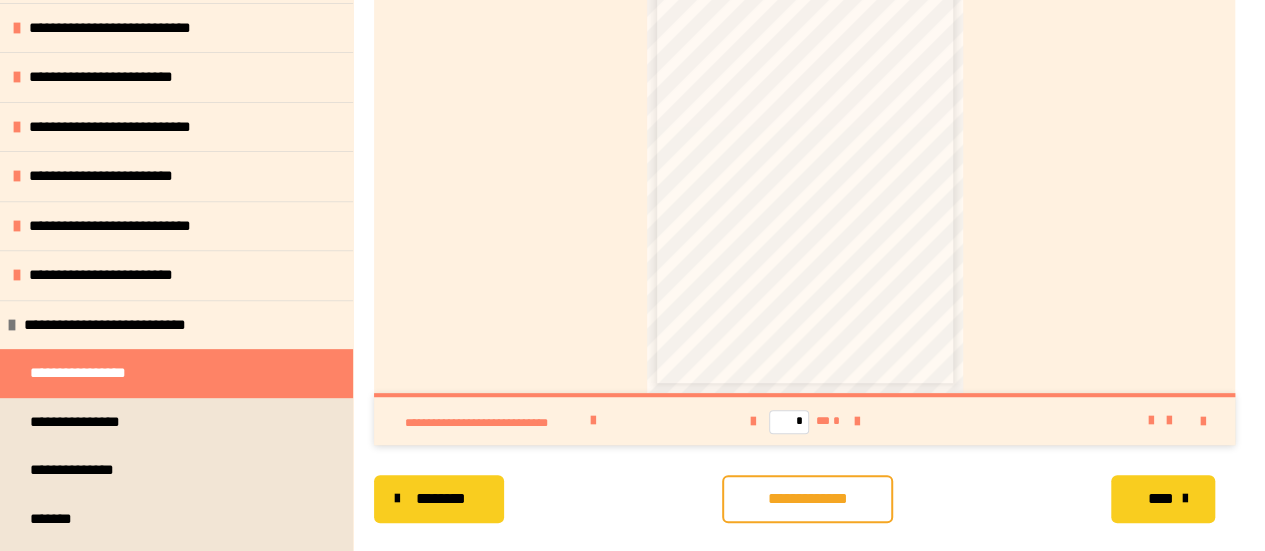 click on "* ** *" at bounding box center (805, 421) 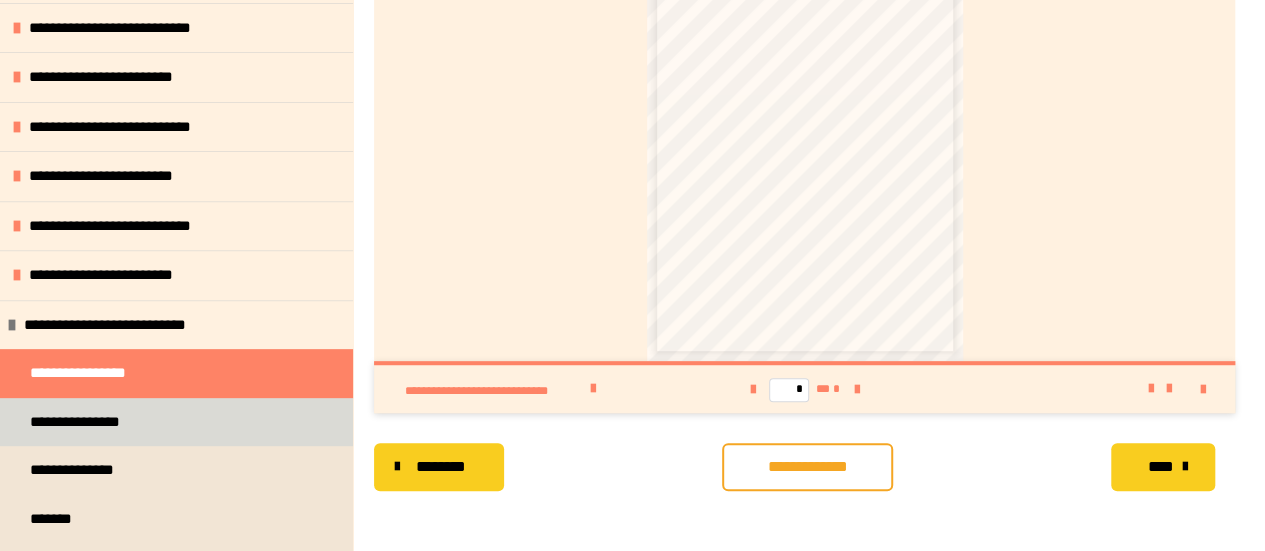 click on "**********" at bounding box center (176, 422) 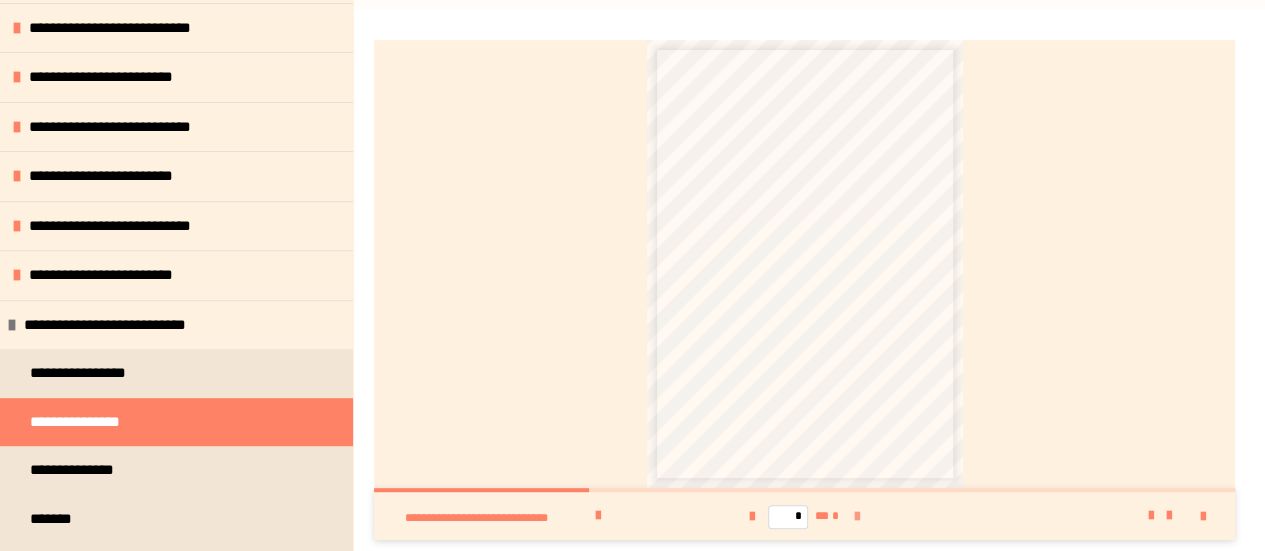 click at bounding box center (857, 517) 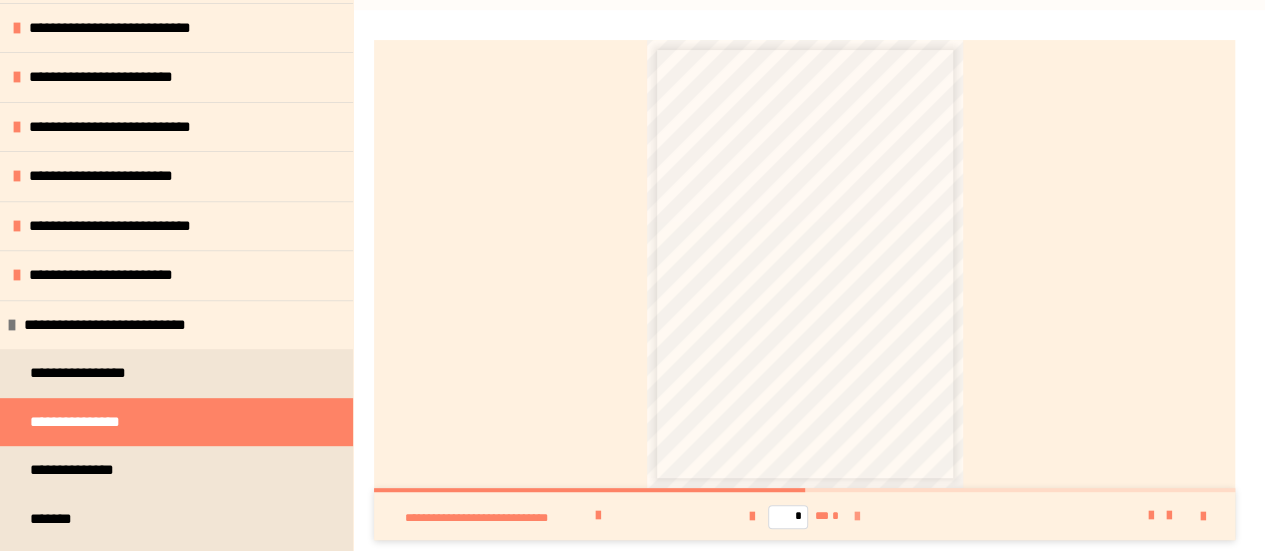 click at bounding box center (857, 517) 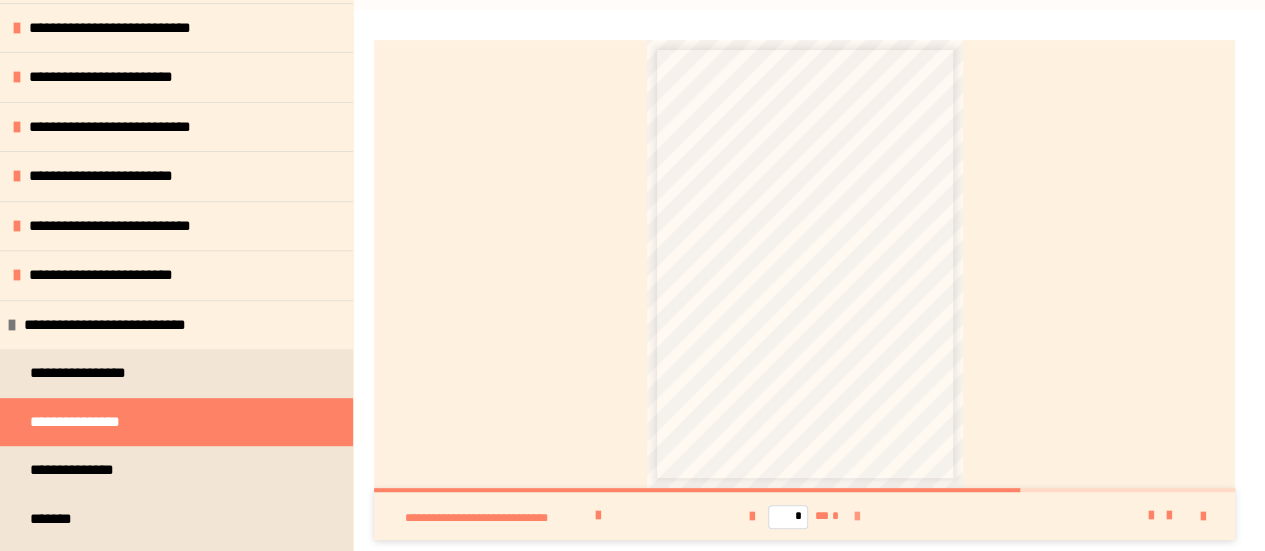click at bounding box center [857, 517] 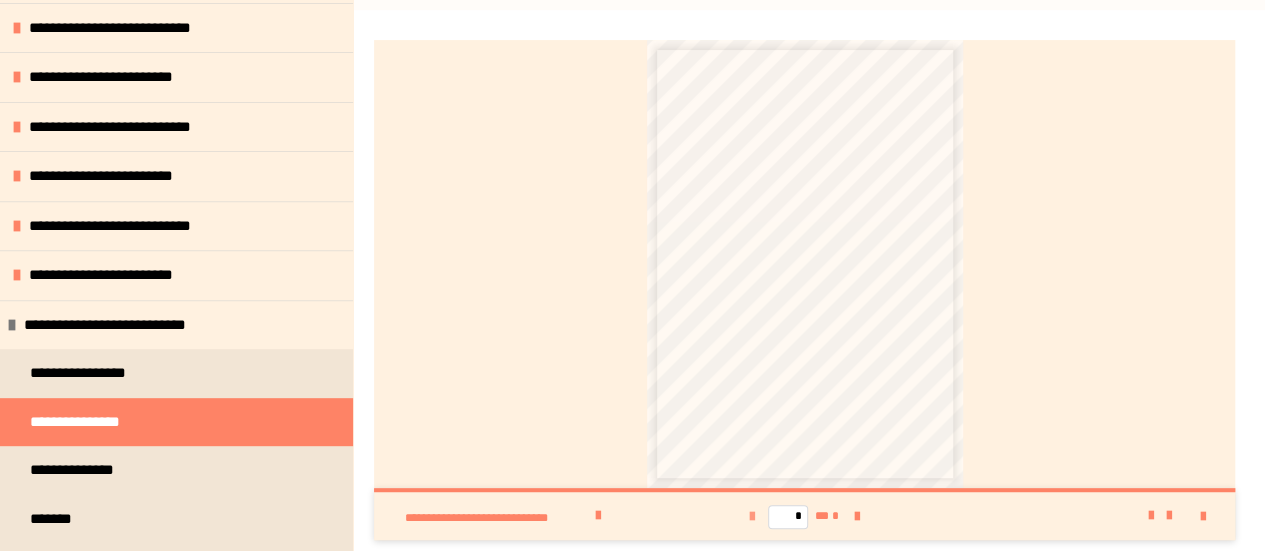 click at bounding box center (752, 517) 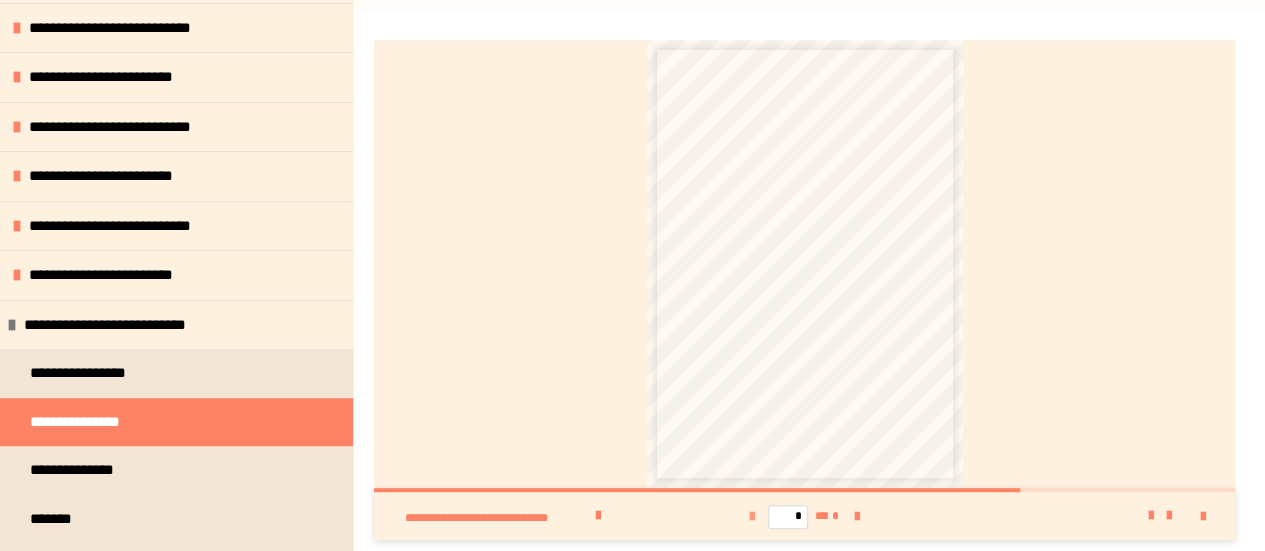 click at bounding box center (752, 517) 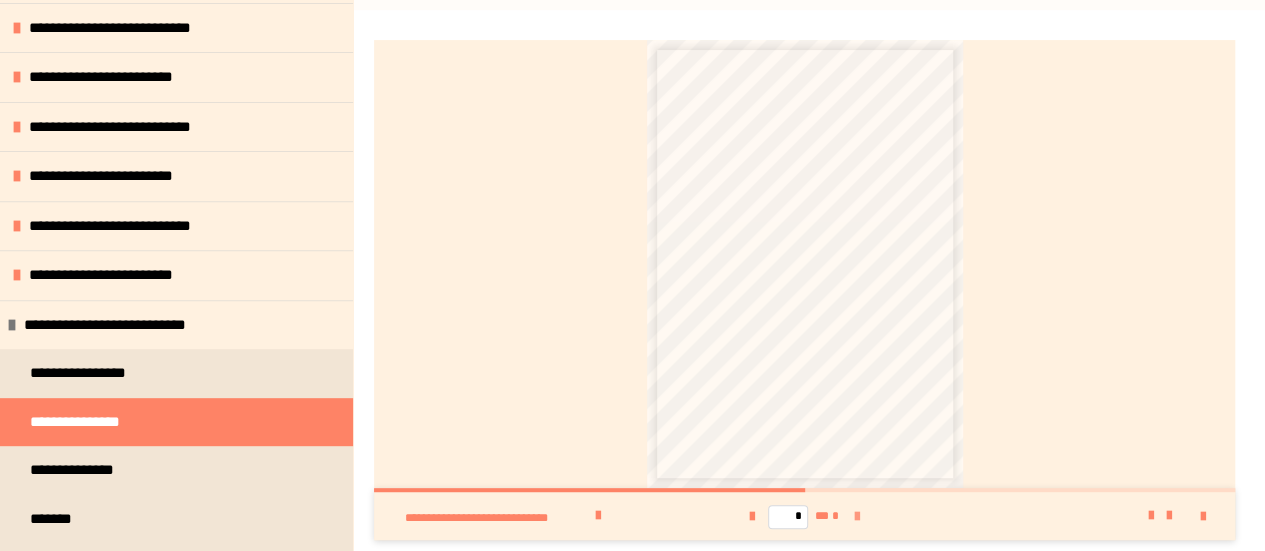 click at bounding box center [857, 517] 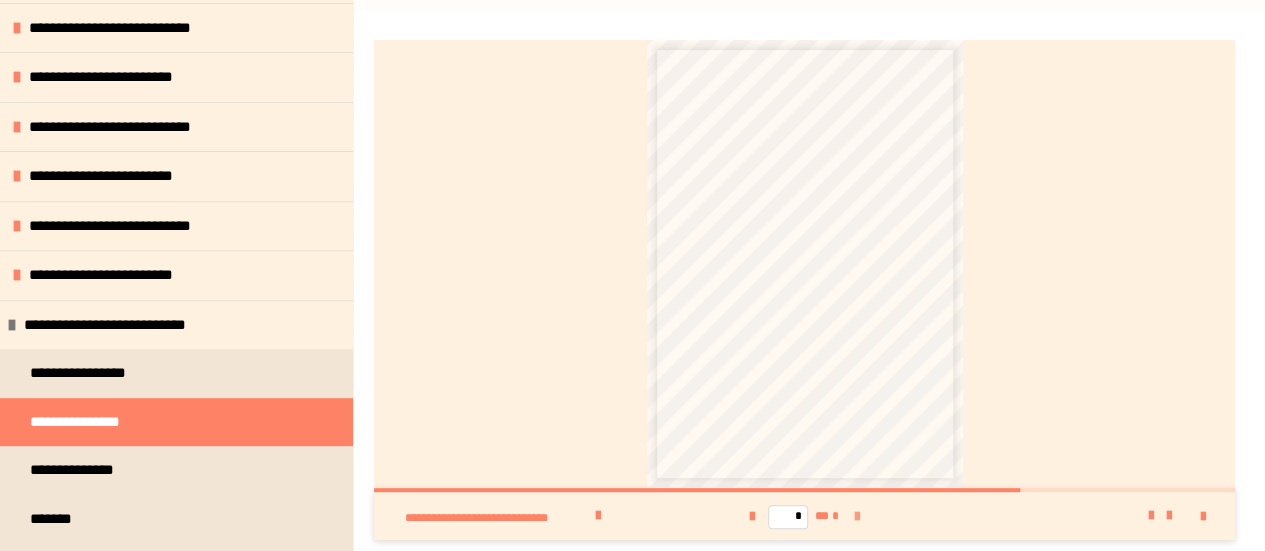 click at bounding box center [857, 517] 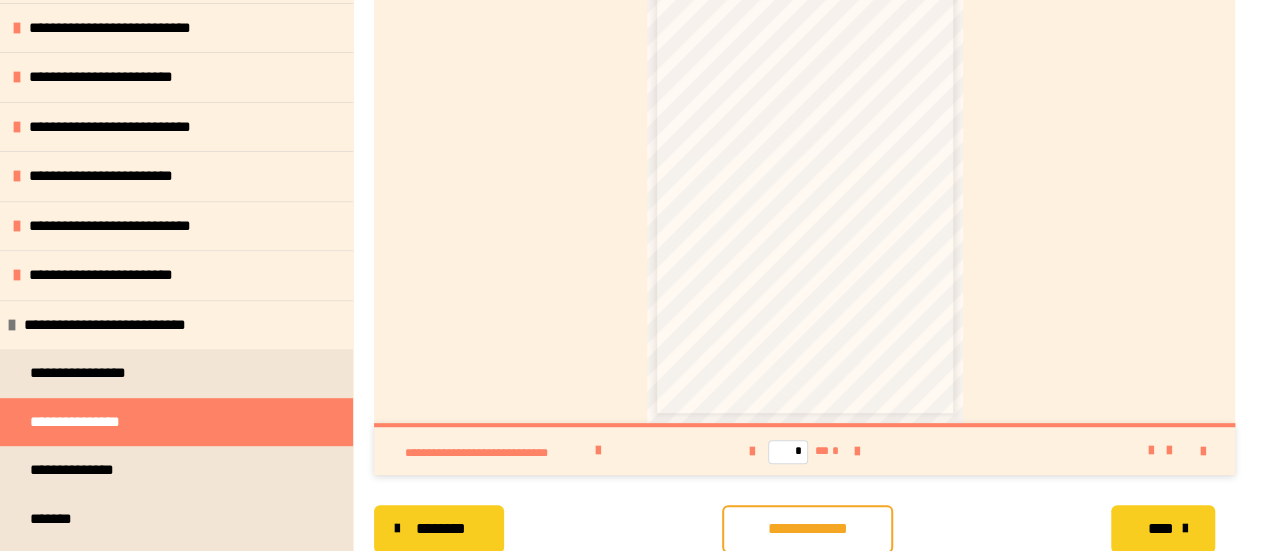 scroll, scrollTop: 414, scrollLeft: 0, axis: vertical 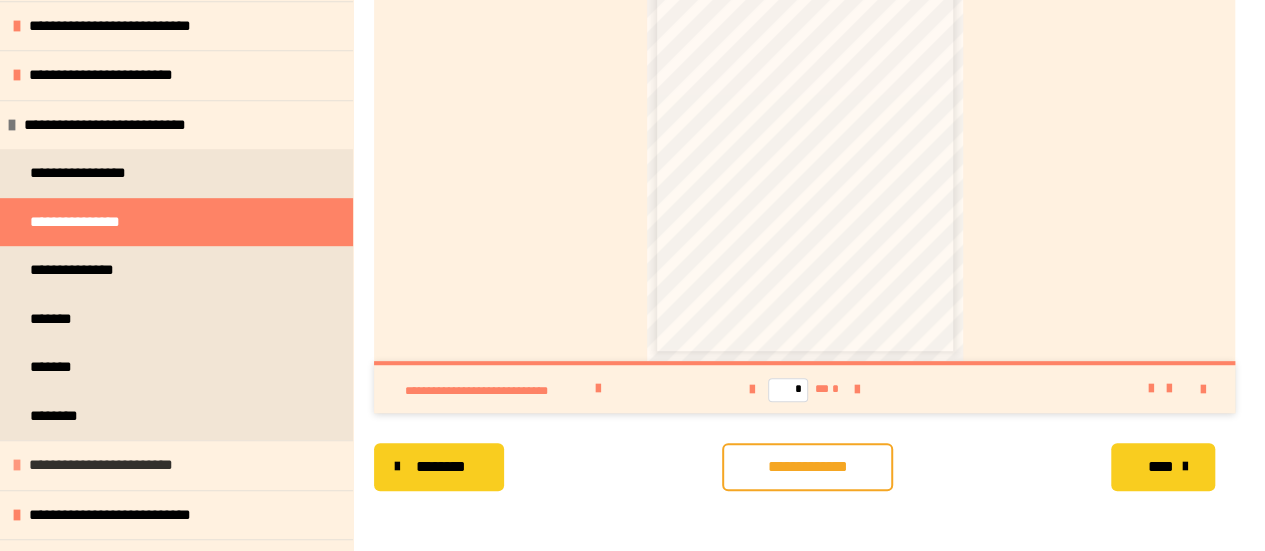 click on "**********" at bounding box center [114, 465] 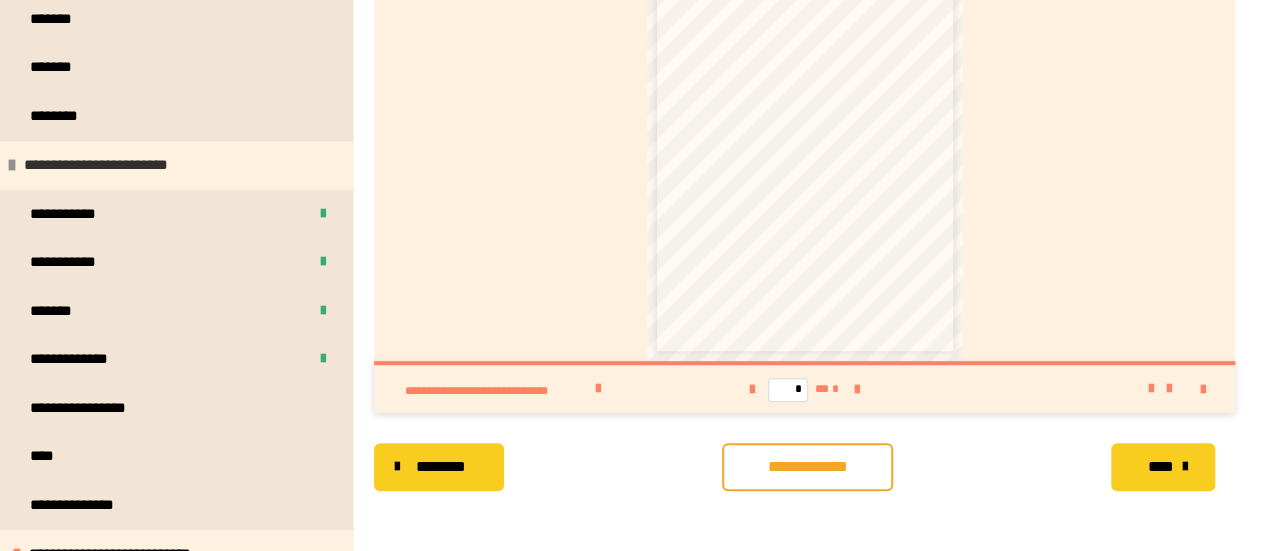 scroll, scrollTop: 900, scrollLeft: 0, axis: vertical 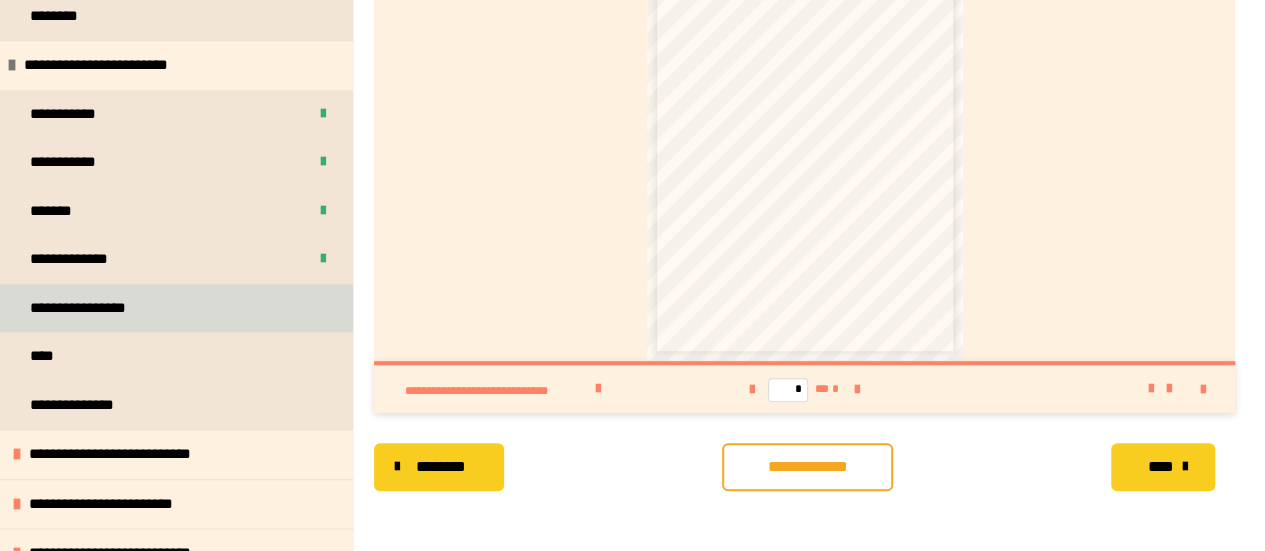 click on "**********" at bounding box center [79, 308] 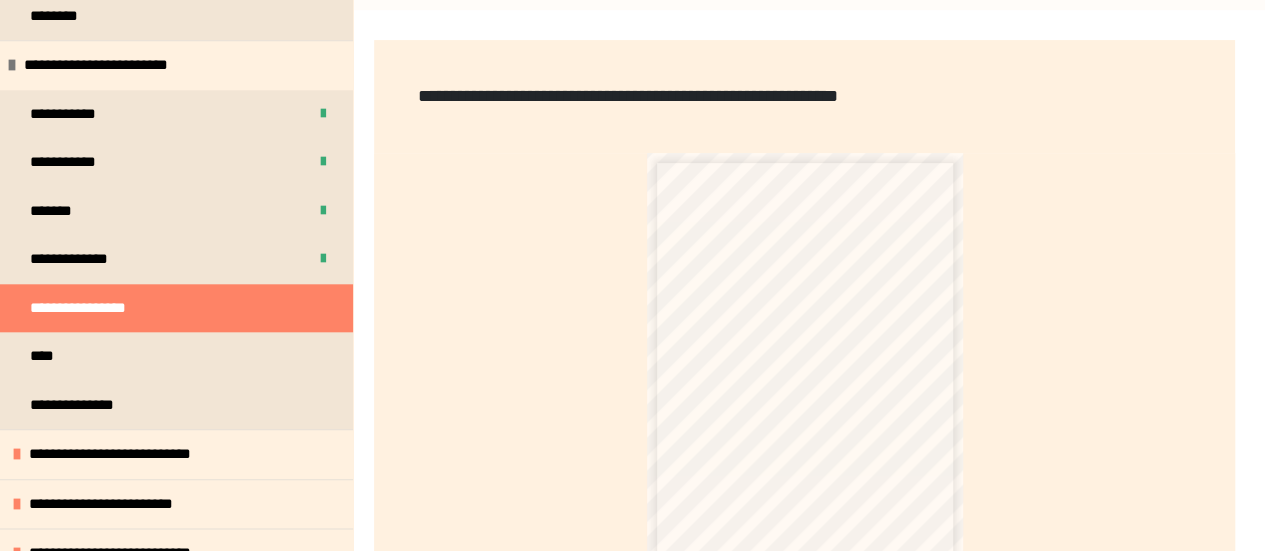 click at bounding box center (789, 466) 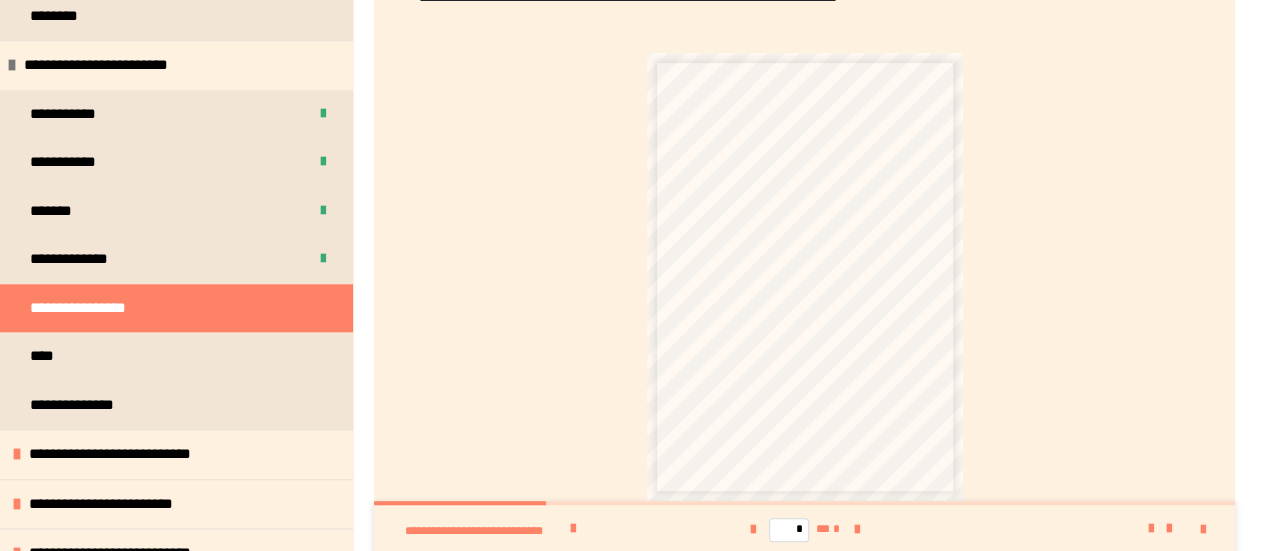 click at bounding box center [784, 424] 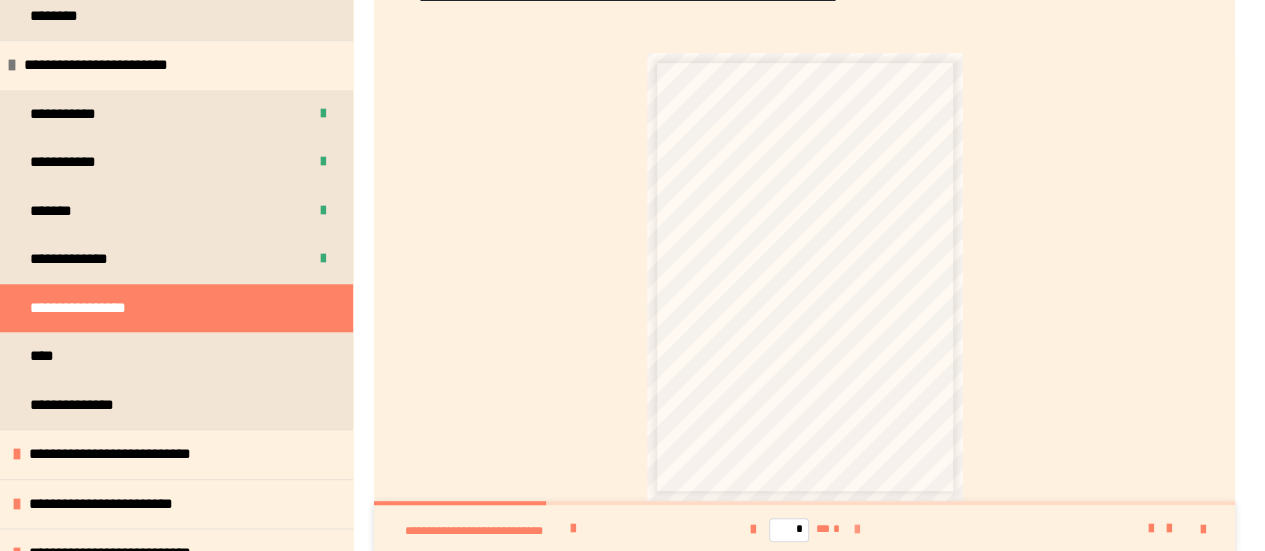 click at bounding box center [857, 530] 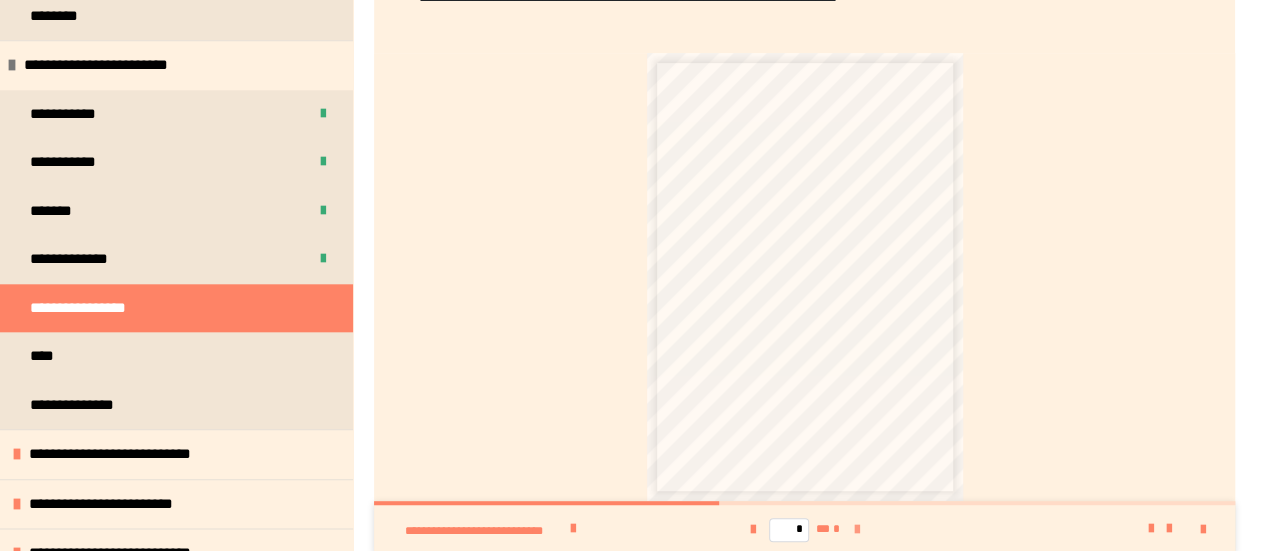 click at bounding box center [857, 530] 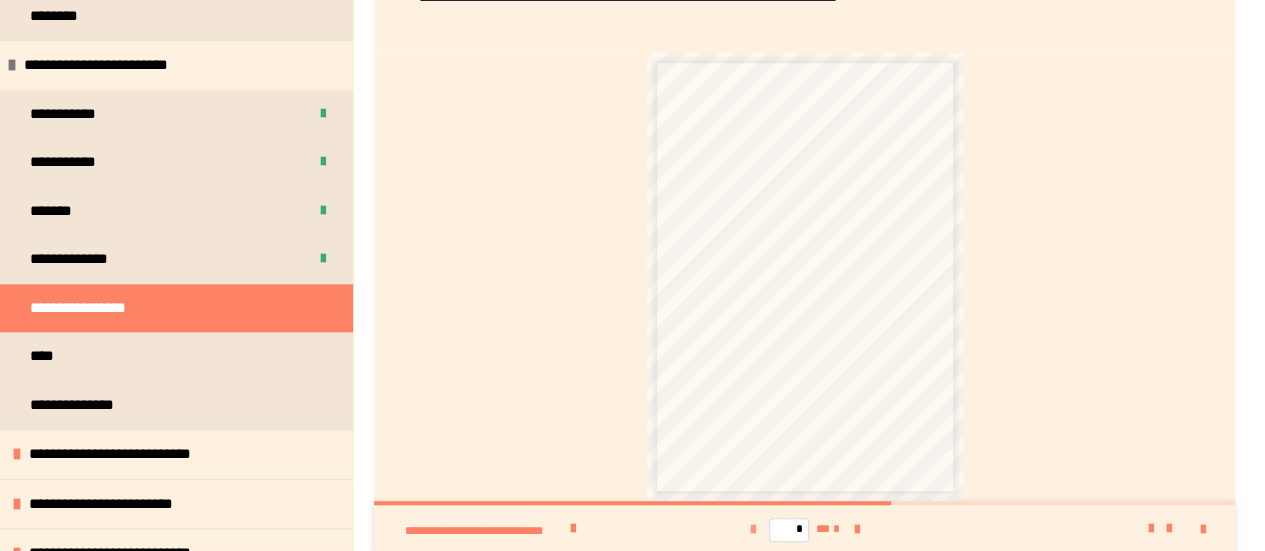 click at bounding box center [753, 530] 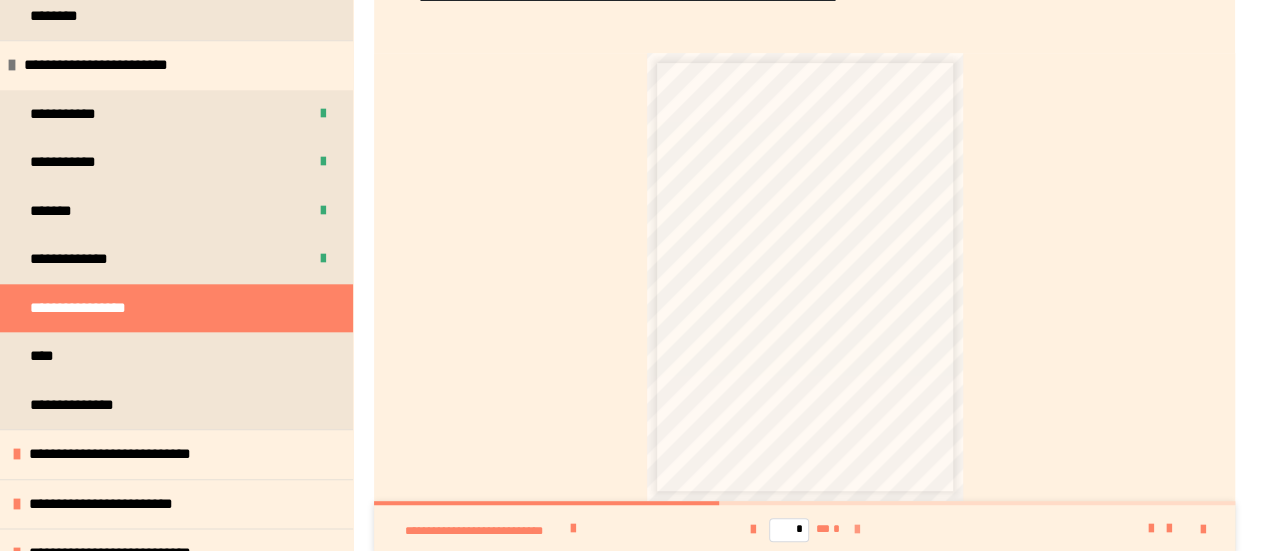 click at bounding box center (857, 530) 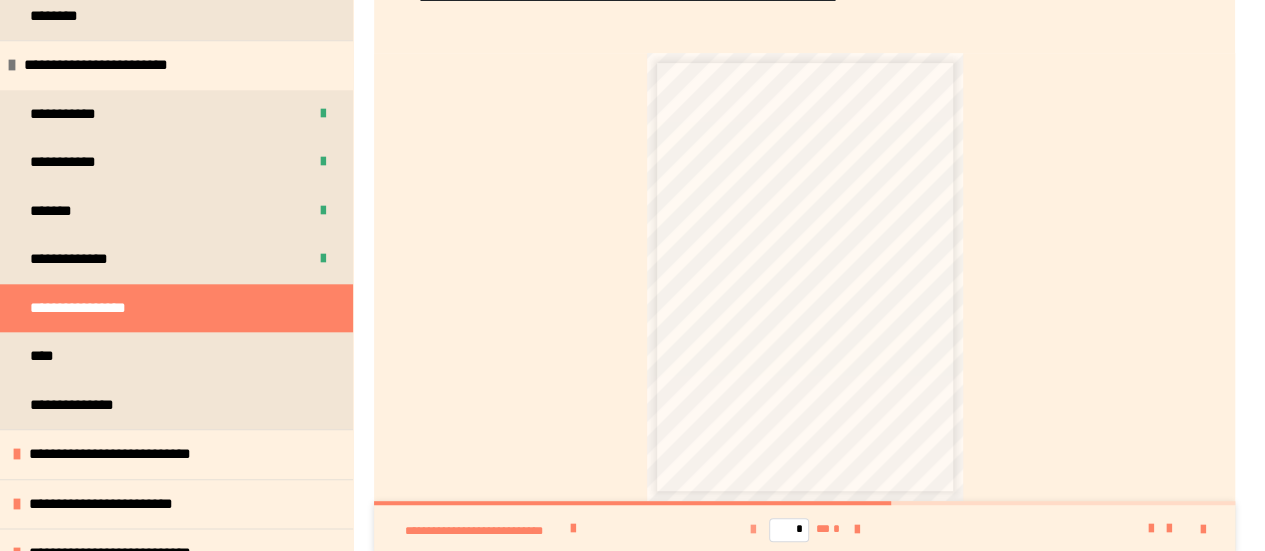 click at bounding box center [753, 530] 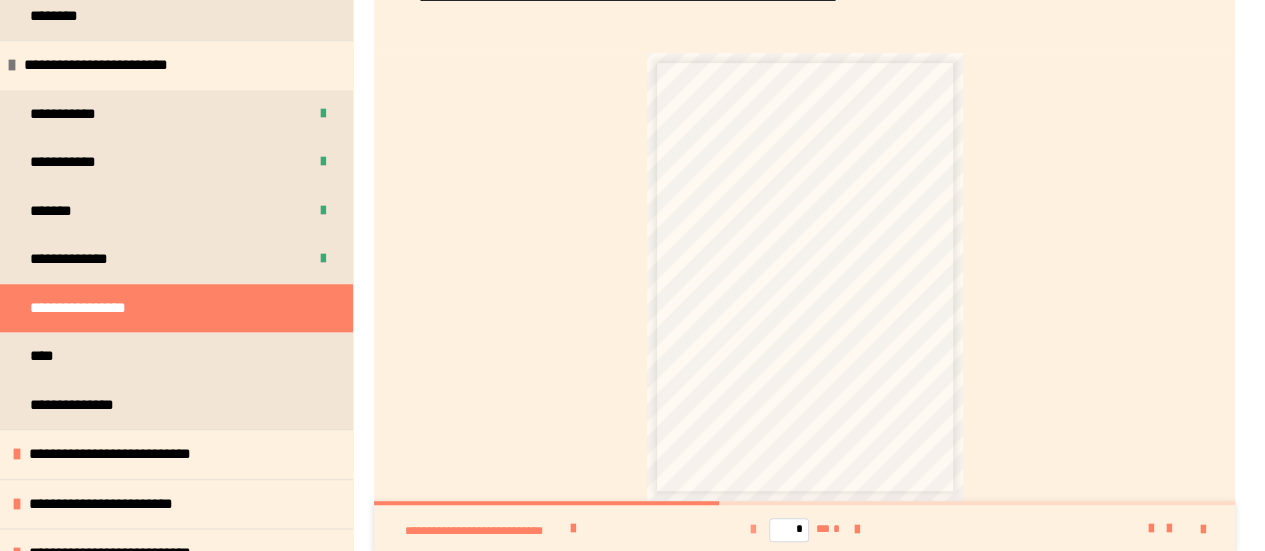 click at bounding box center [753, 530] 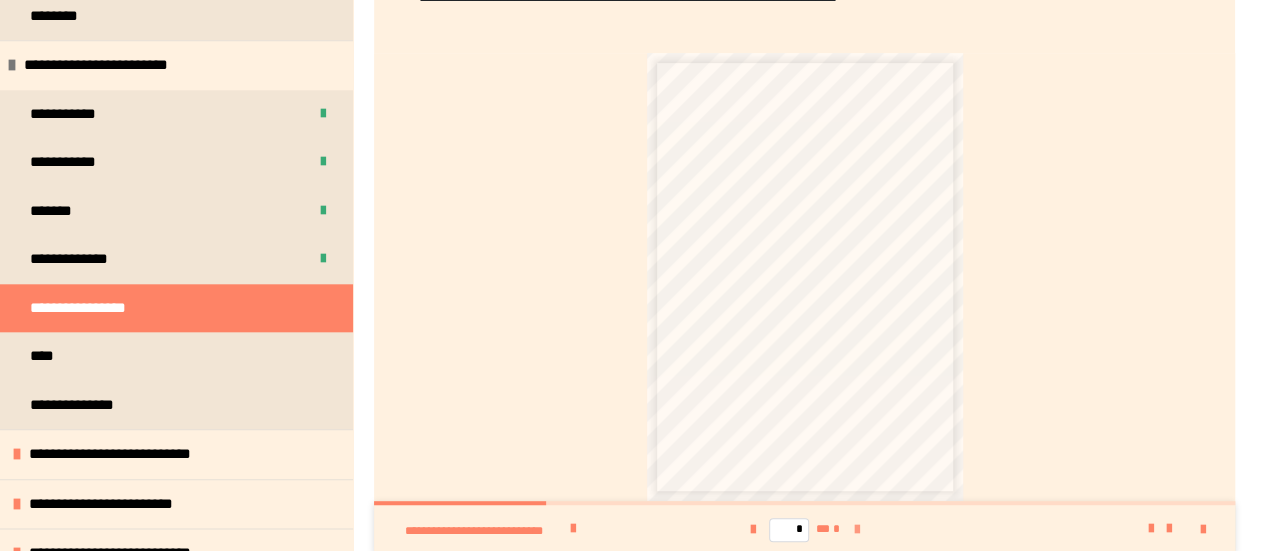 click at bounding box center (857, 530) 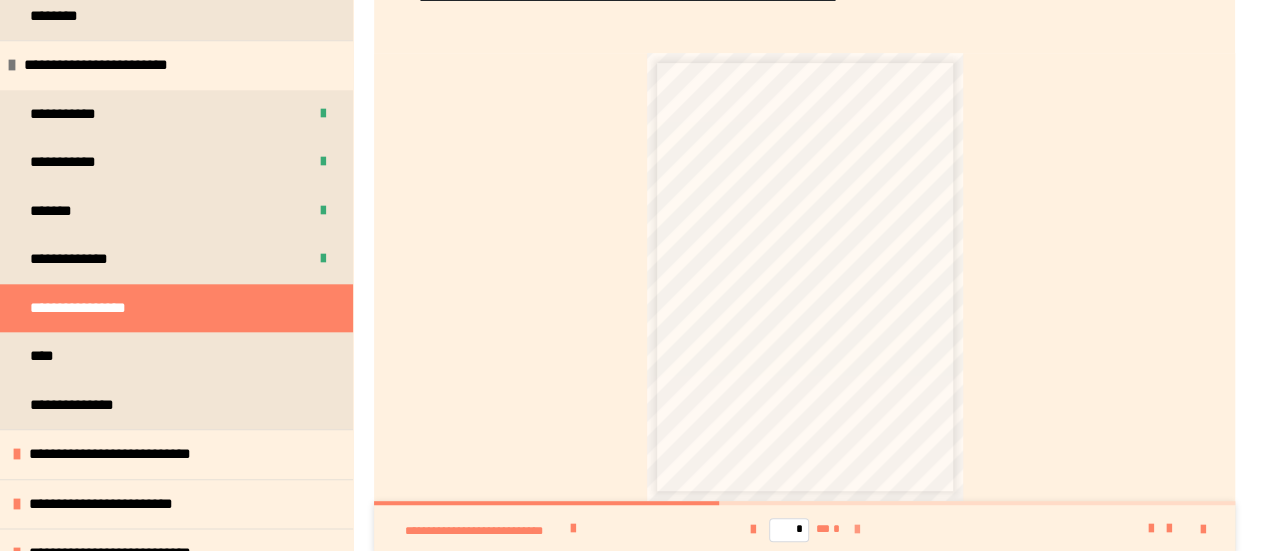 click at bounding box center [857, 530] 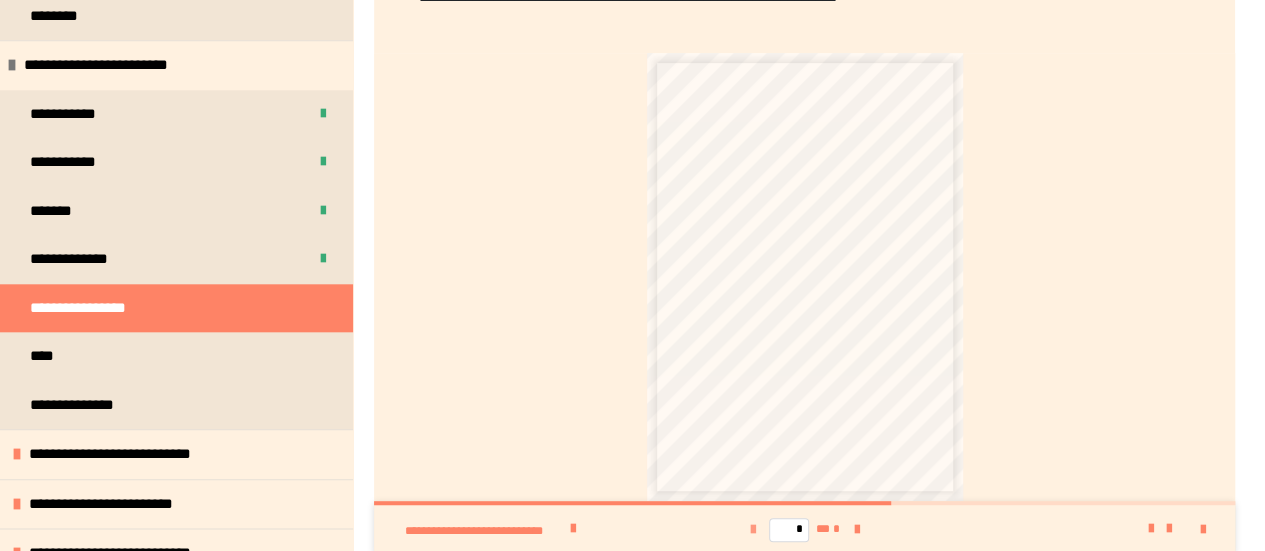 click at bounding box center [753, 530] 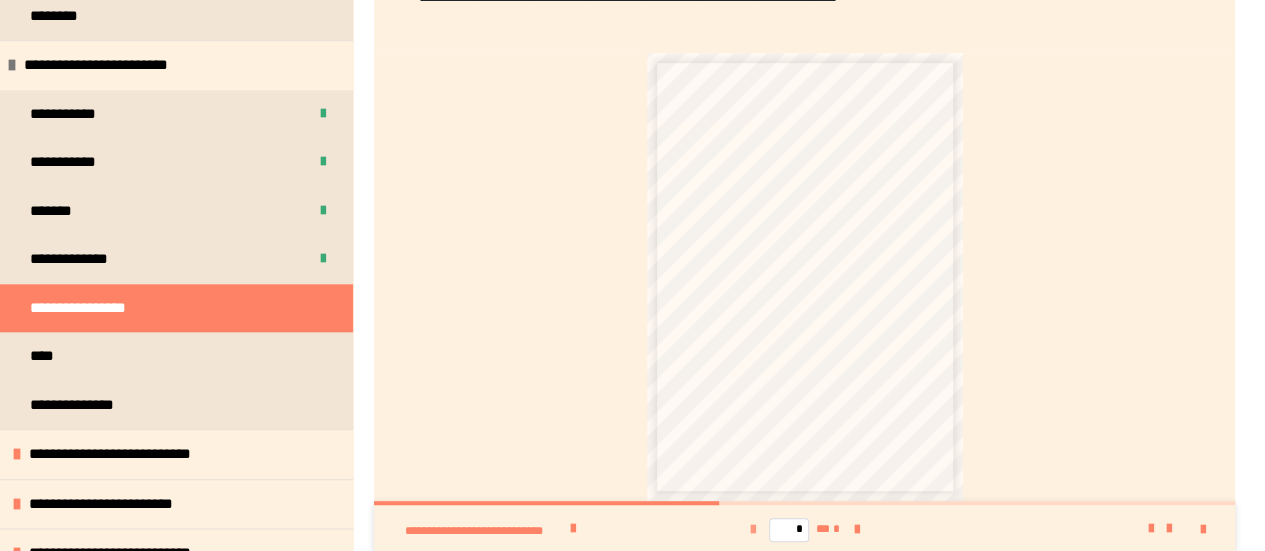 click at bounding box center (753, 530) 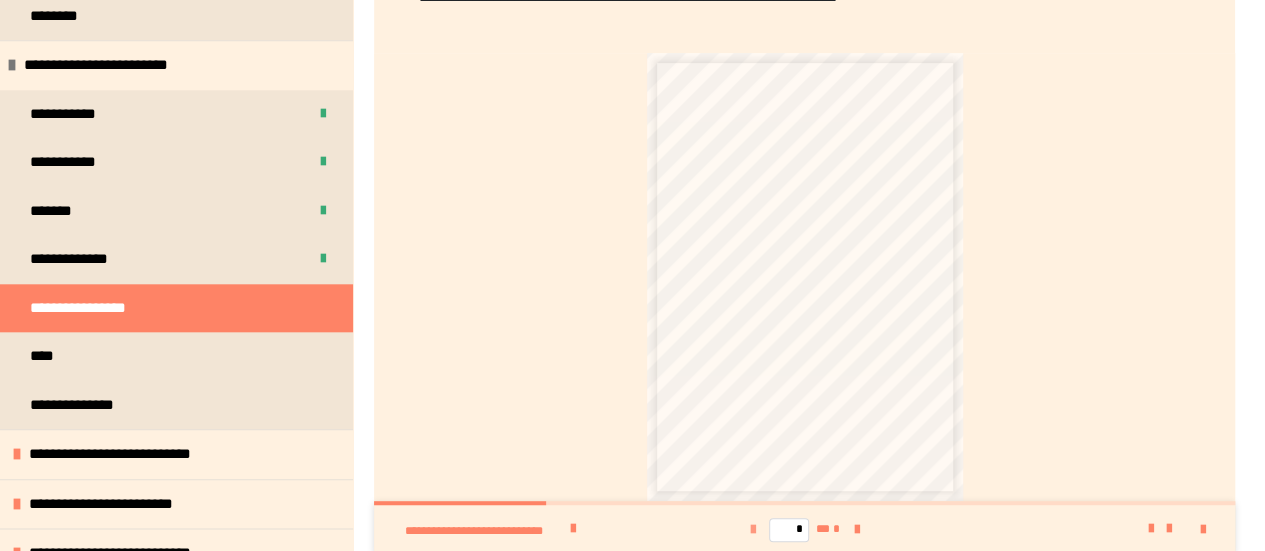 click on "* ** *" at bounding box center (805, 529) 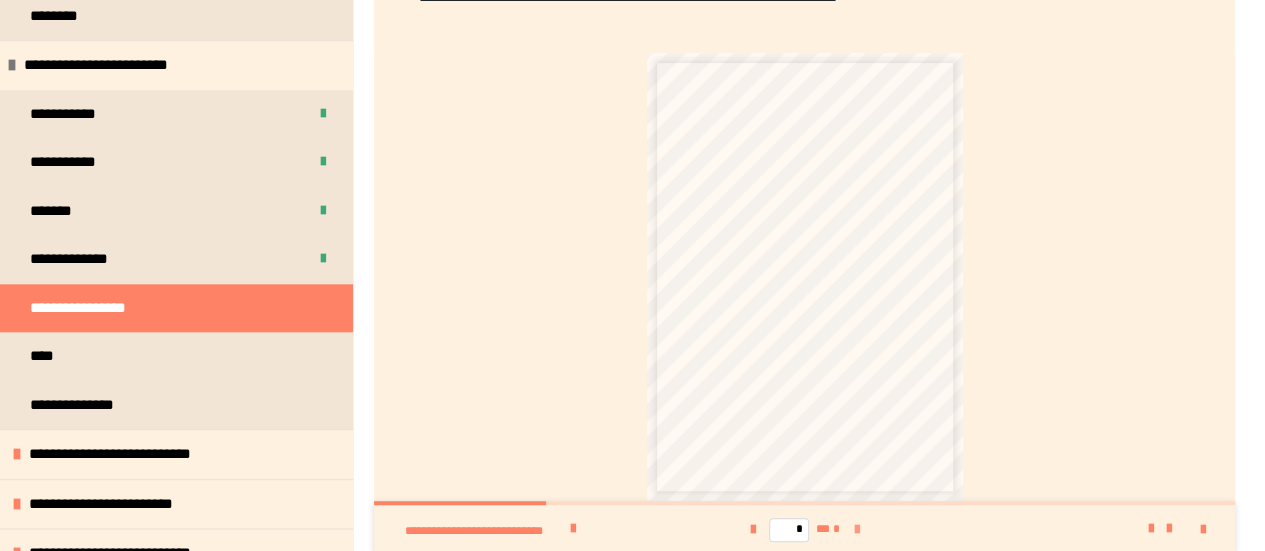 click at bounding box center [857, 530] 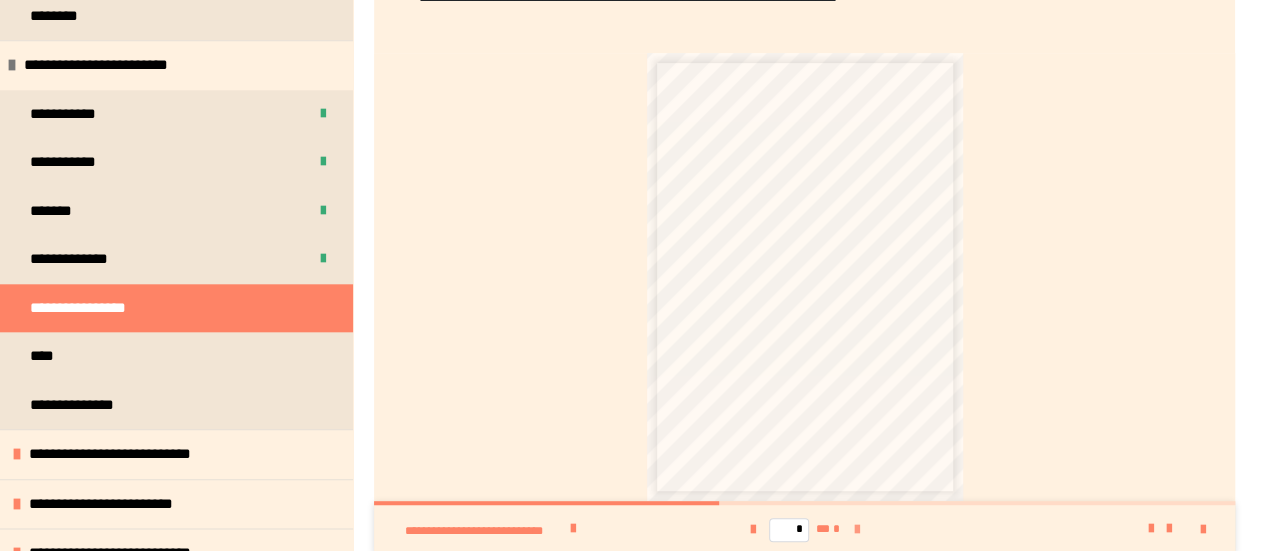 click at bounding box center (857, 530) 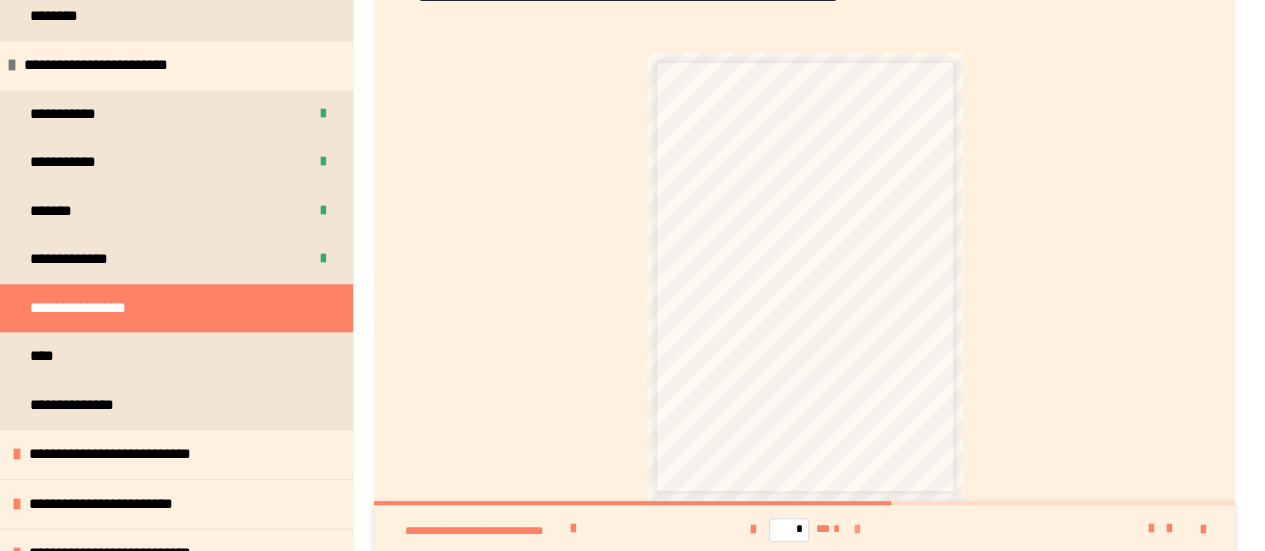 click at bounding box center [857, 530] 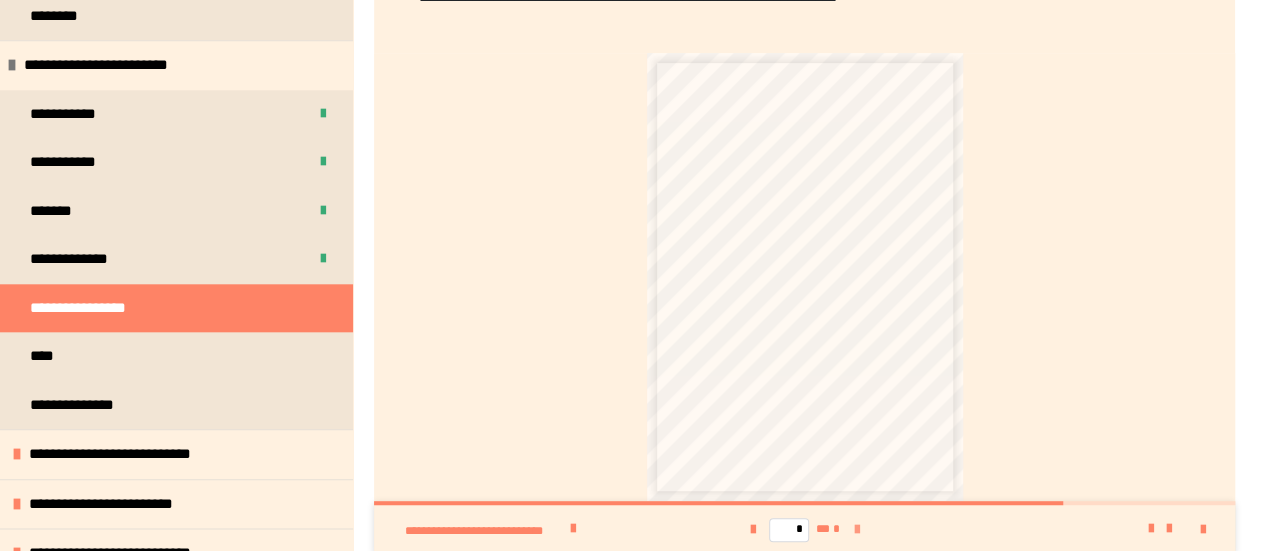click at bounding box center [857, 530] 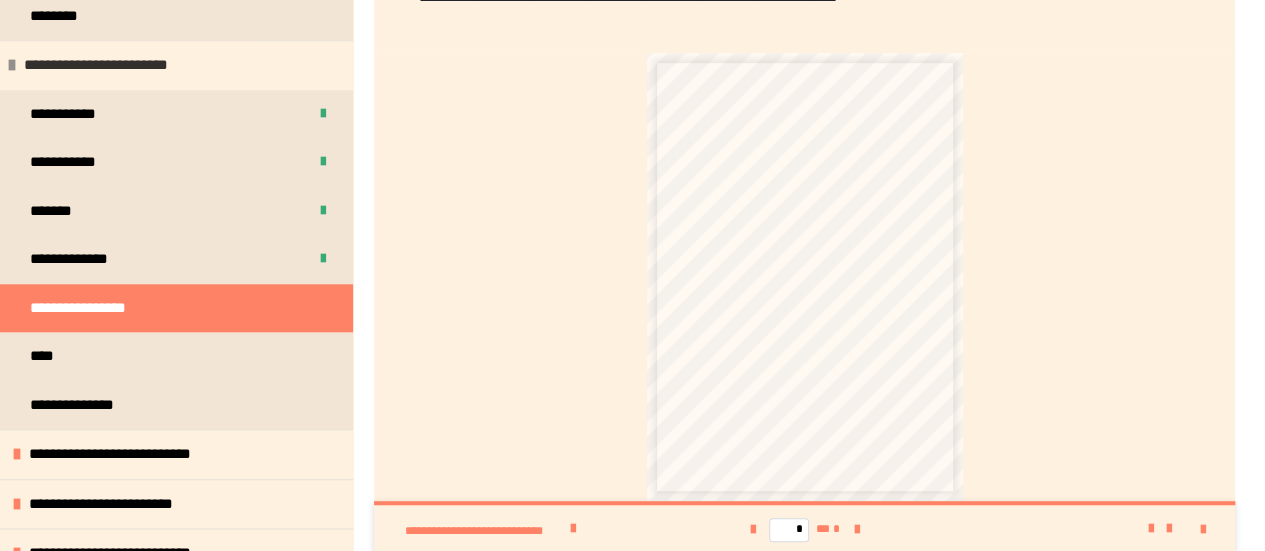 click on "**********" at bounding box center (109, 65) 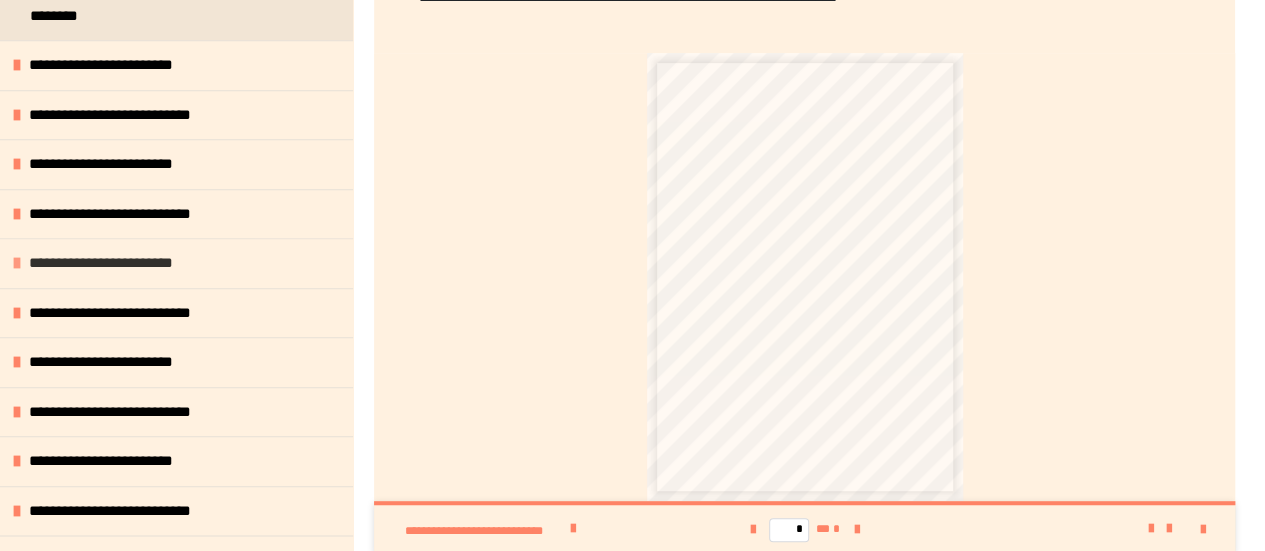 click on "**********" at bounding box center (114, 263) 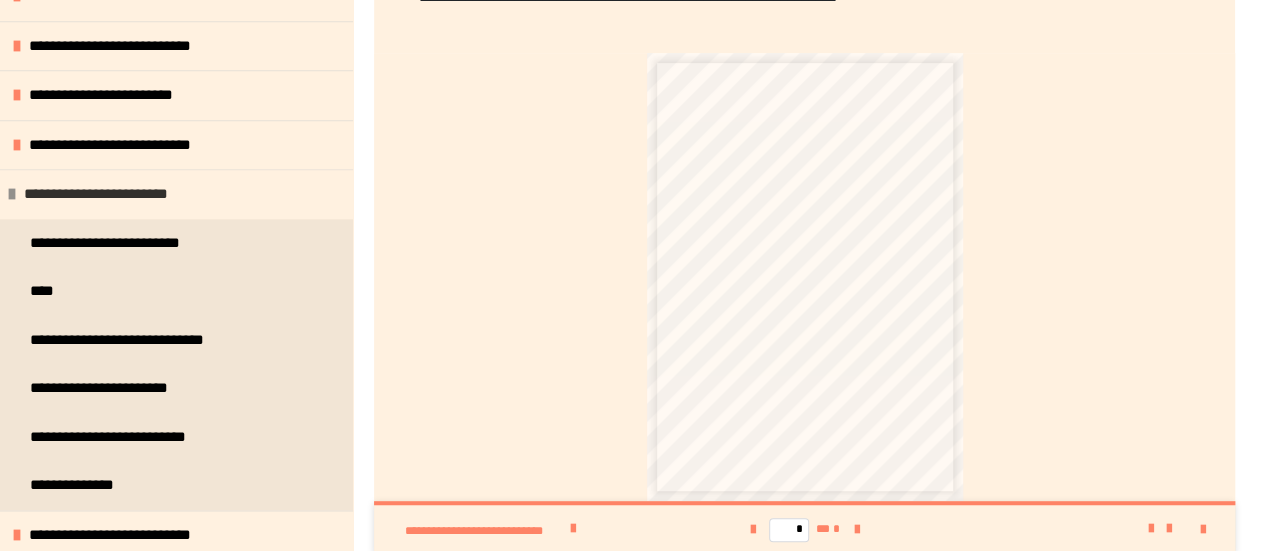 scroll, scrollTop: 1000, scrollLeft: 0, axis: vertical 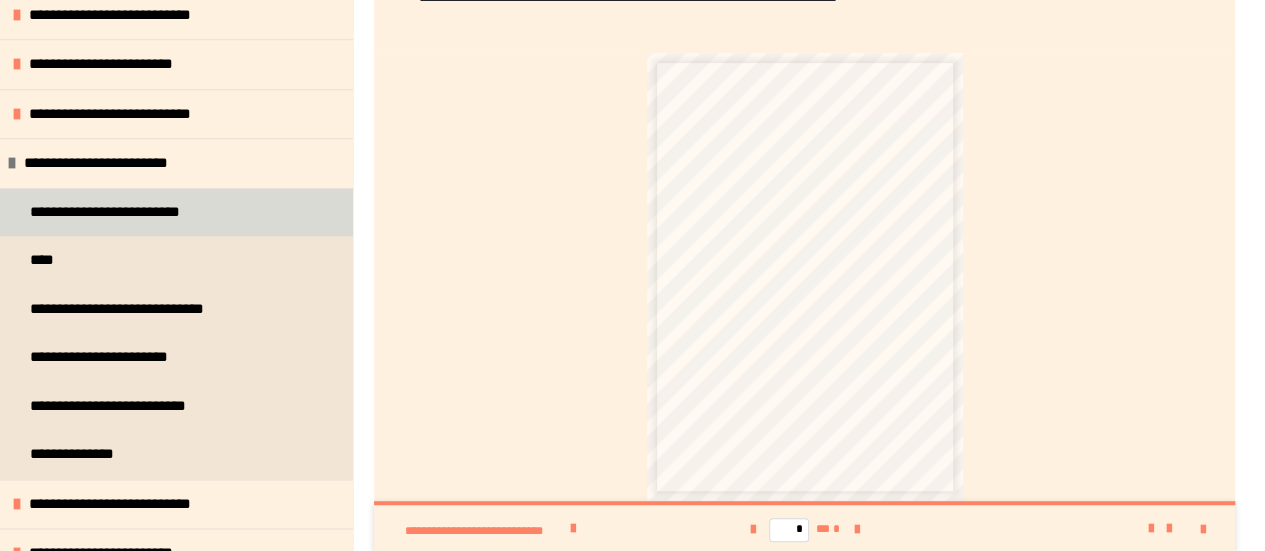 click on "**********" at bounding box center [110, 212] 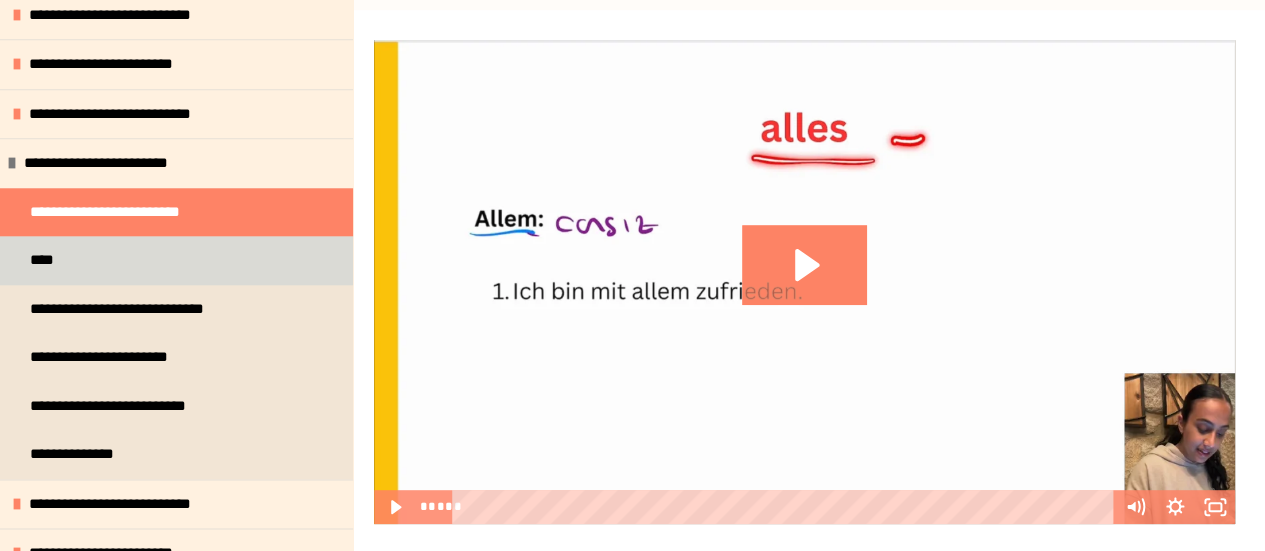 click on "****" at bounding box center (176, 260) 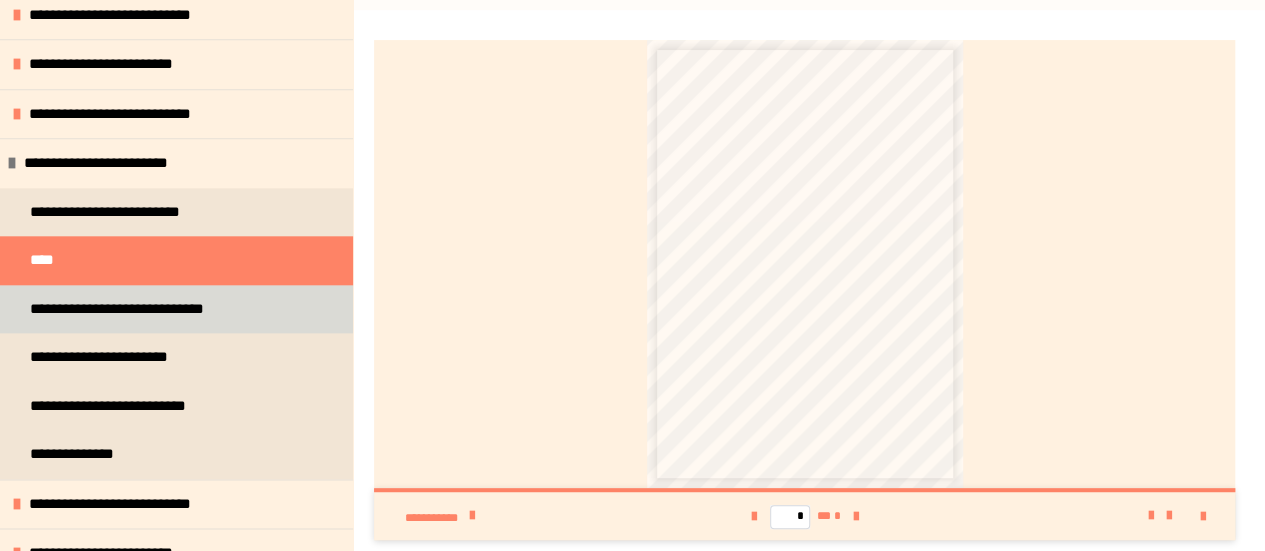 click on "**********" at bounding box center (145, 309) 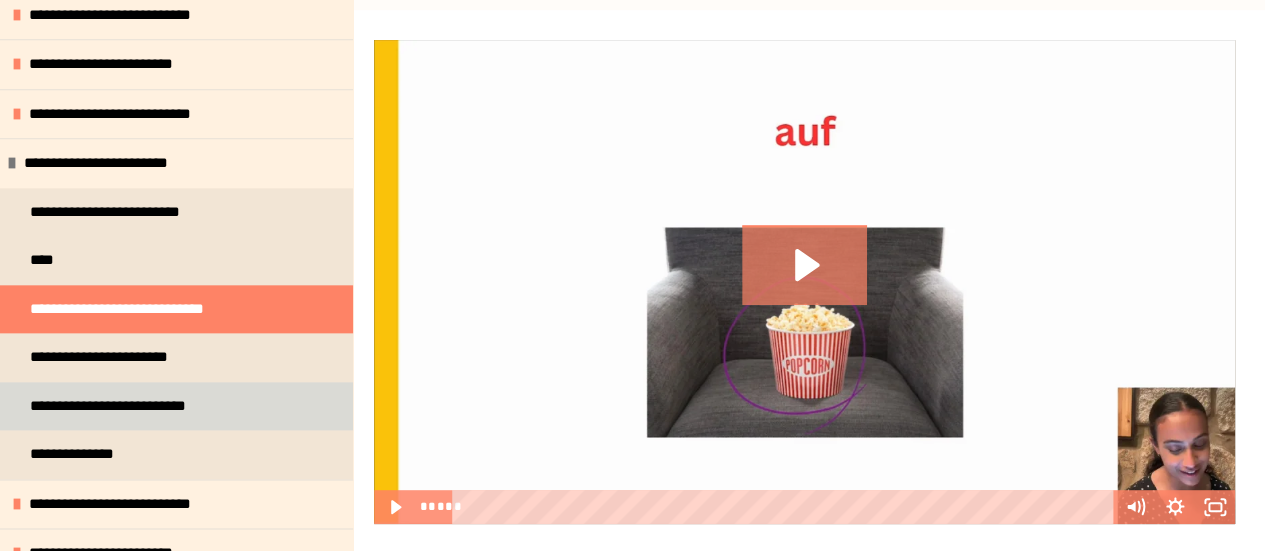 click on "**********" at bounding box center [128, 406] 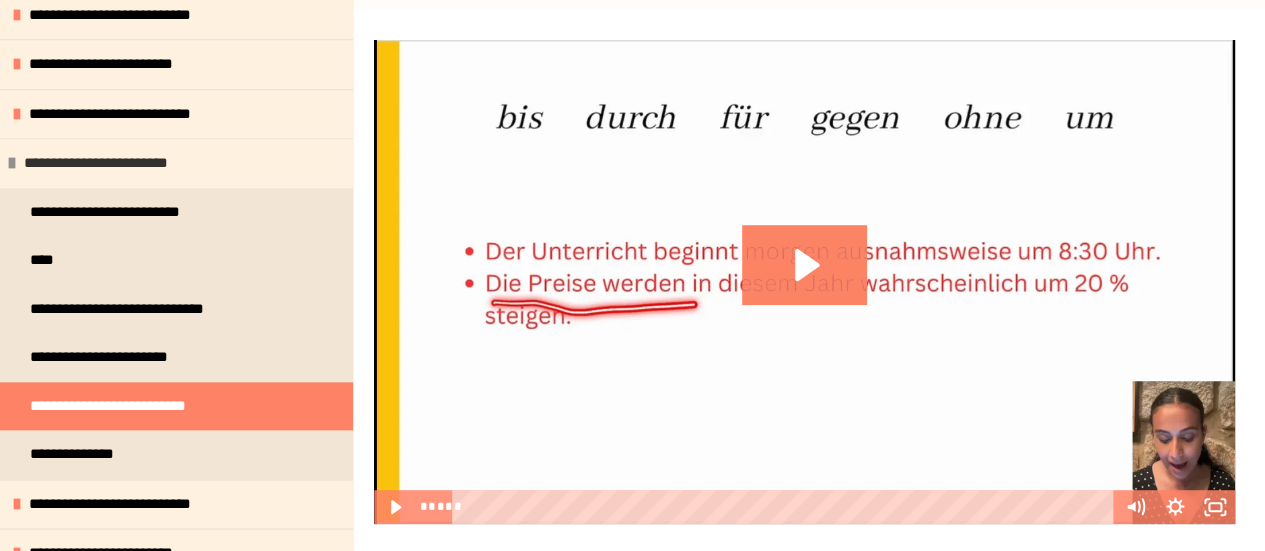 click on "**********" at bounding box center (109, 163) 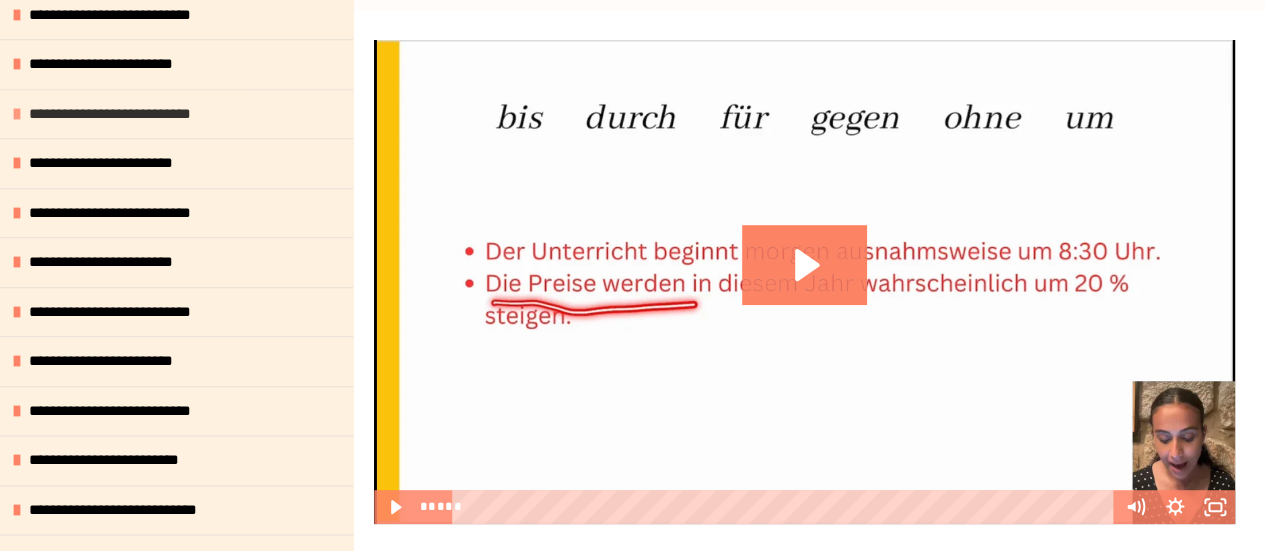 click on "**********" at bounding box center (128, 114) 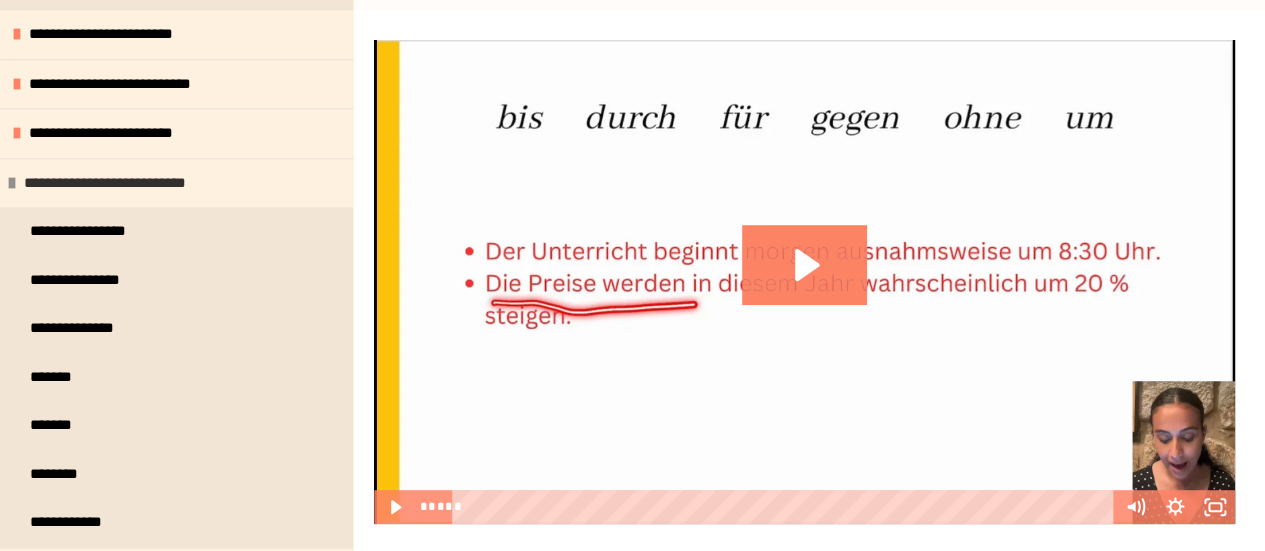scroll, scrollTop: 900, scrollLeft: 0, axis: vertical 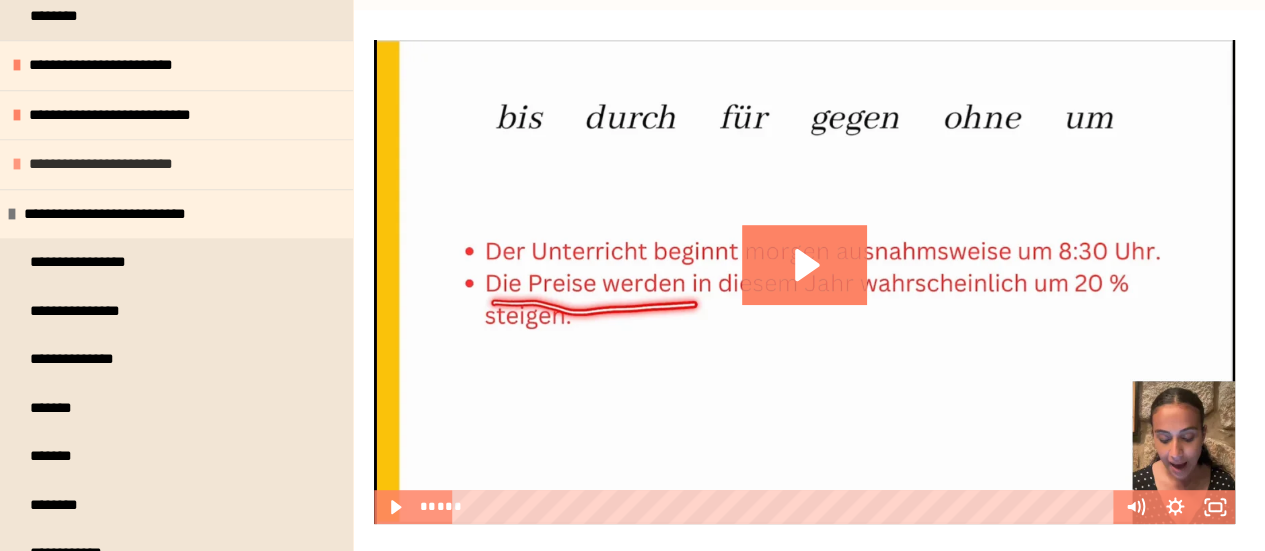 click on "**********" at bounding box center [114, 164] 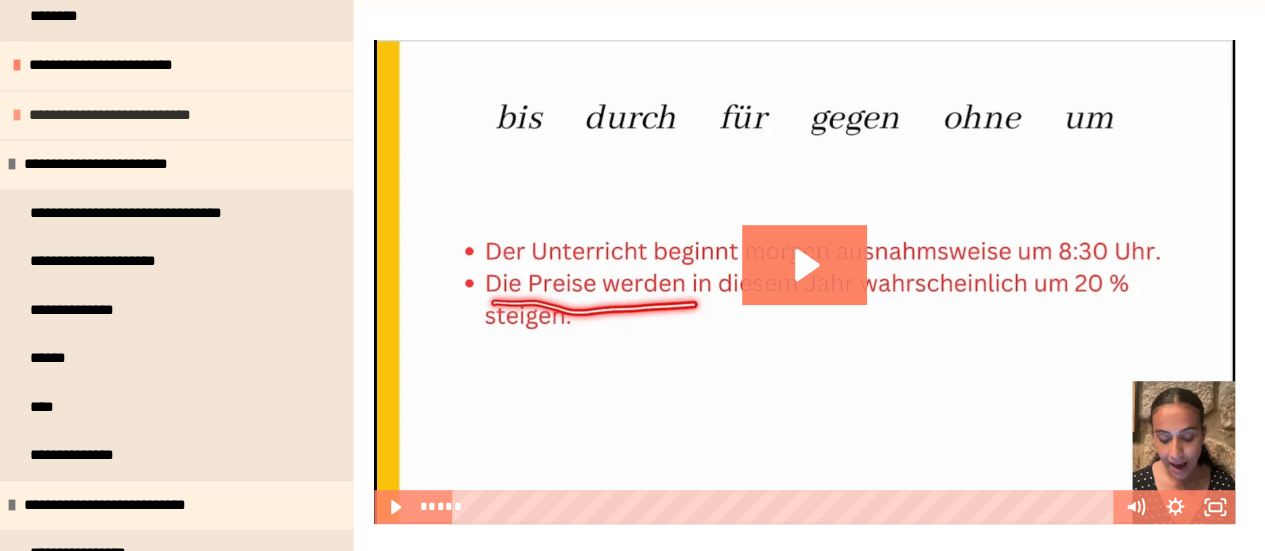 click on "**********" at bounding box center (127, 115) 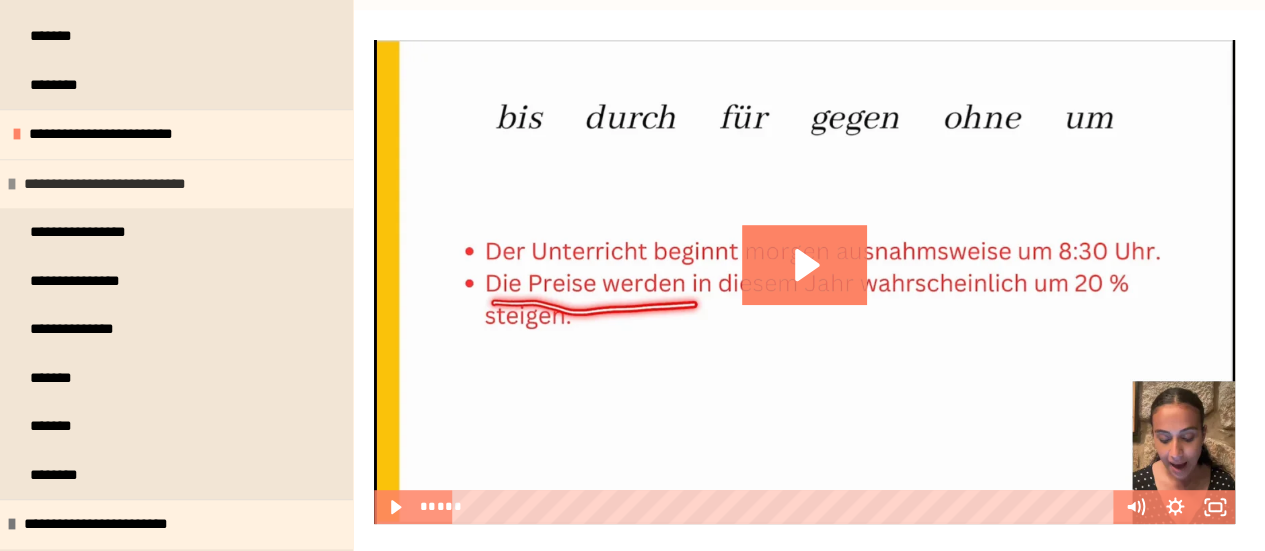 scroll, scrollTop: 800, scrollLeft: 0, axis: vertical 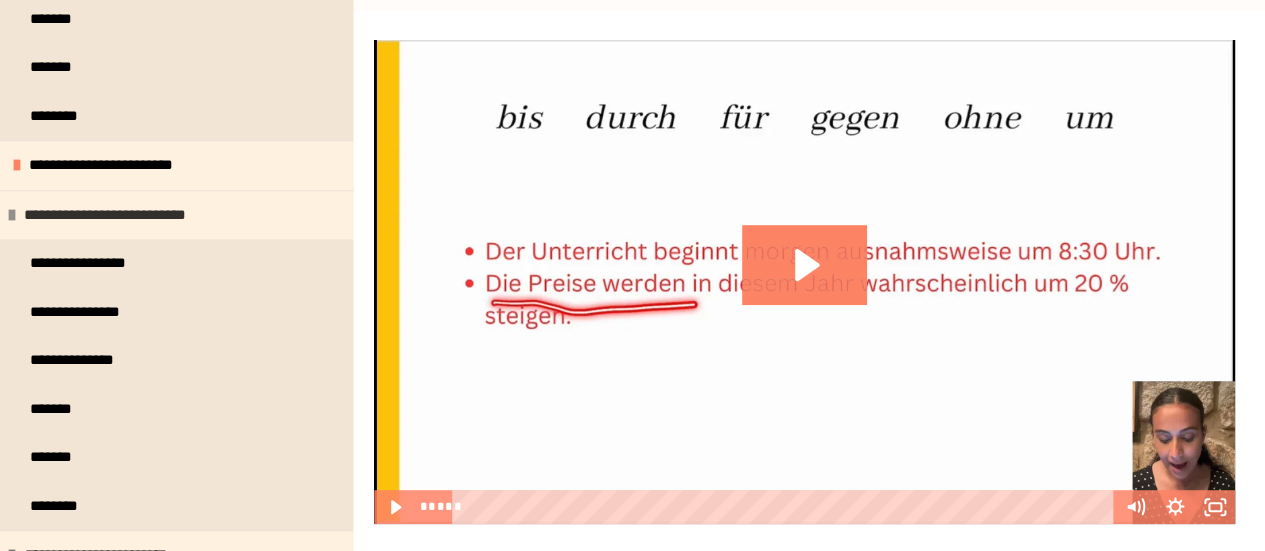 click on "**********" at bounding box center (122, 215) 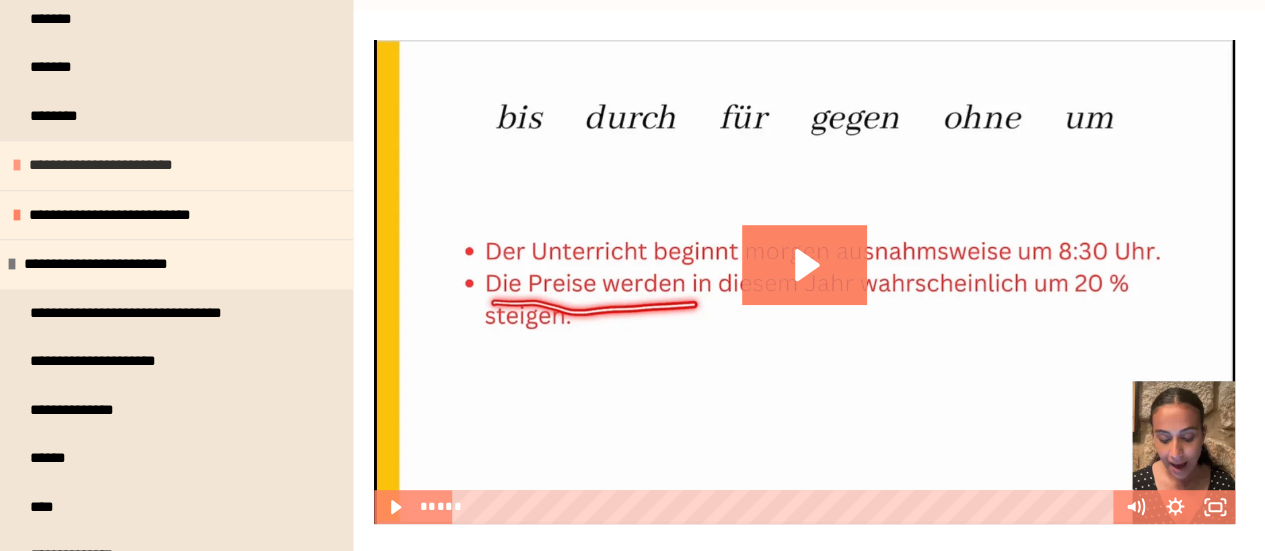 click on "**********" at bounding box center (114, 165) 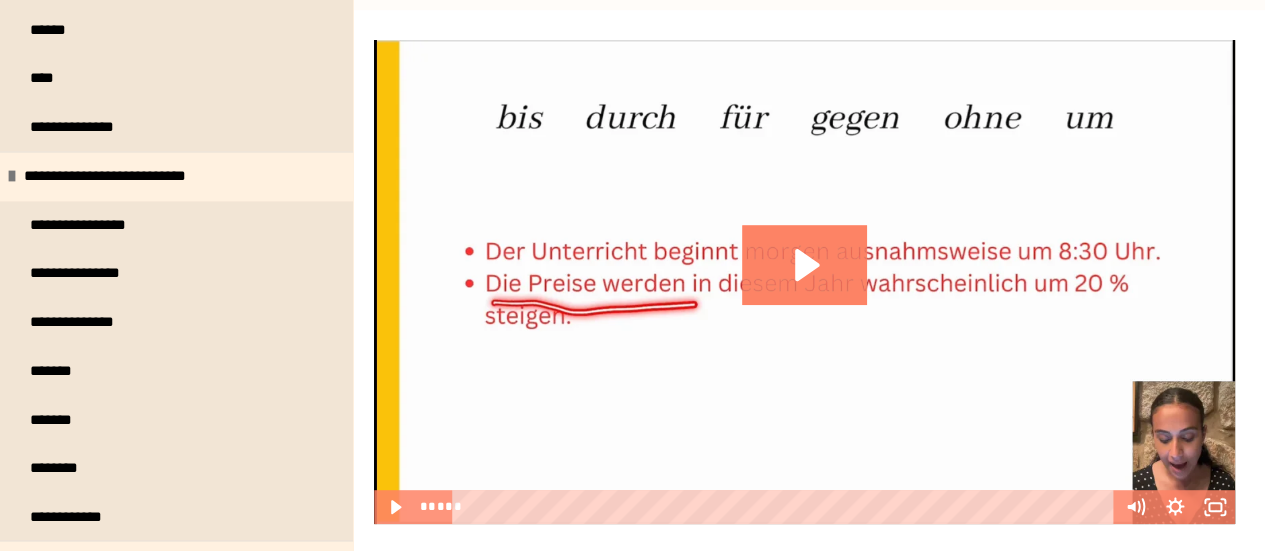 scroll, scrollTop: 1600, scrollLeft: 0, axis: vertical 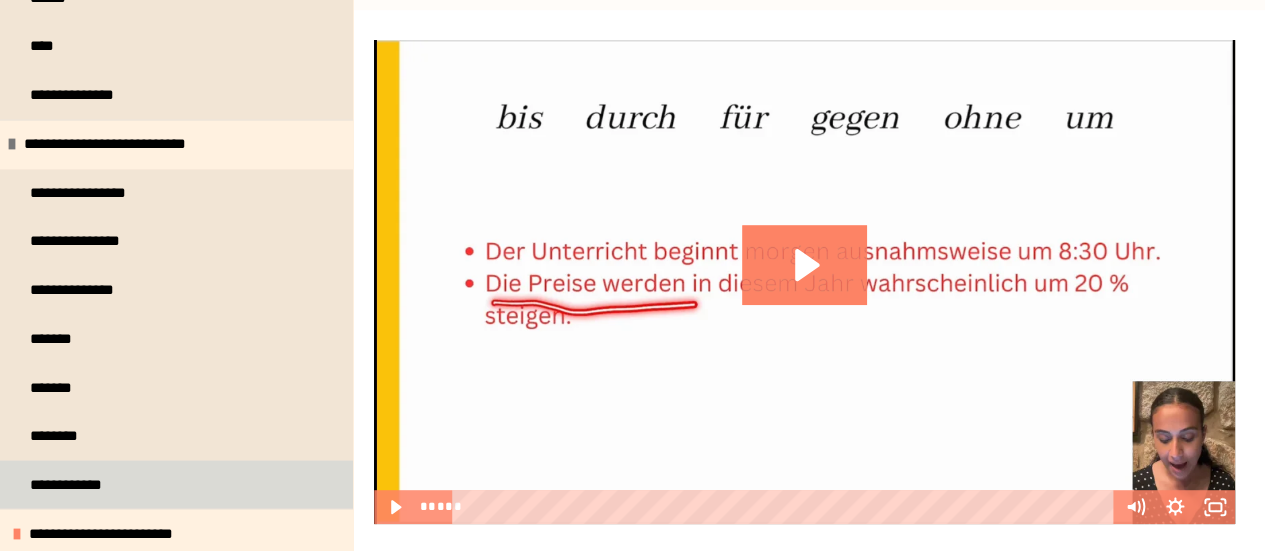 click on "**********" at bounding box center [176, 484] 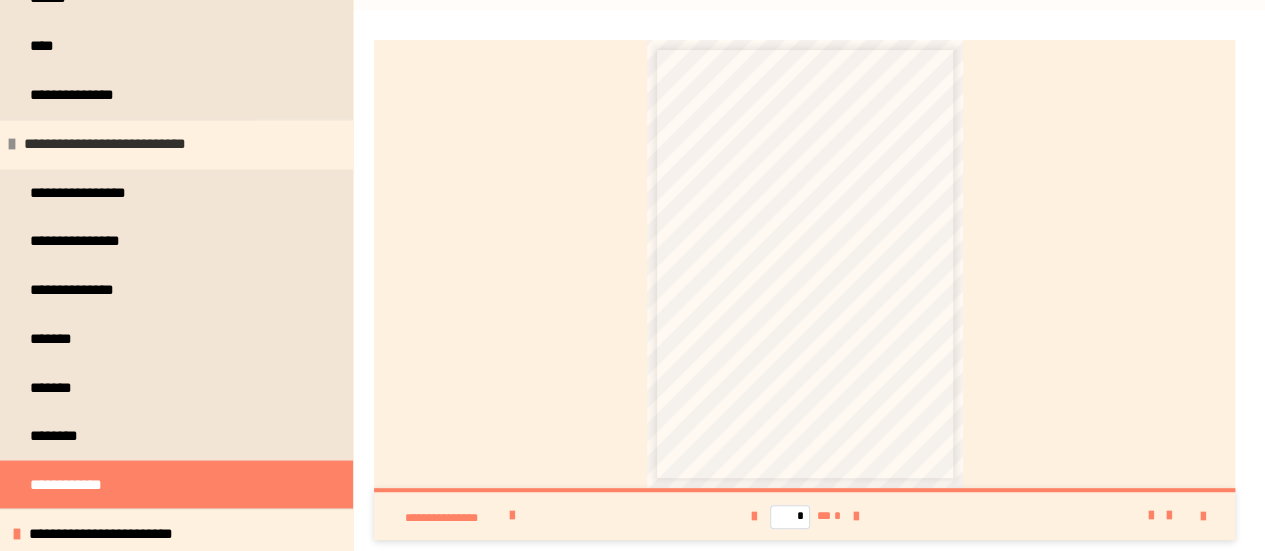 click at bounding box center (12, 144) 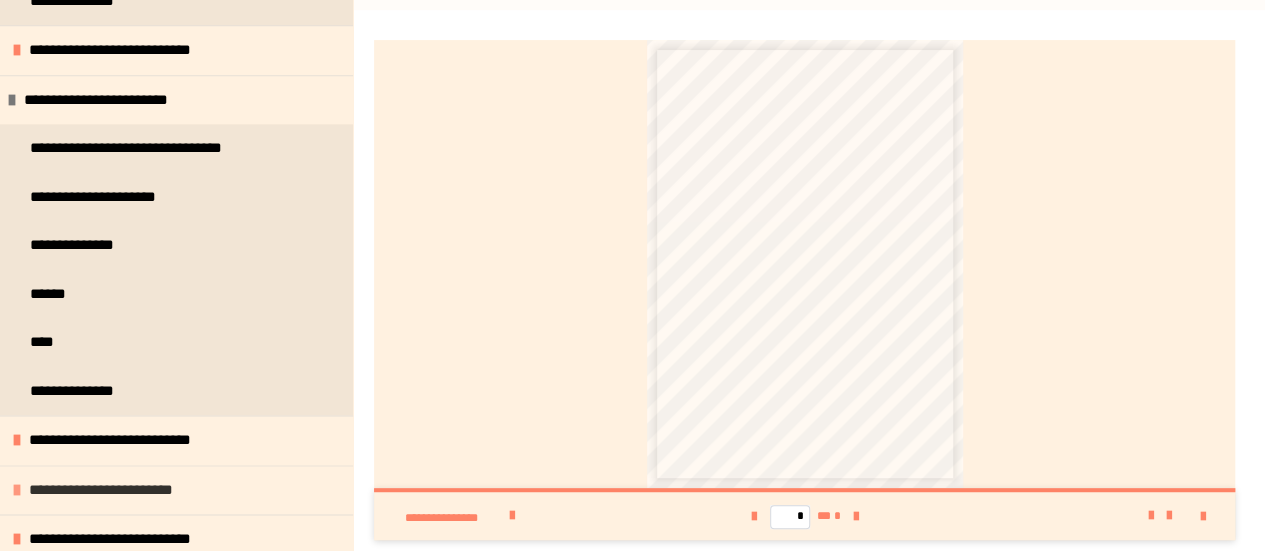 scroll, scrollTop: 1300, scrollLeft: 0, axis: vertical 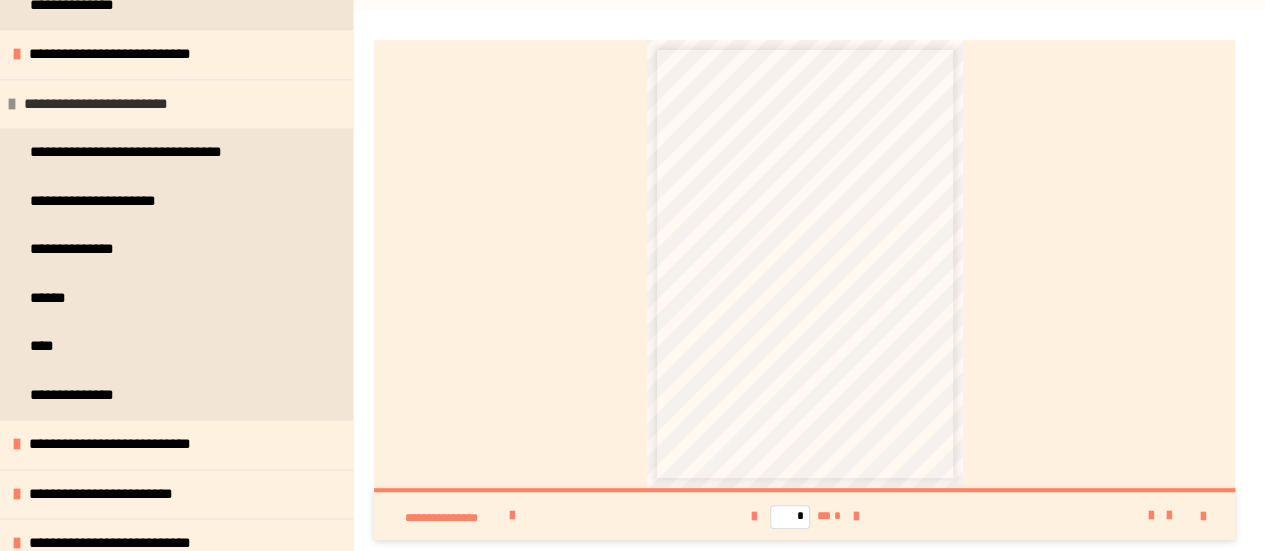 click at bounding box center [12, 104] 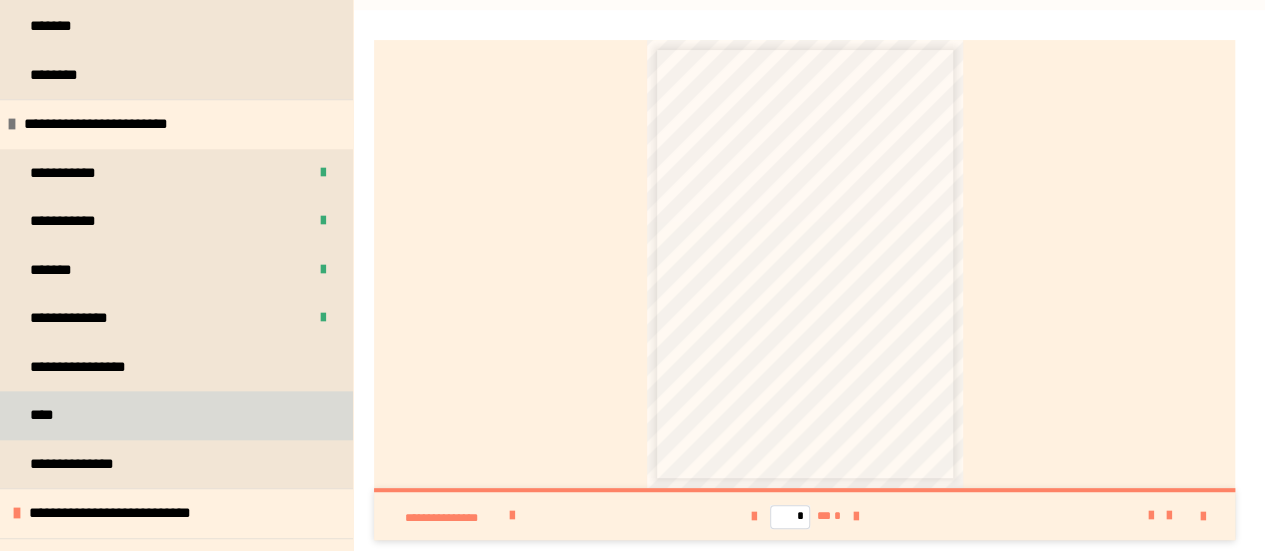 scroll, scrollTop: 800, scrollLeft: 0, axis: vertical 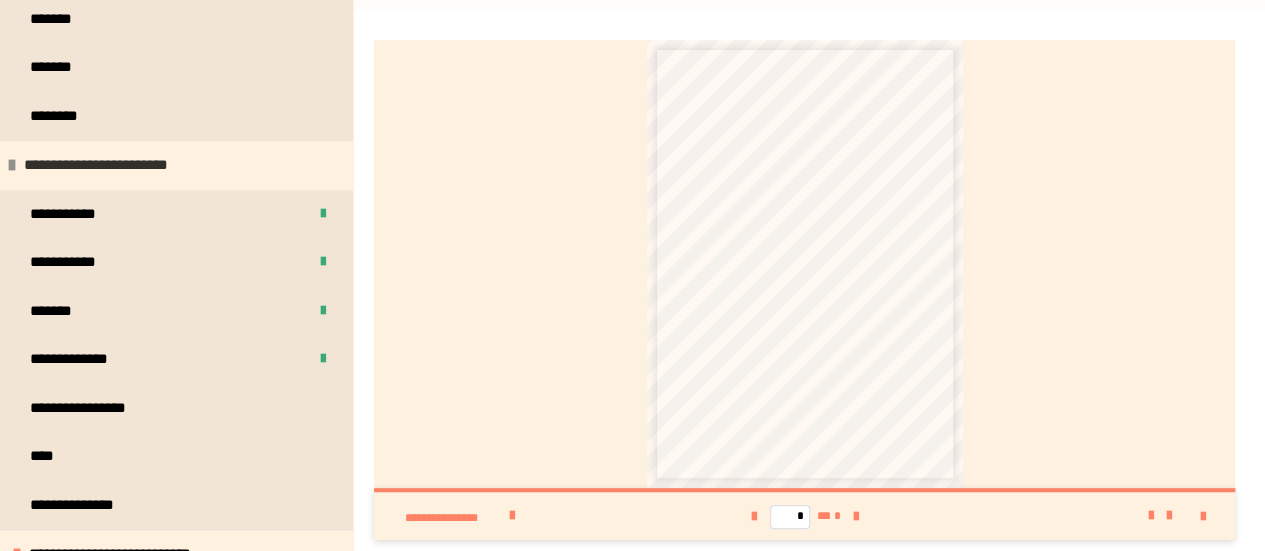 click at bounding box center [12, 165] 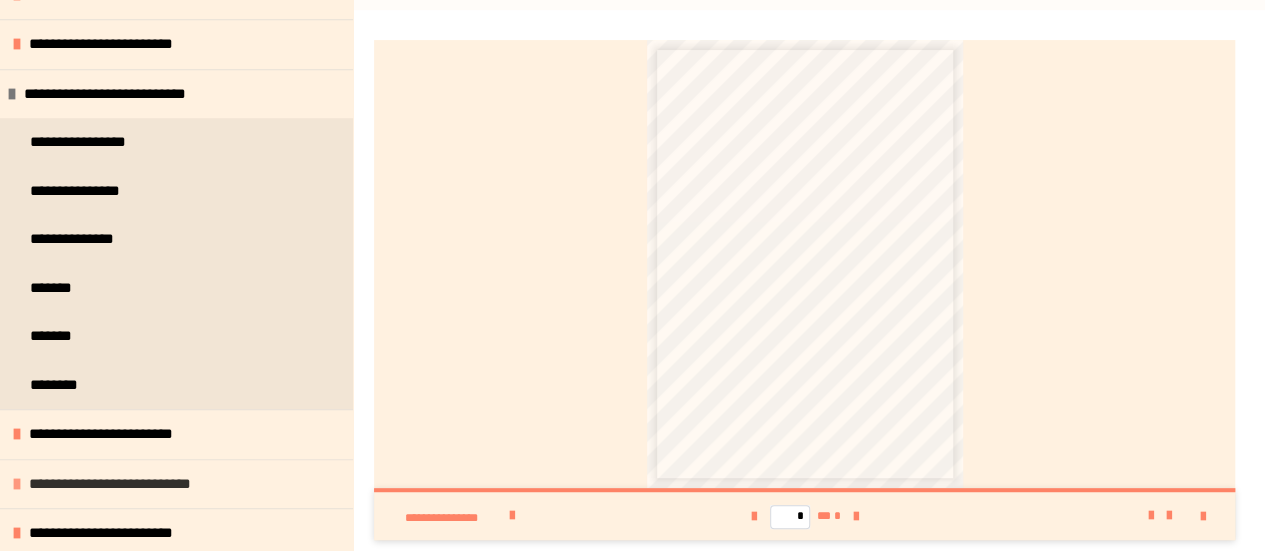 scroll, scrollTop: 500, scrollLeft: 0, axis: vertical 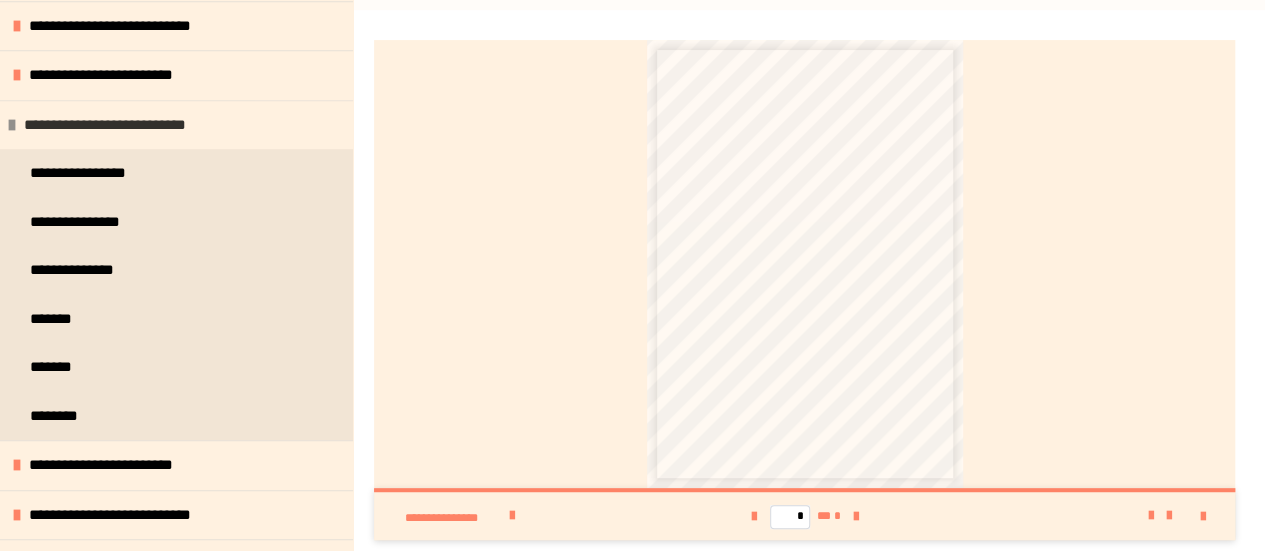 click at bounding box center [12, 125] 